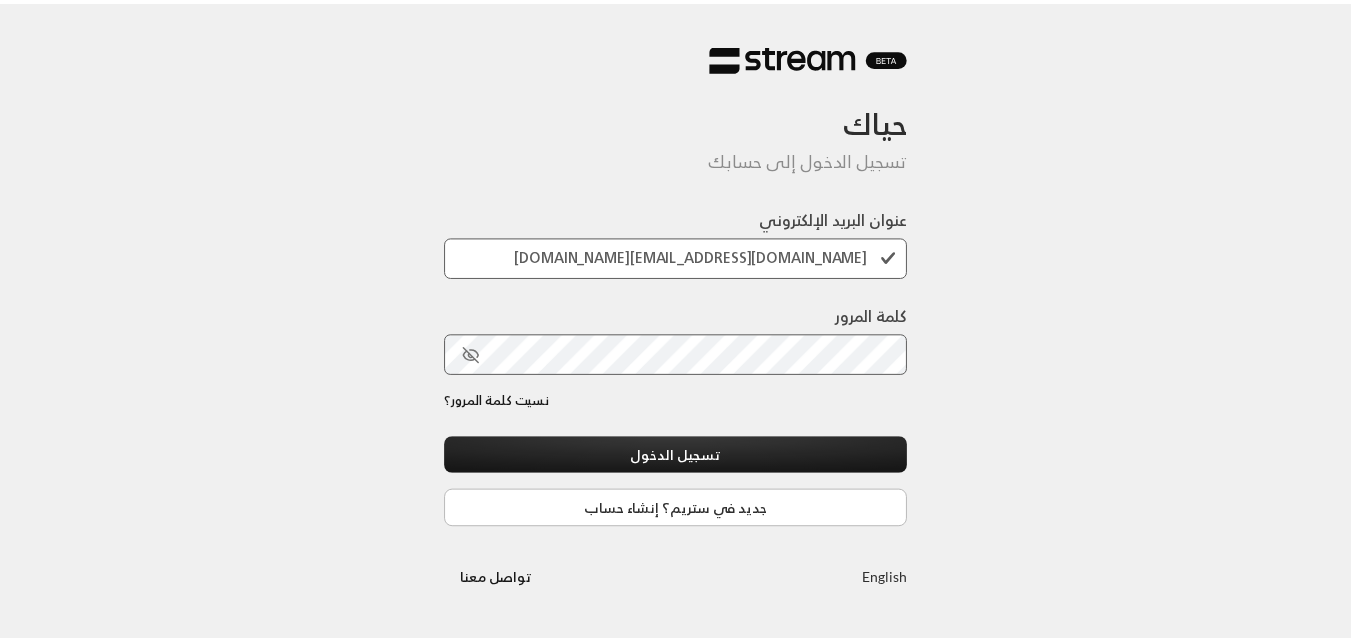 scroll, scrollTop: 0, scrollLeft: 0, axis: both 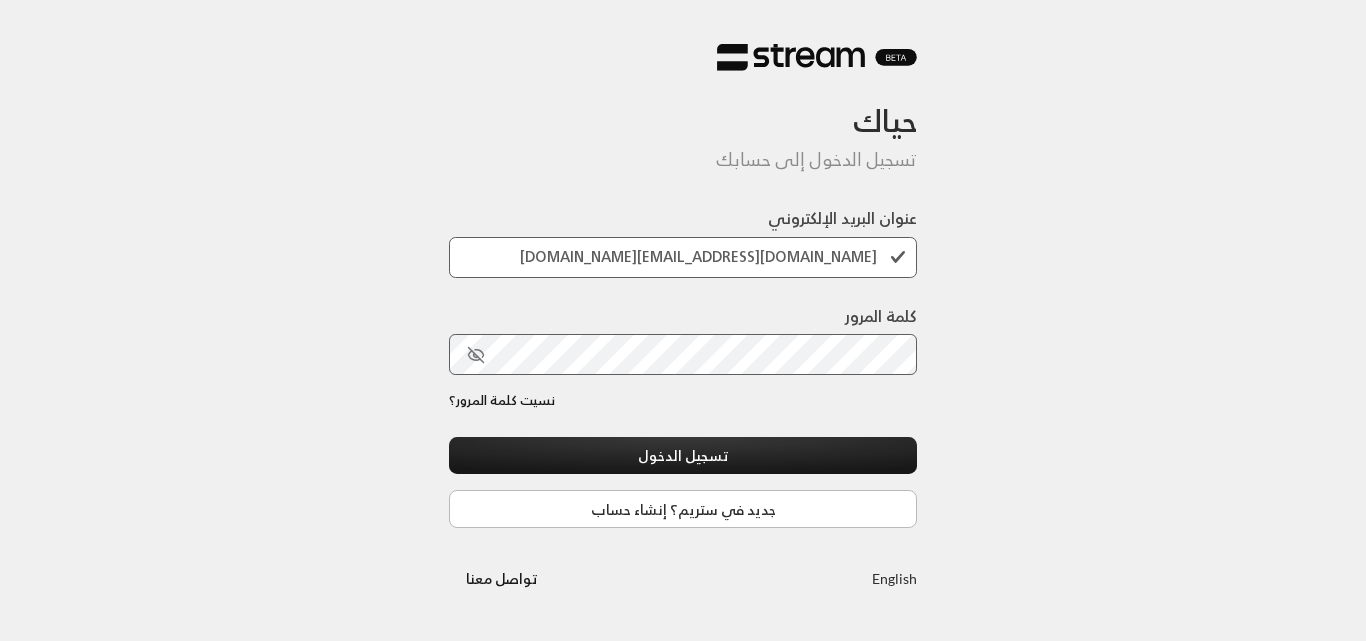 click on "تسجيل الدخول" at bounding box center [683, 455] 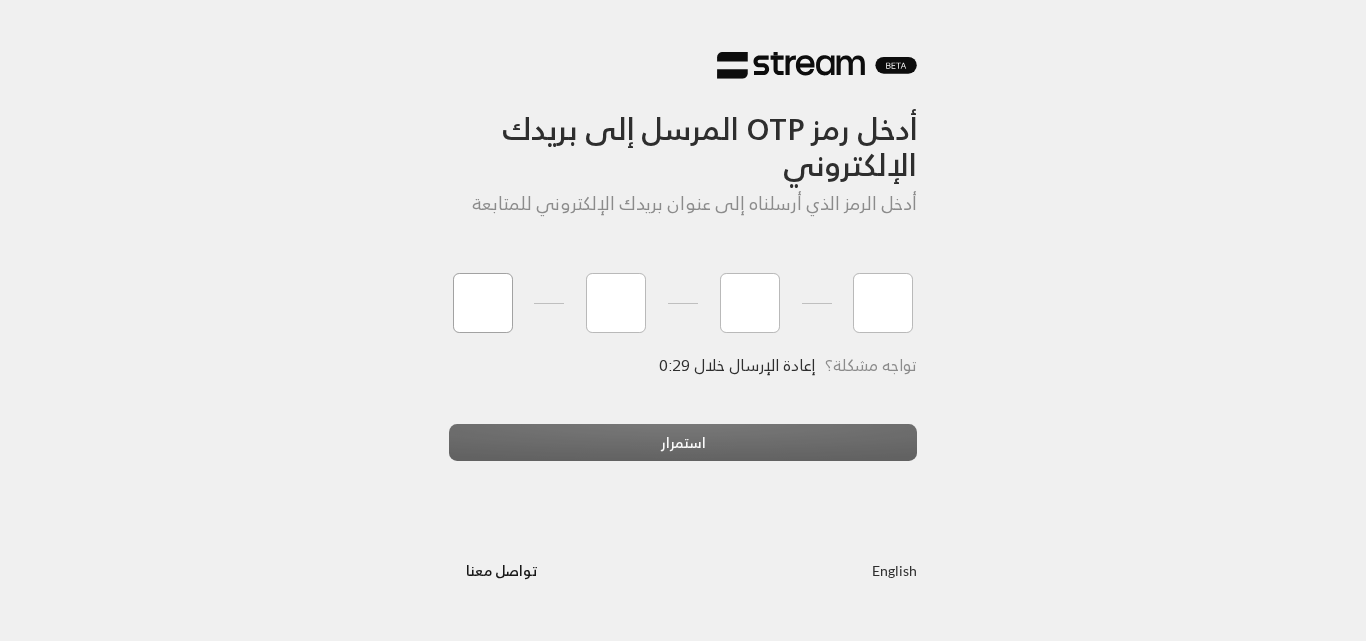type on "5" 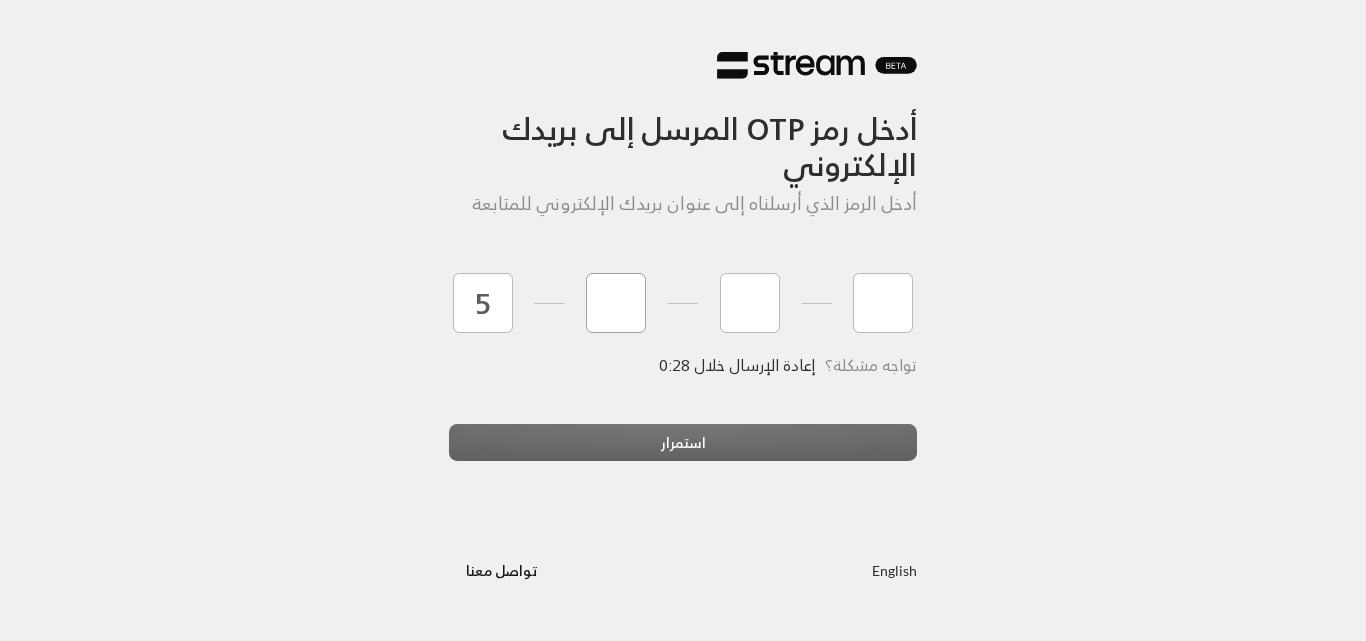 type on "0" 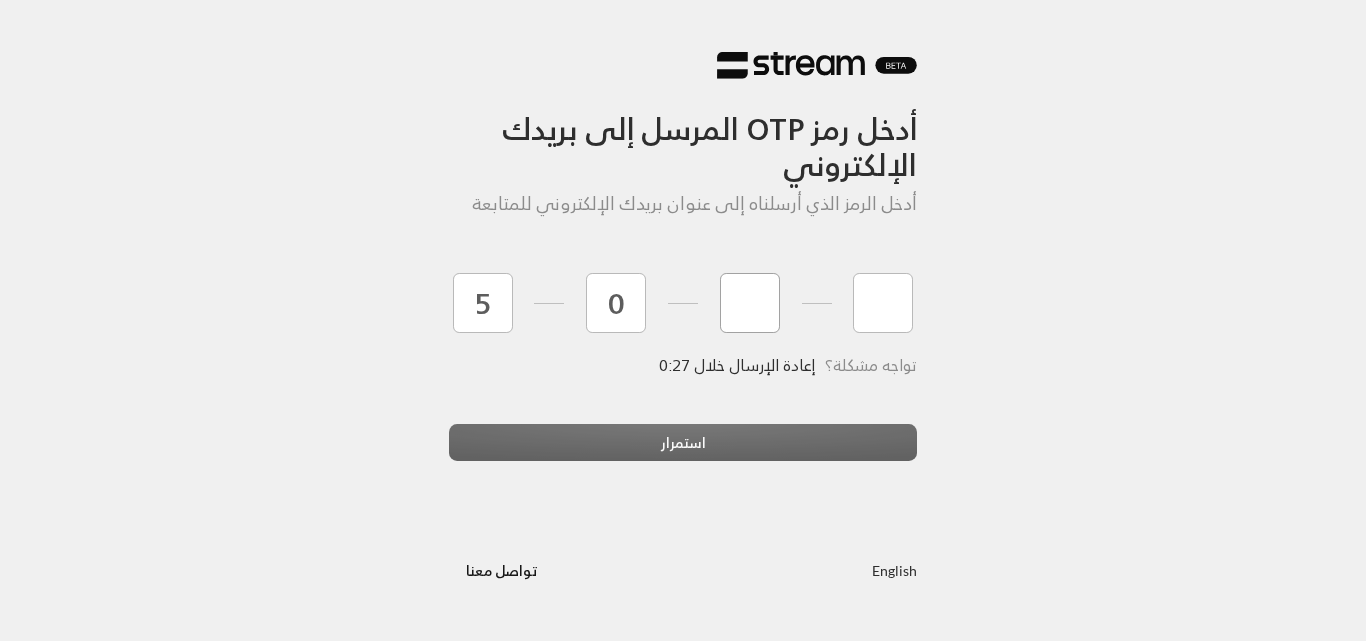 type on "0" 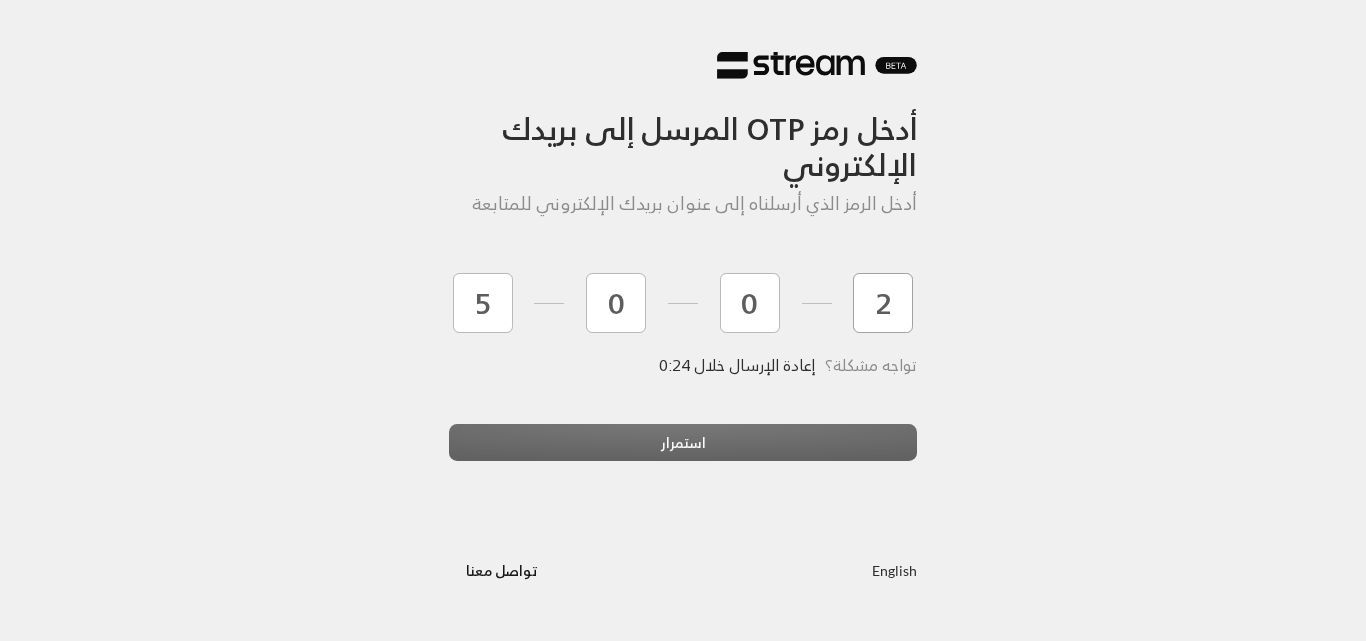 type on "2" 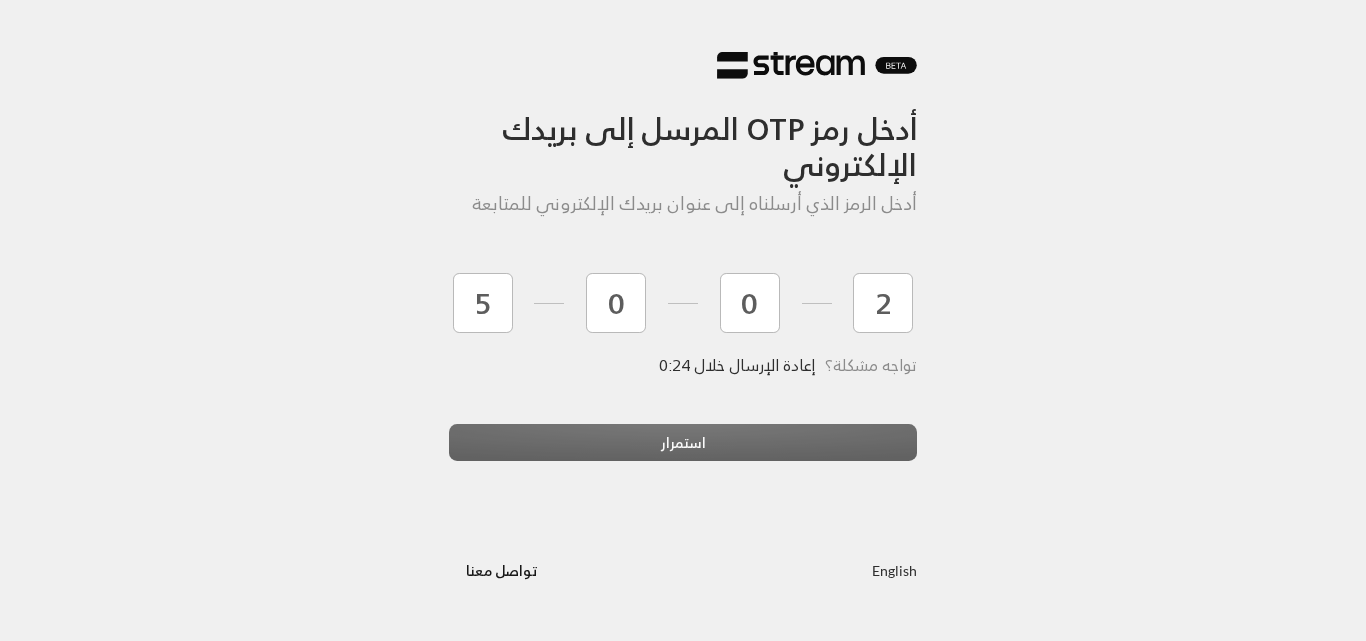 click on "أدخل رمز OTP المرسل إلى بريدك الإلكتروني أدخل الرمز الذي أرسلناه إلى عنوان بريدك الإلكتروني للمتابعة 5 0 0 2 تواجه مشكلة؟ إعادة الإرسال خلال   0:24 استمرار English     تواصل مع[PERSON_NAME]" at bounding box center [683, 320] 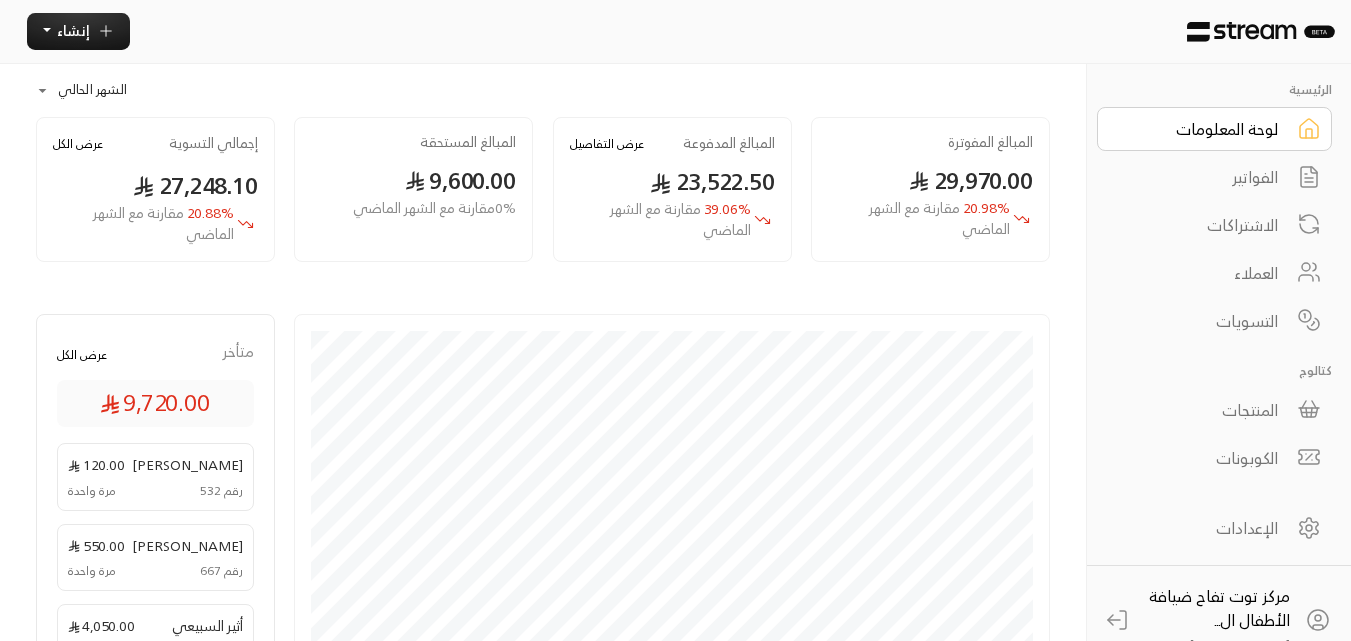 scroll, scrollTop: 100, scrollLeft: 0, axis: vertical 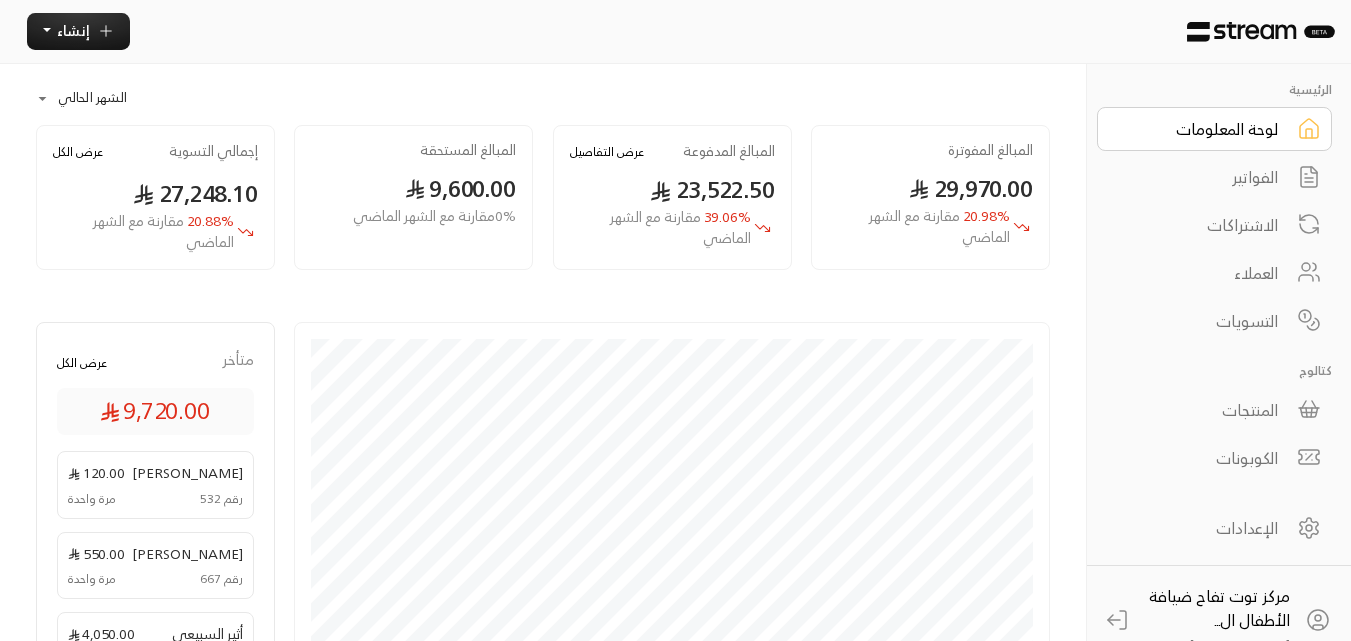 click on "الفواتير" at bounding box center (1201, 177) 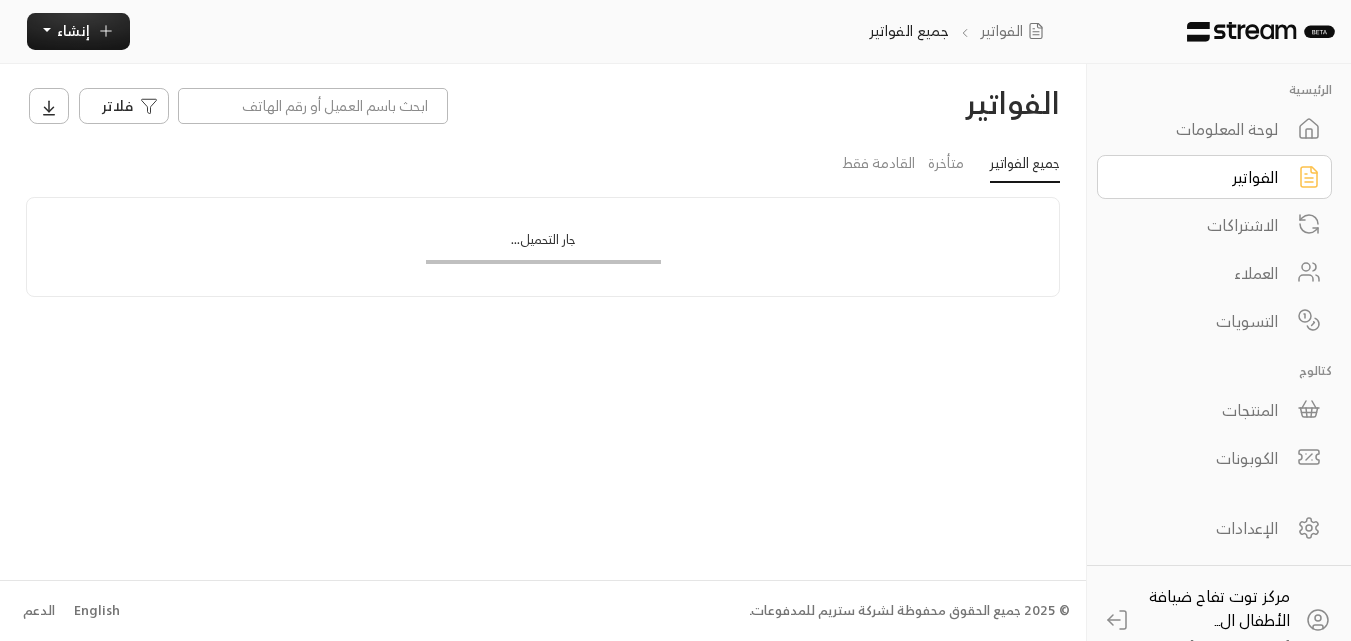 scroll, scrollTop: 0, scrollLeft: 0, axis: both 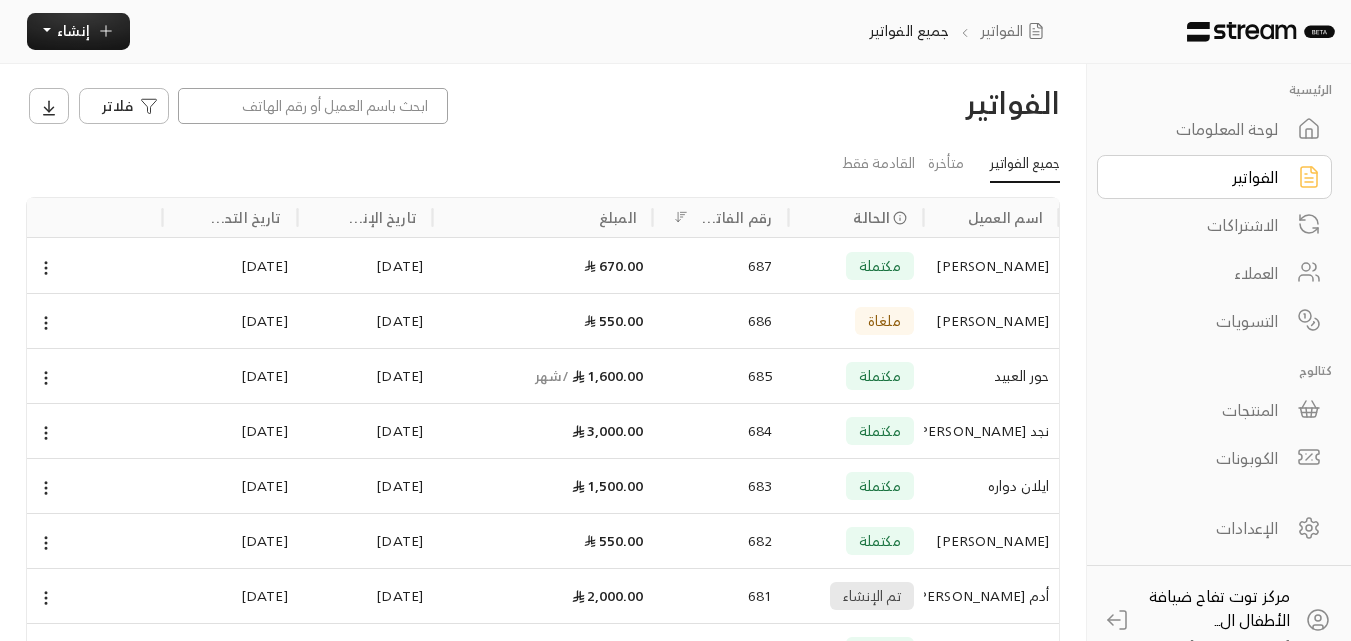 click at bounding box center [313, 106] 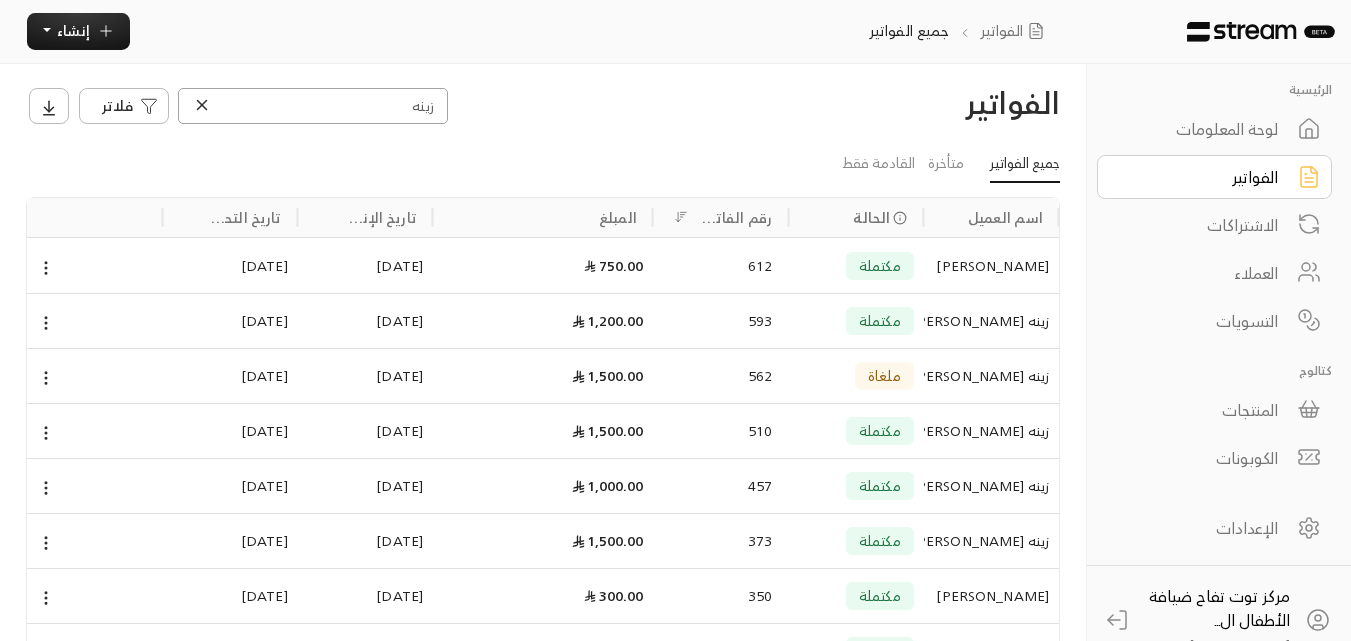 type on "زينه" 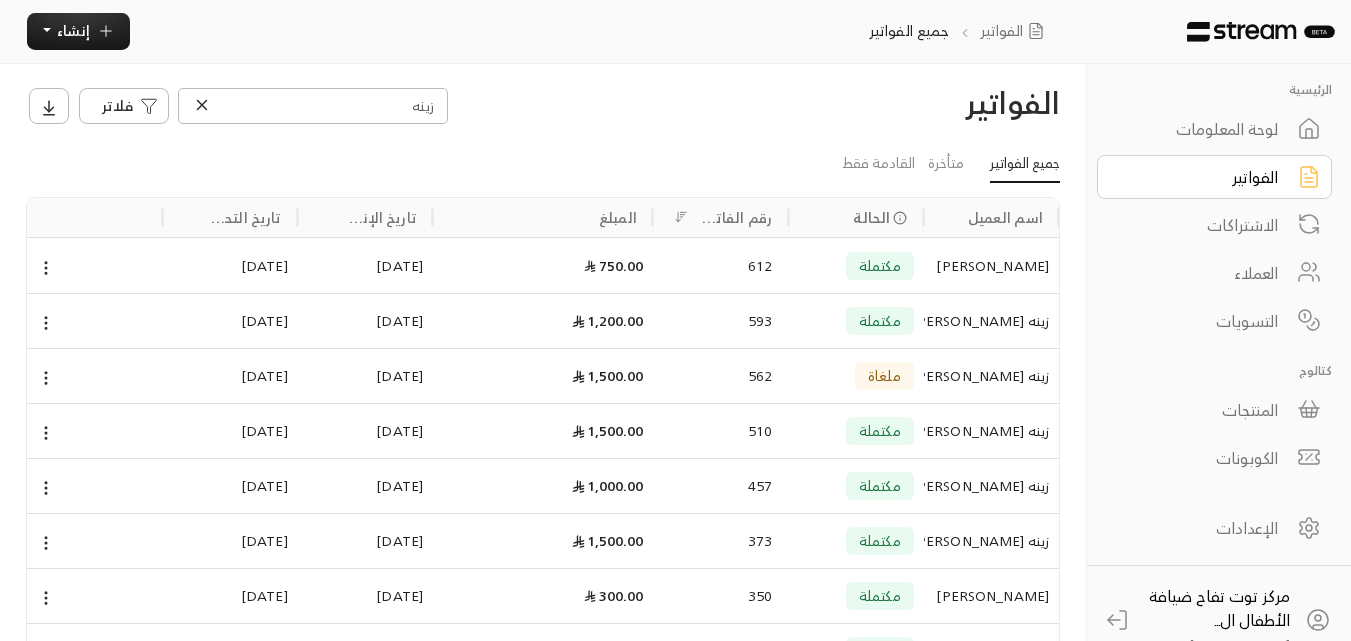 click on "[PERSON_NAME]" at bounding box center (991, 266) 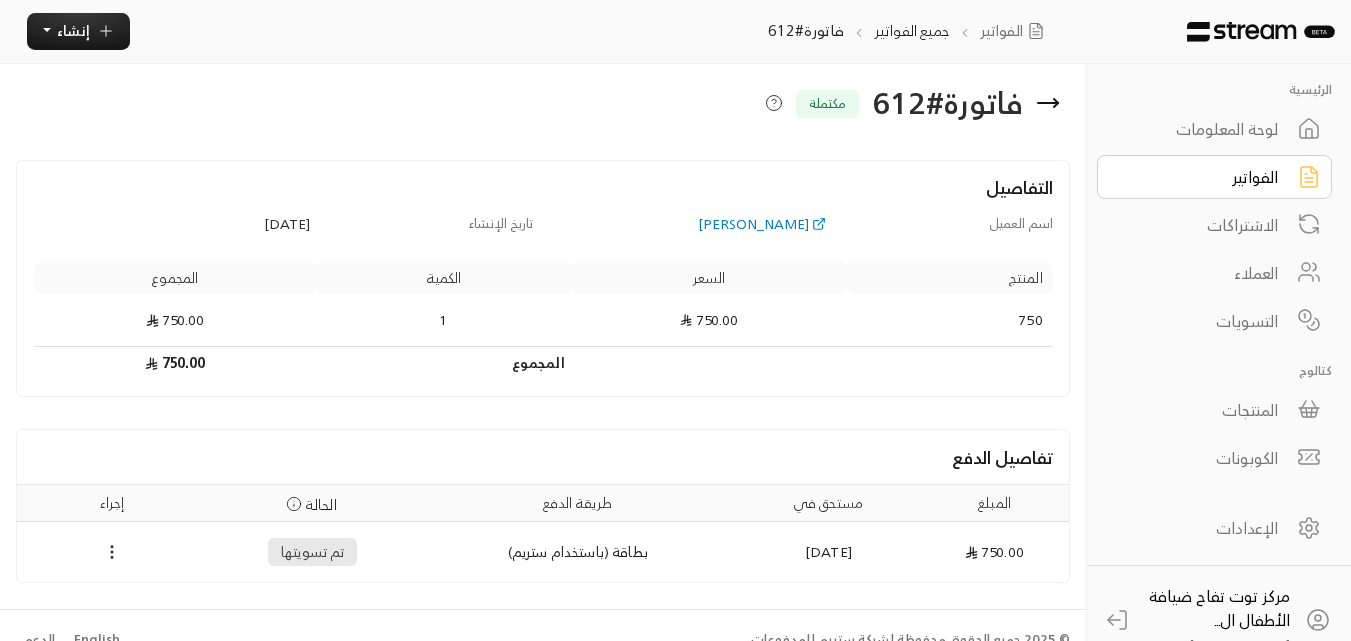 click on "[PERSON_NAME]" at bounding box center [694, 224] 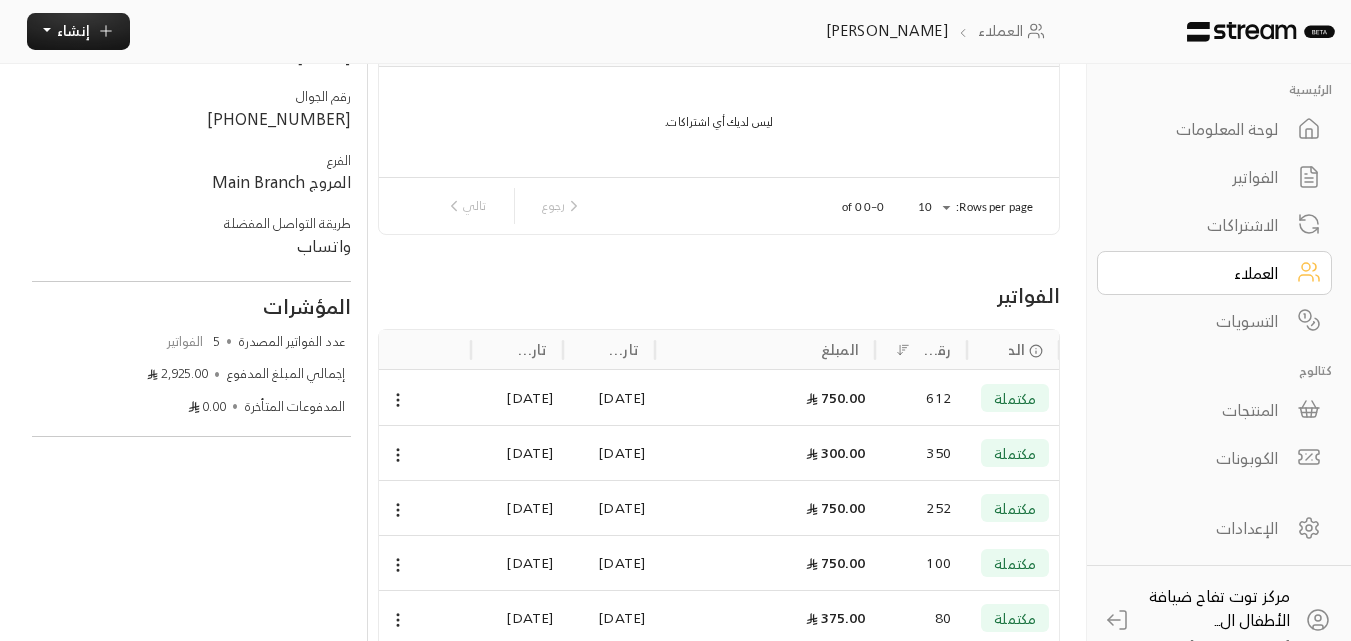 scroll, scrollTop: 329, scrollLeft: 0, axis: vertical 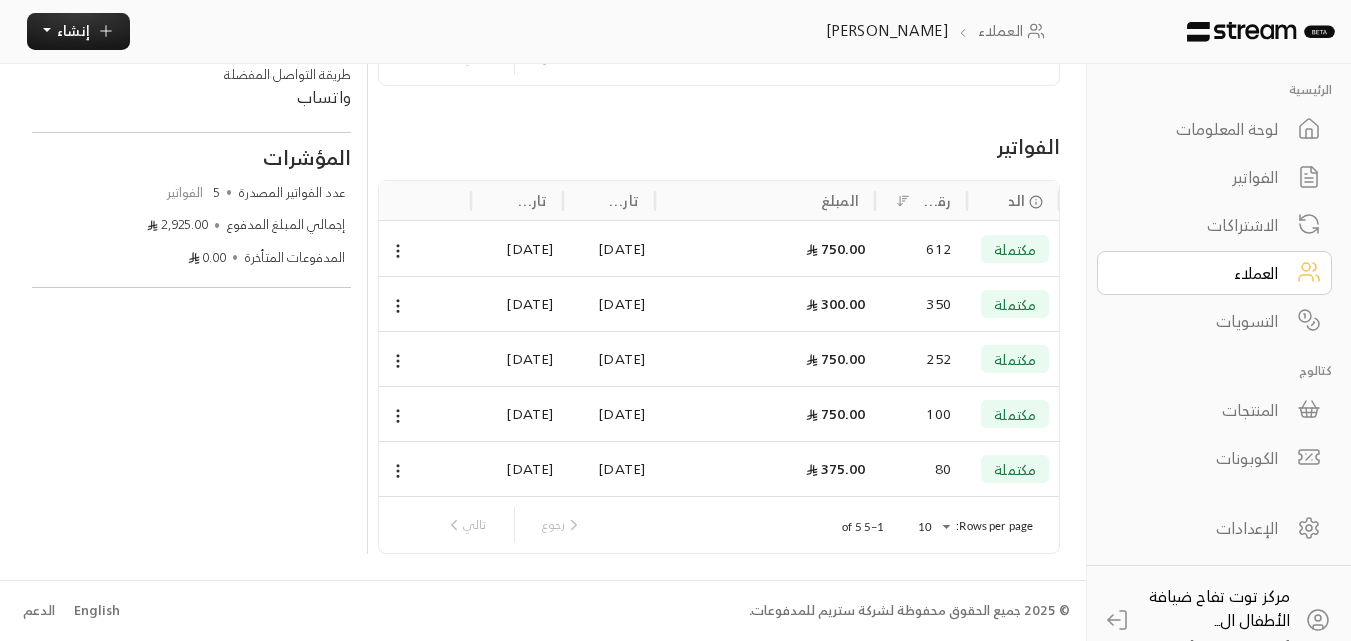 click on "مكتملة" at bounding box center [1015, 359] 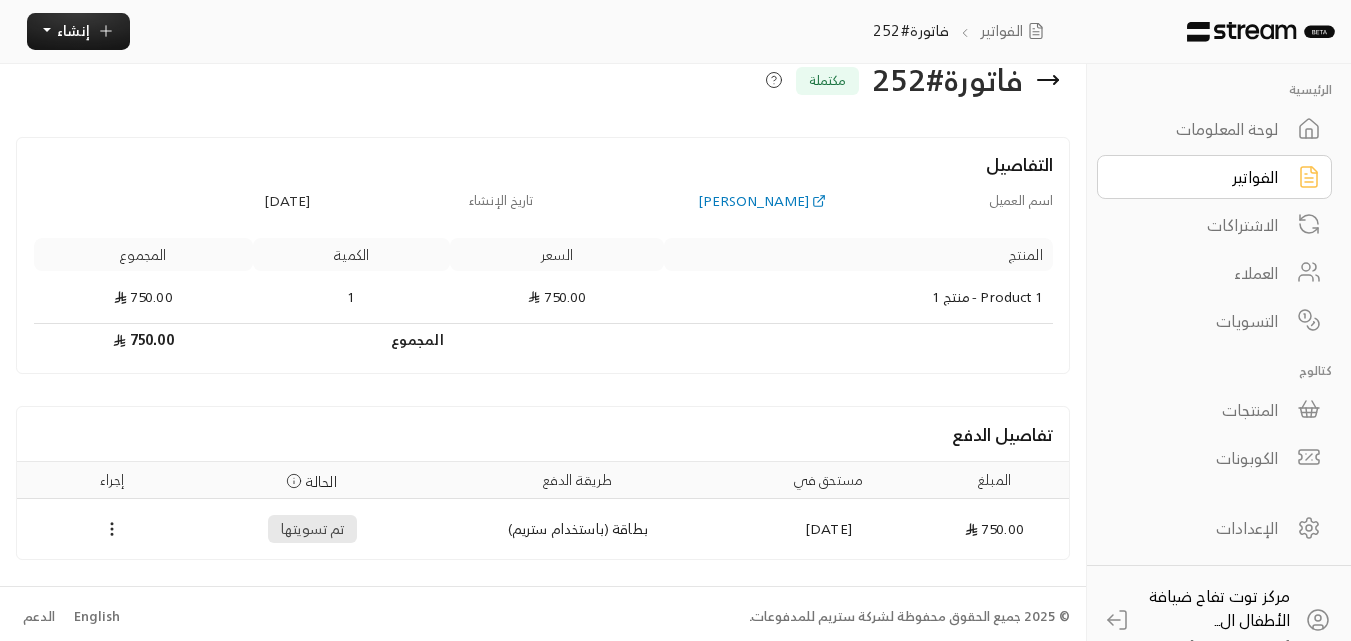 scroll, scrollTop: 29, scrollLeft: 0, axis: vertical 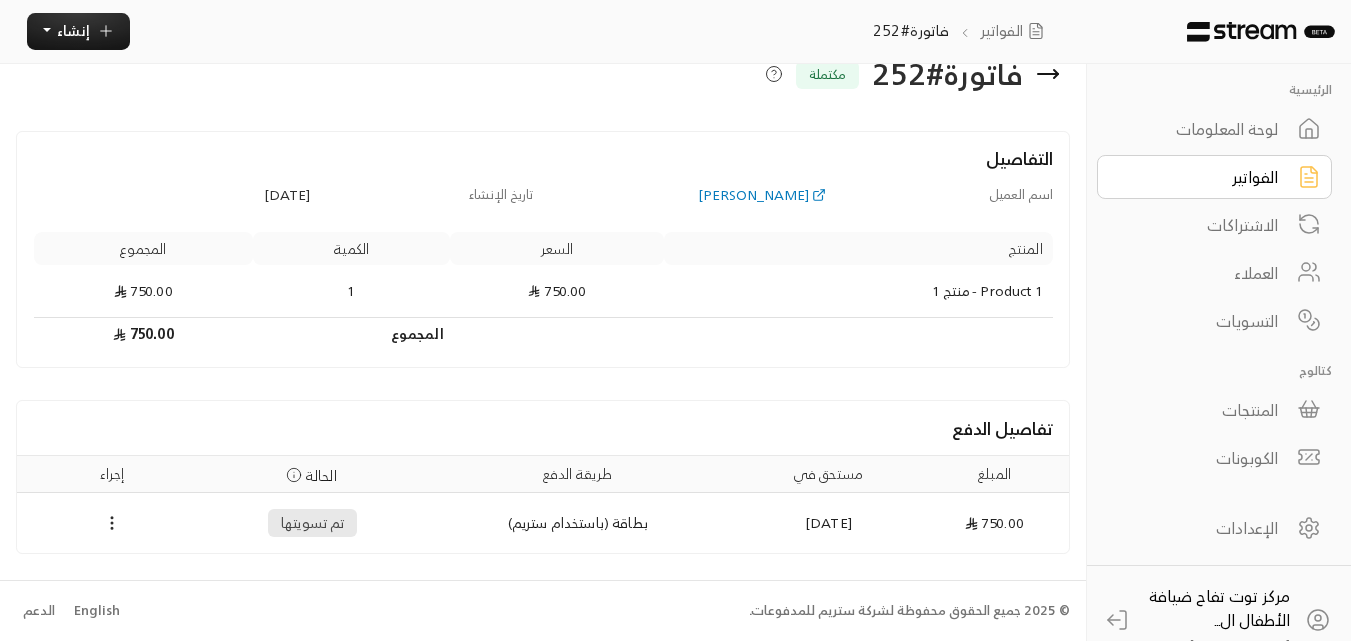 click 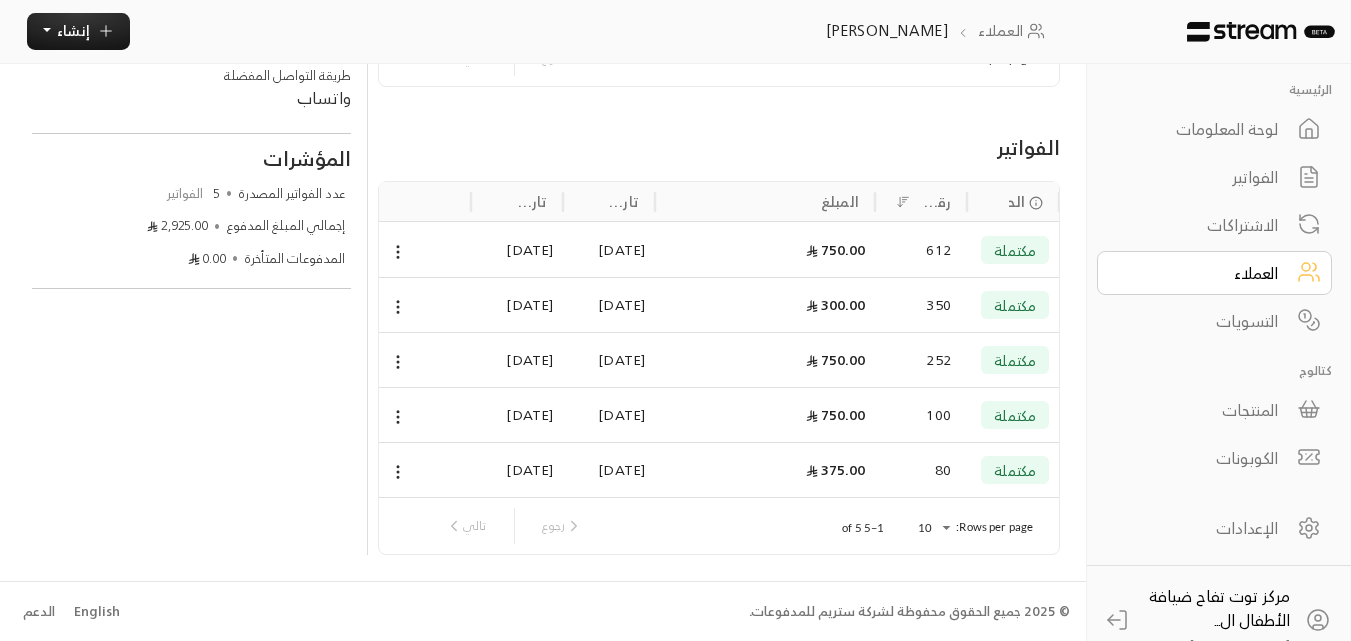 scroll, scrollTop: 329, scrollLeft: 0, axis: vertical 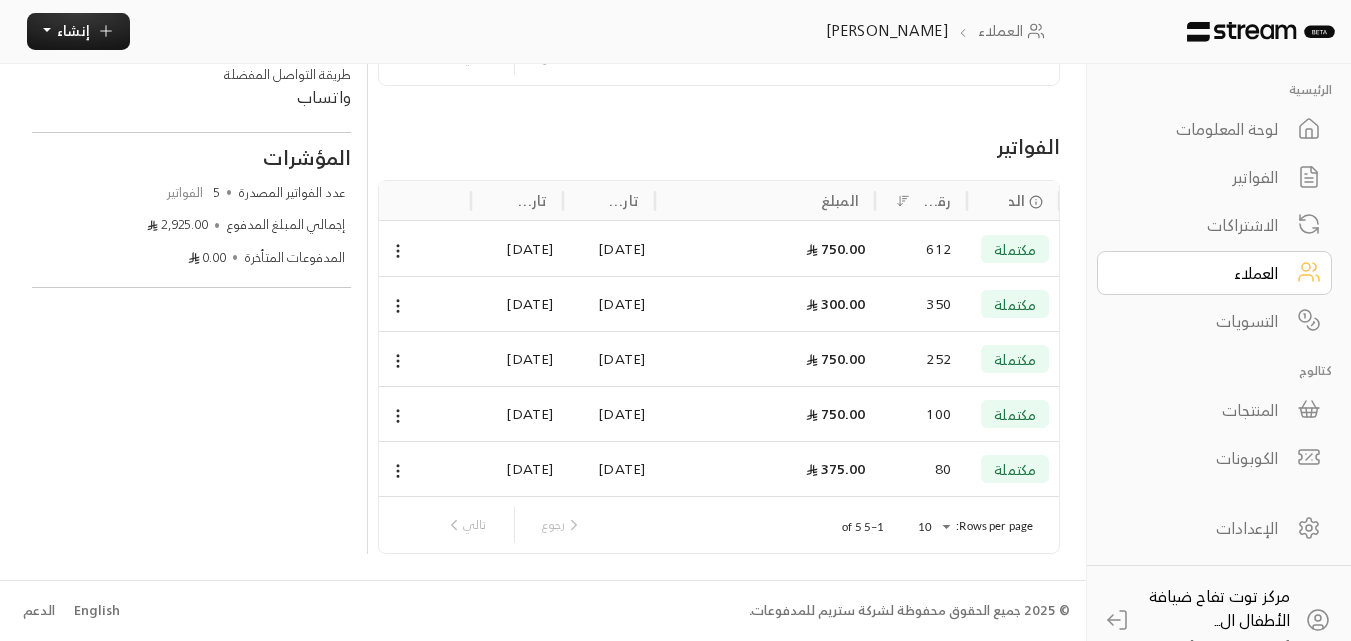 click on "مكتملة" at bounding box center (1015, 249) 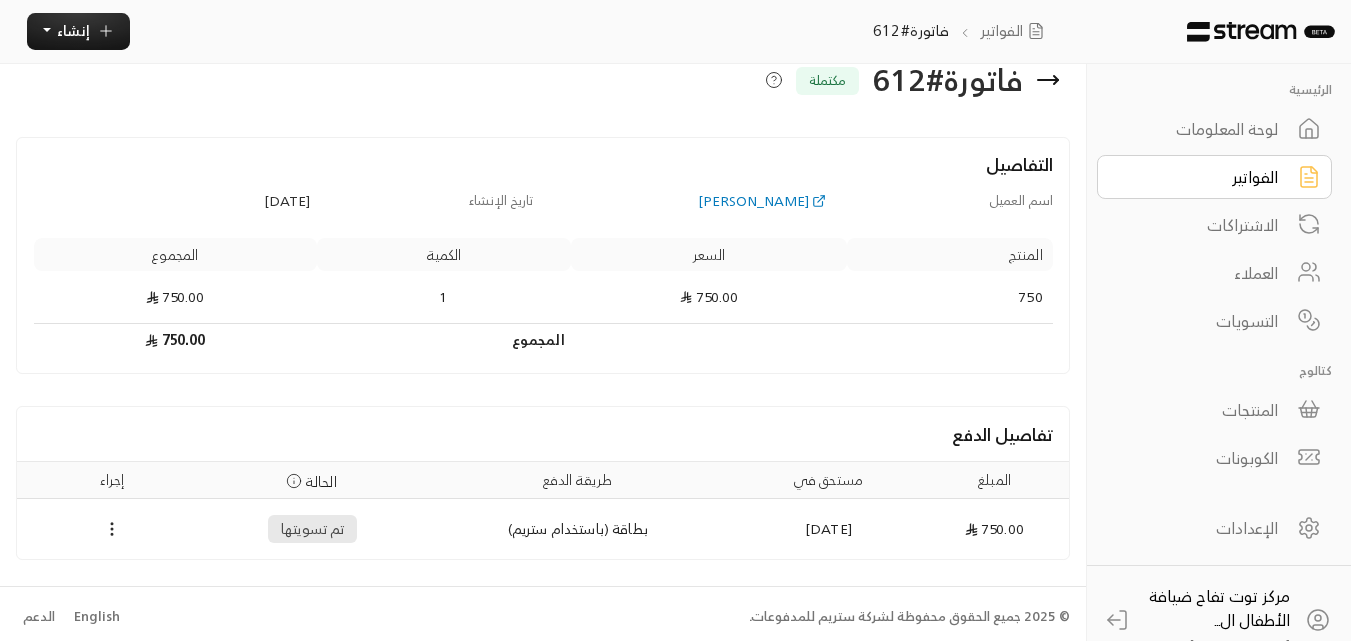 scroll, scrollTop: 29, scrollLeft: 0, axis: vertical 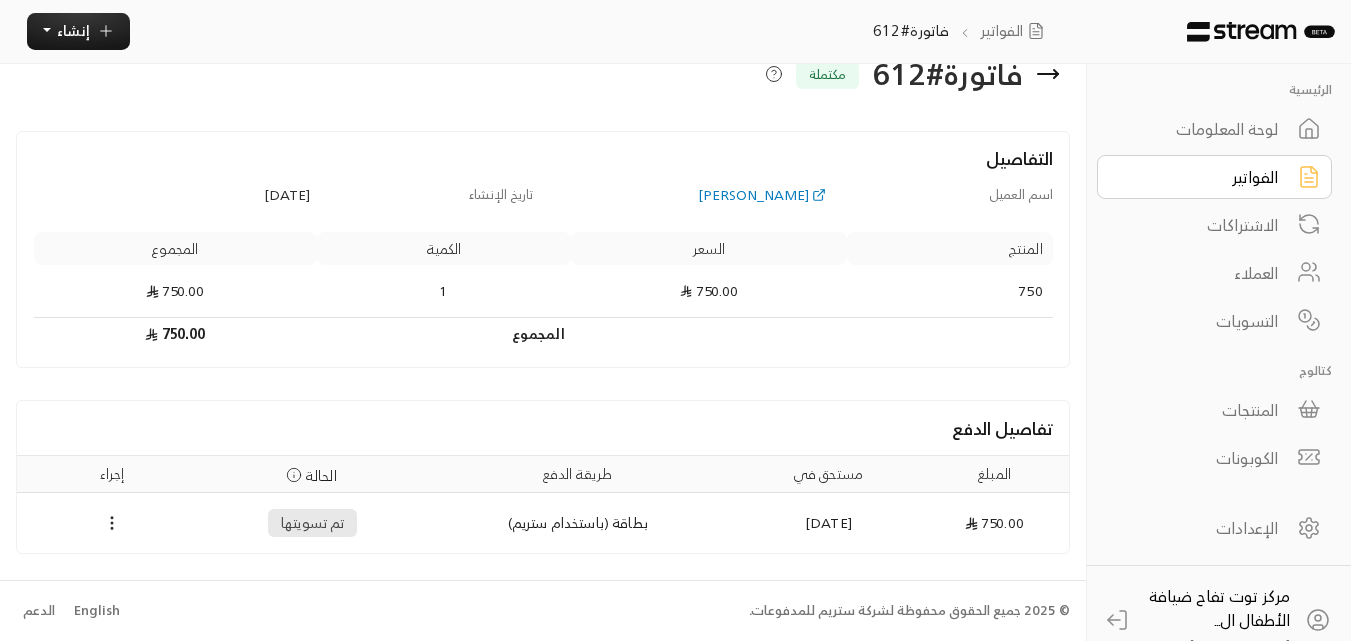 click on "[PERSON_NAME]" at bounding box center (694, 195) 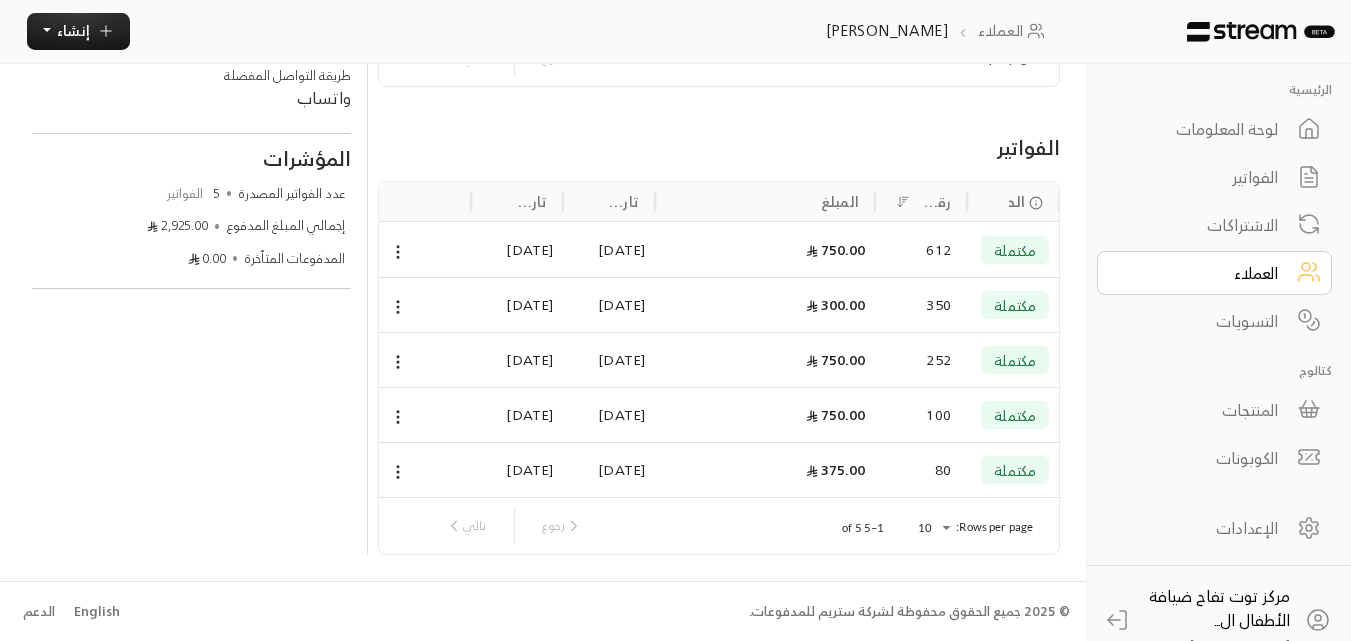 scroll, scrollTop: 329, scrollLeft: 0, axis: vertical 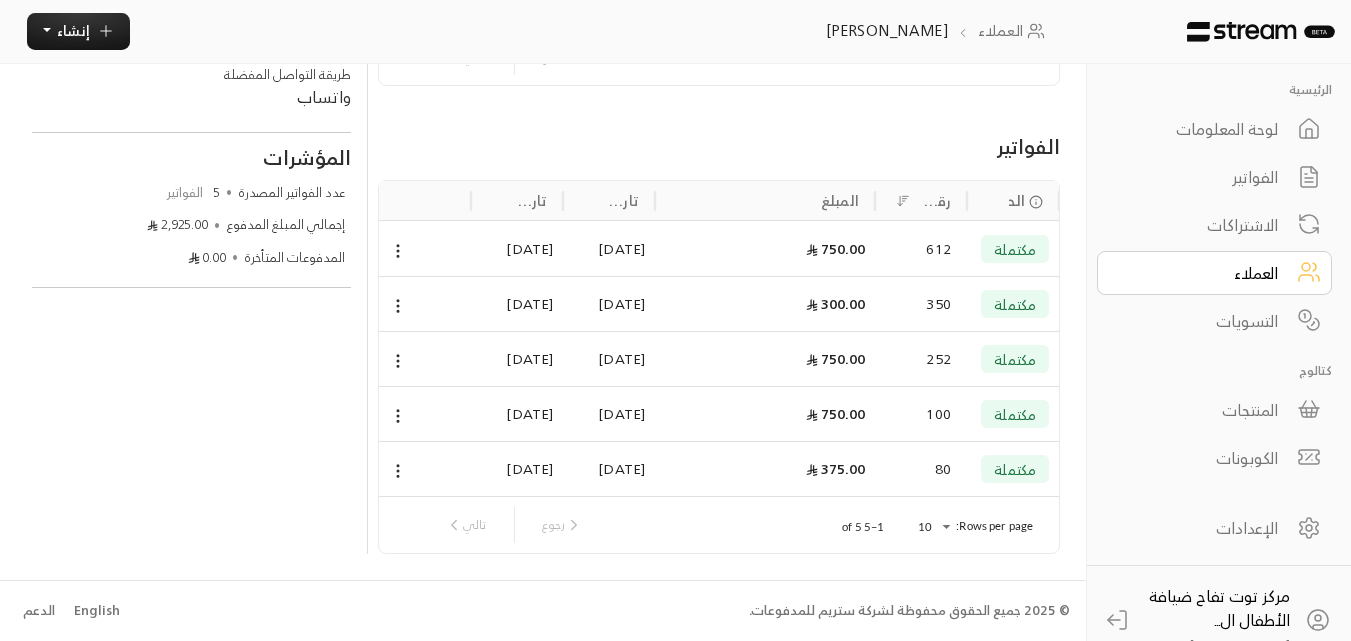 click on "الفواتير" at bounding box center (1201, 177) 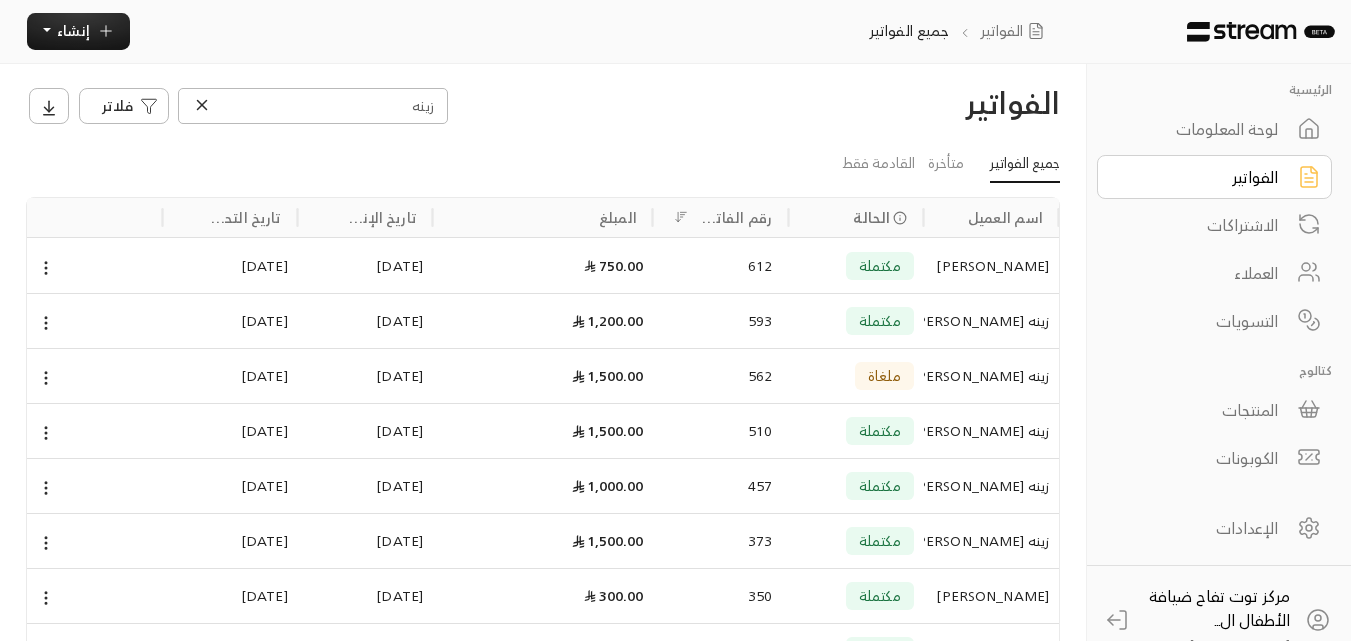 click on "[PERSON_NAME]" at bounding box center (991, 266) 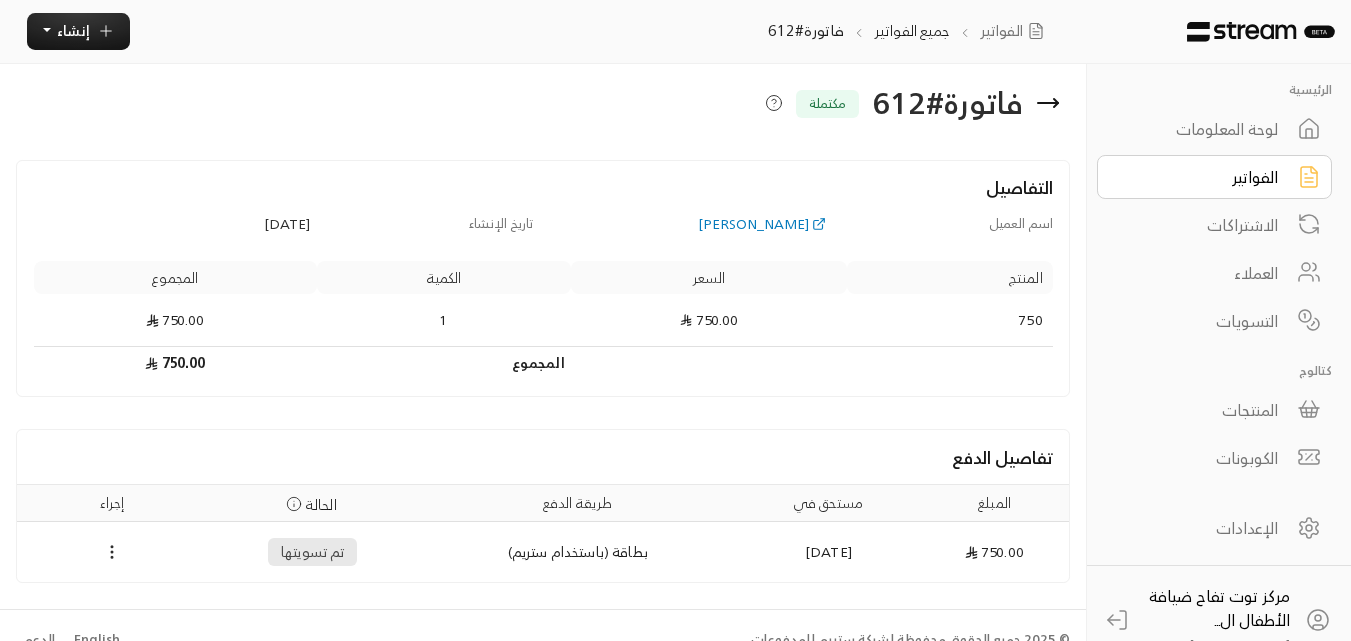 scroll, scrollTop: 29, scrollLeft: 0, axis: vertical 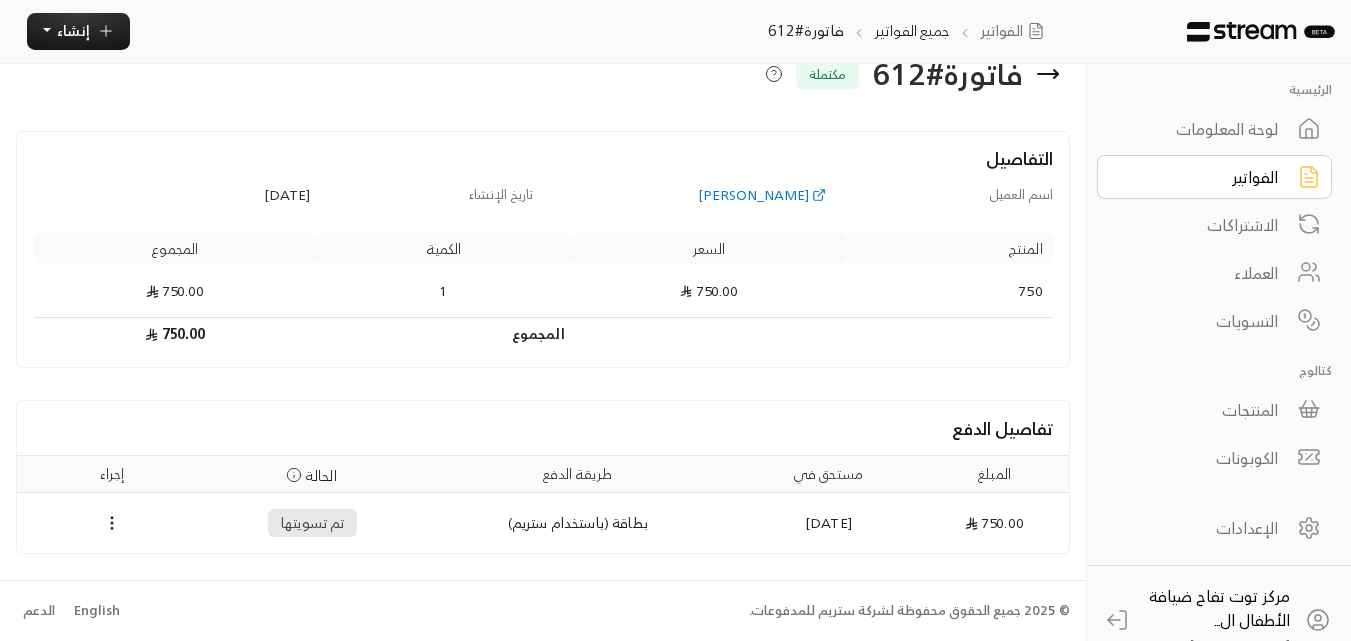 click on "[PERSON_NAME]" at bounding box center (694, 195) 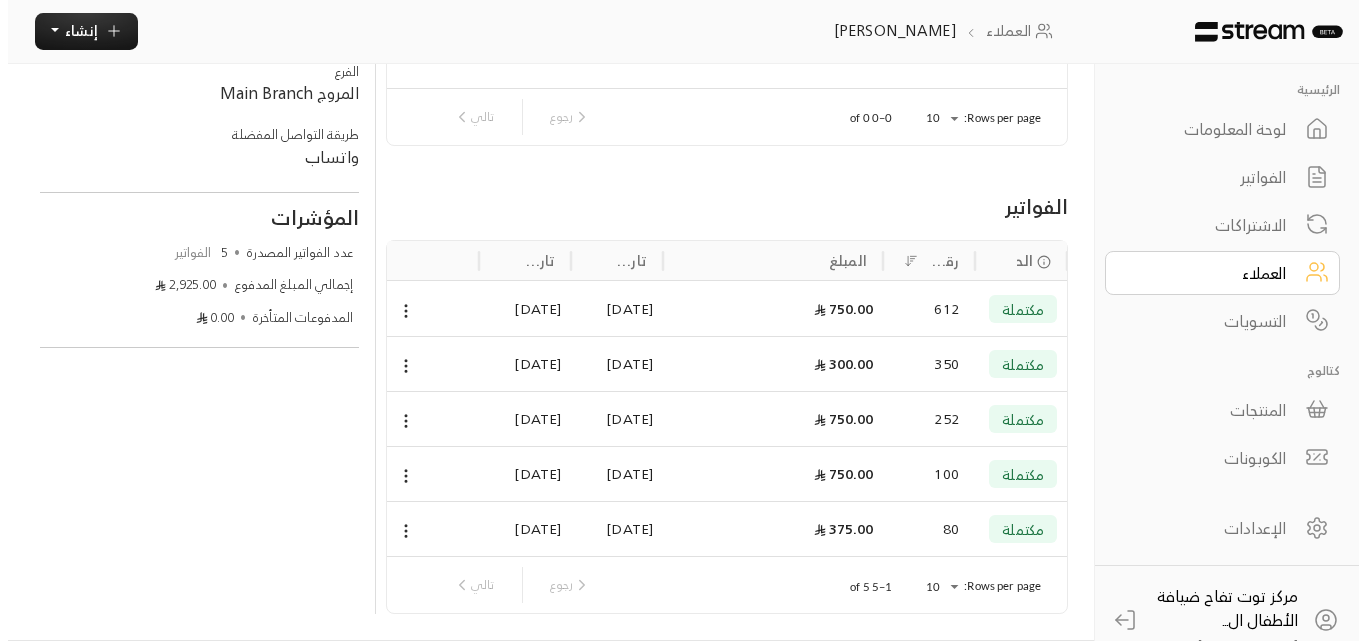 scroll, scrollTop: 300, scrollLeft: 0, axis: vertical 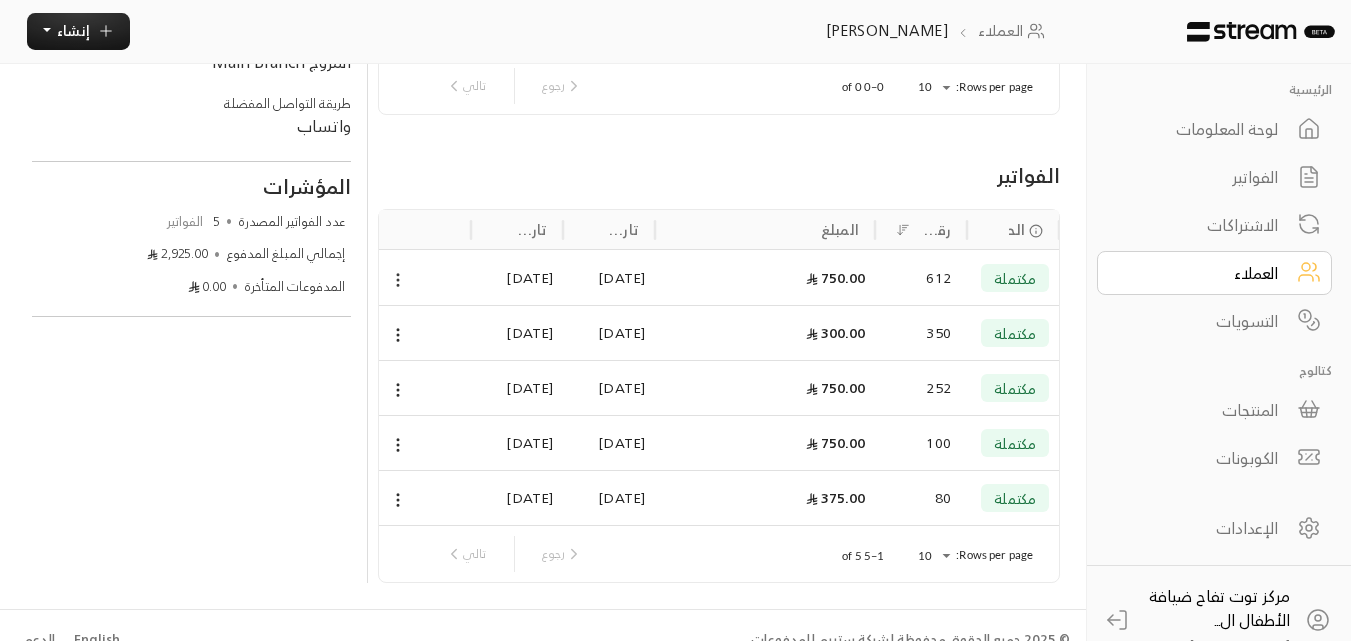 click 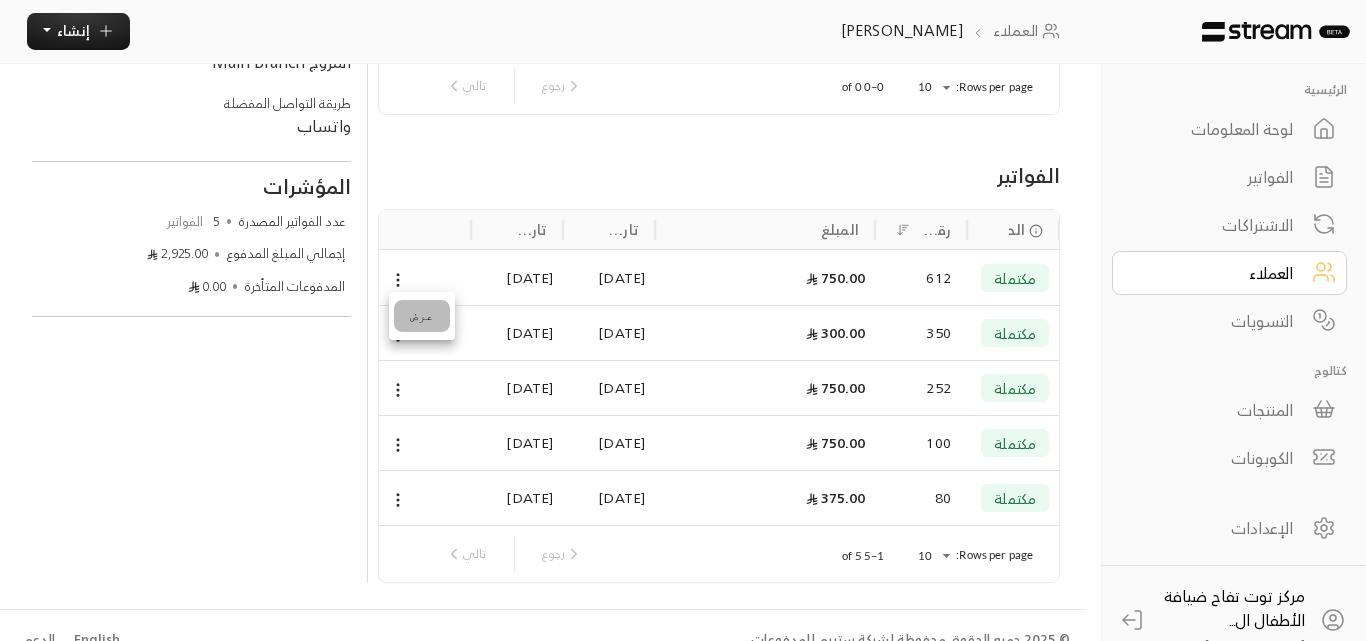 click on "عرض" at bounding box center (422, 316) 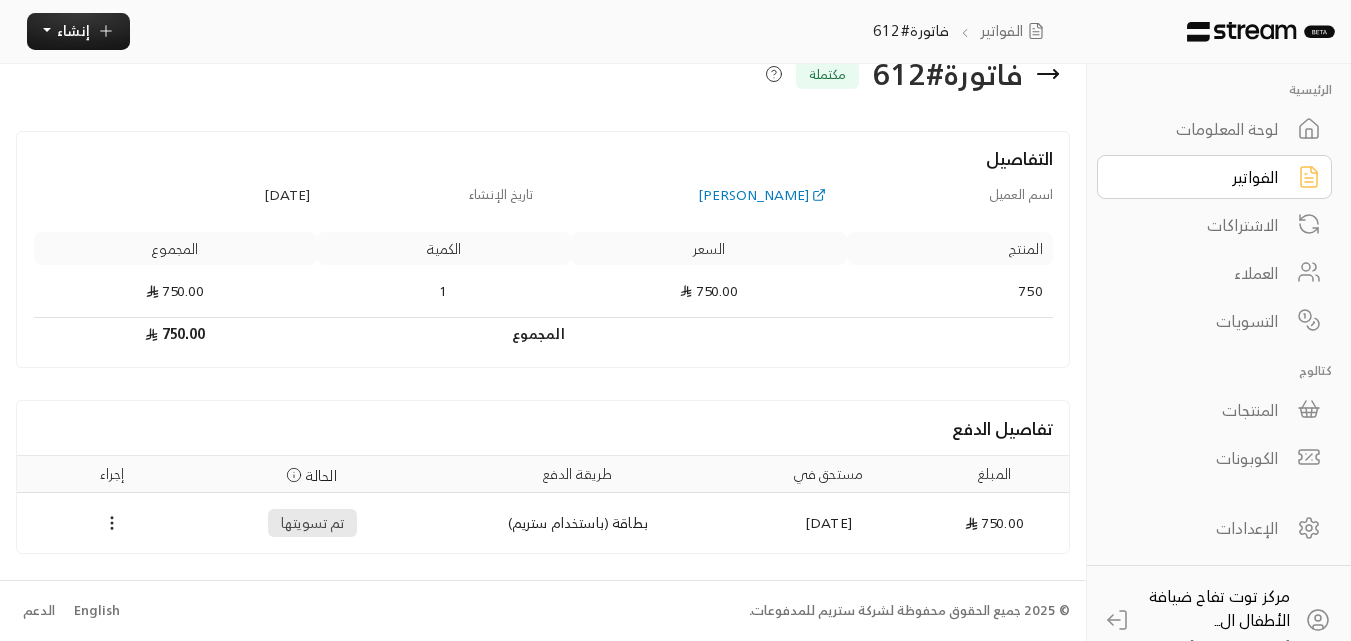 scroll, scrollTop: 0, scrollLeft: 0, axis: both 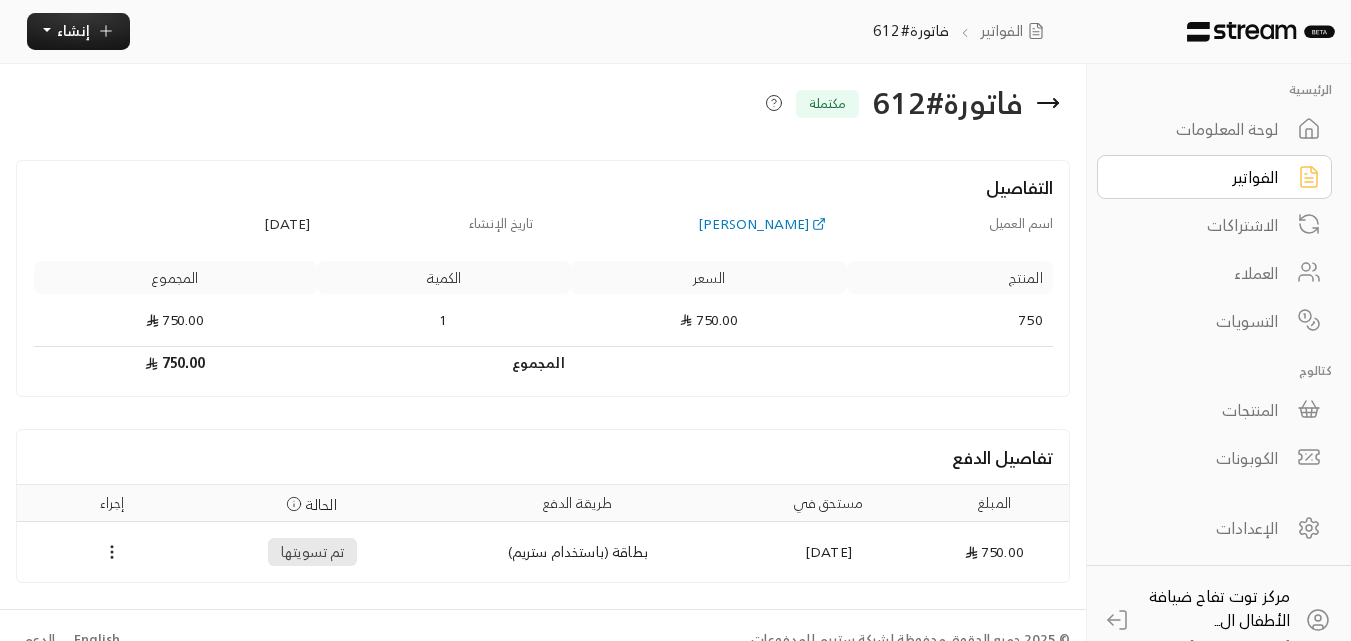 click 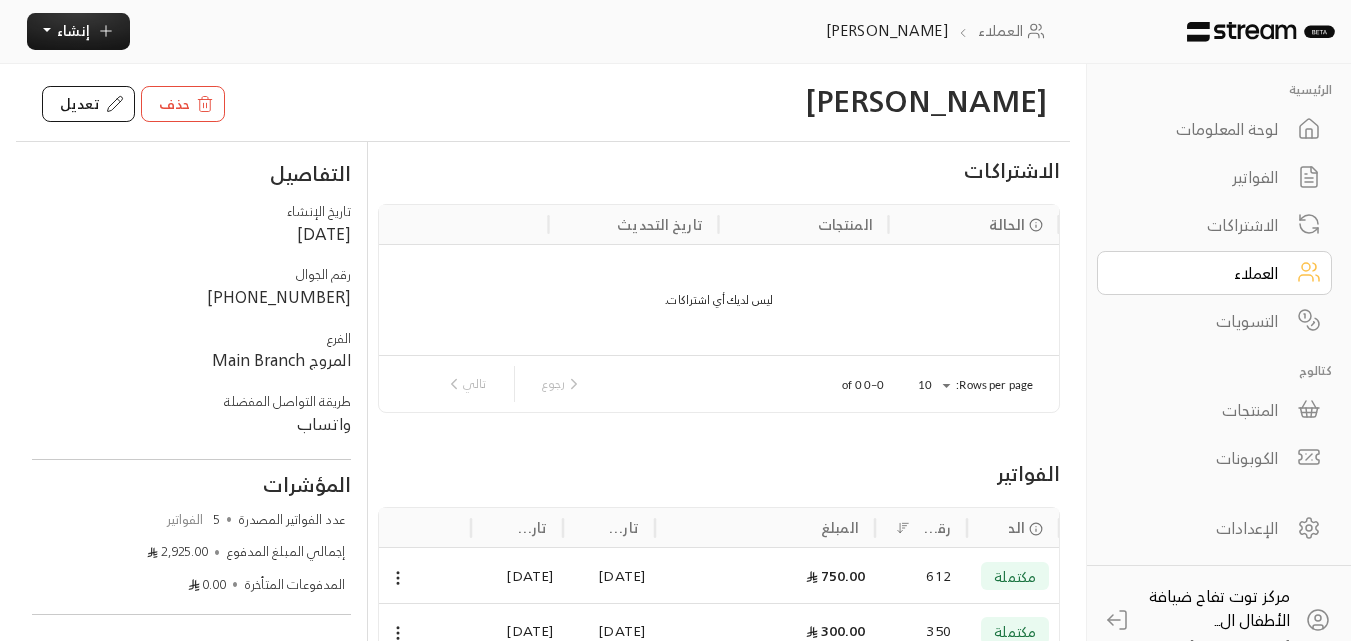 scroll, scrollTop: 0, scrollLeft: 0, axis: both 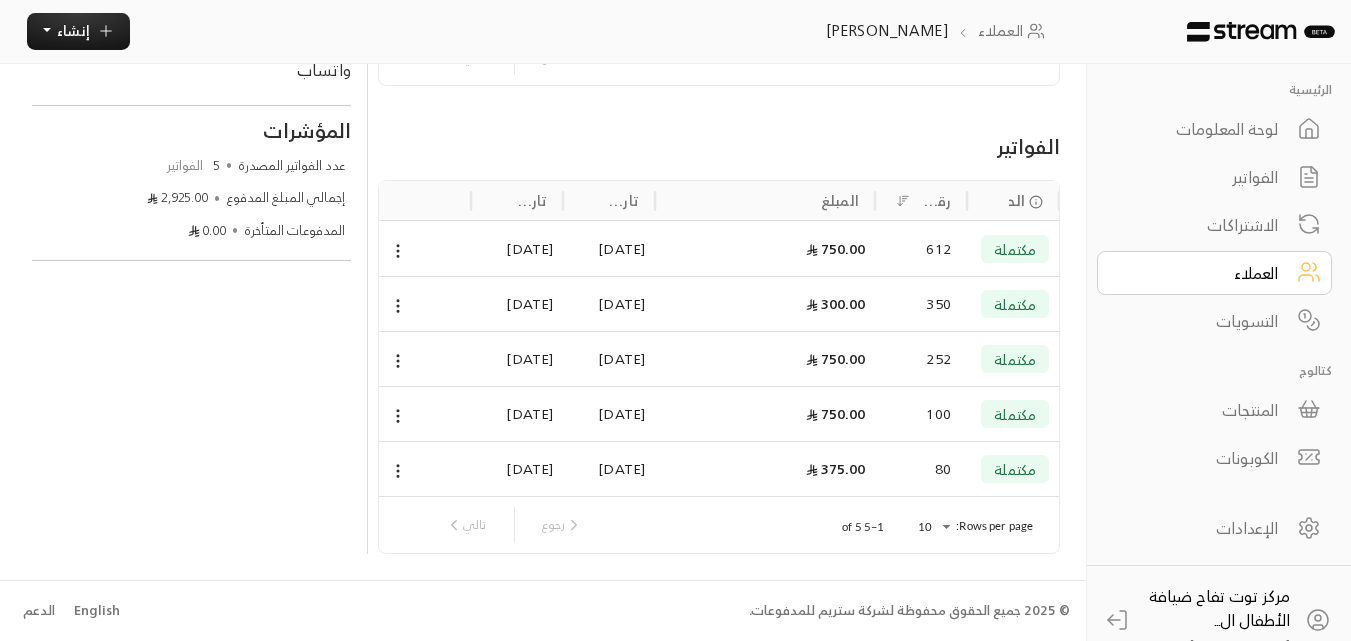 click on "الفواتير" at bounding box center (1201, 177) 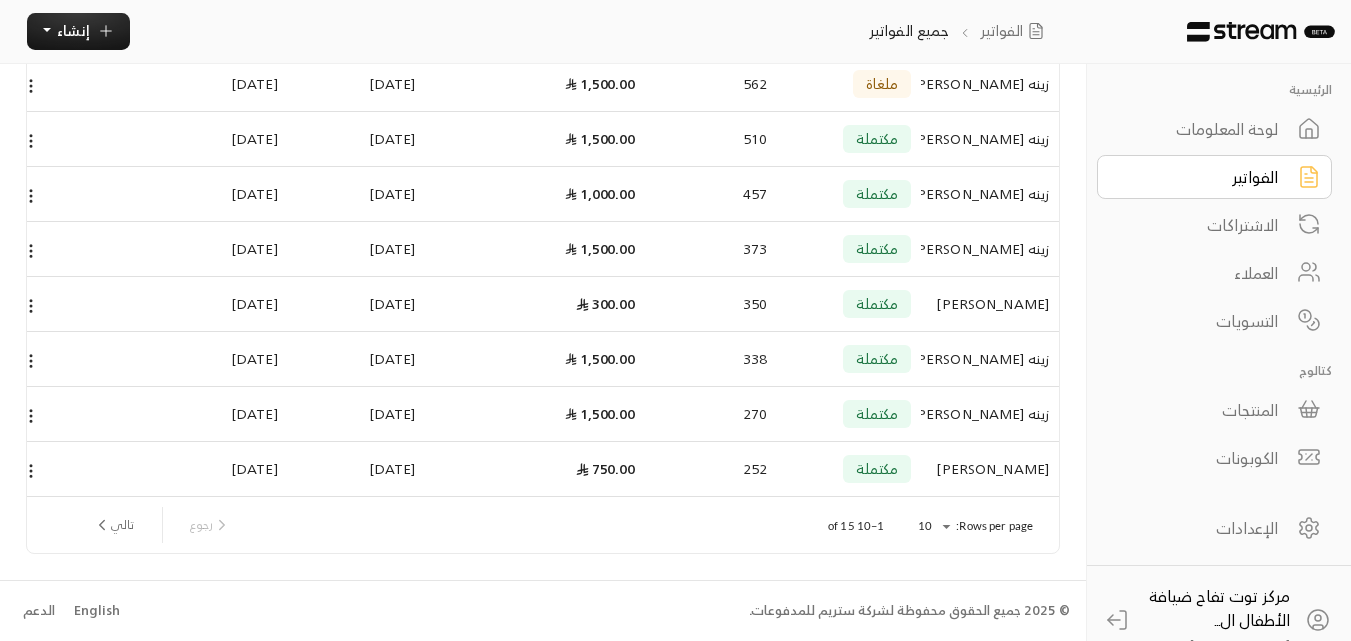 scroll, scrollTop: 0, scrollLeft: 0, axis: both 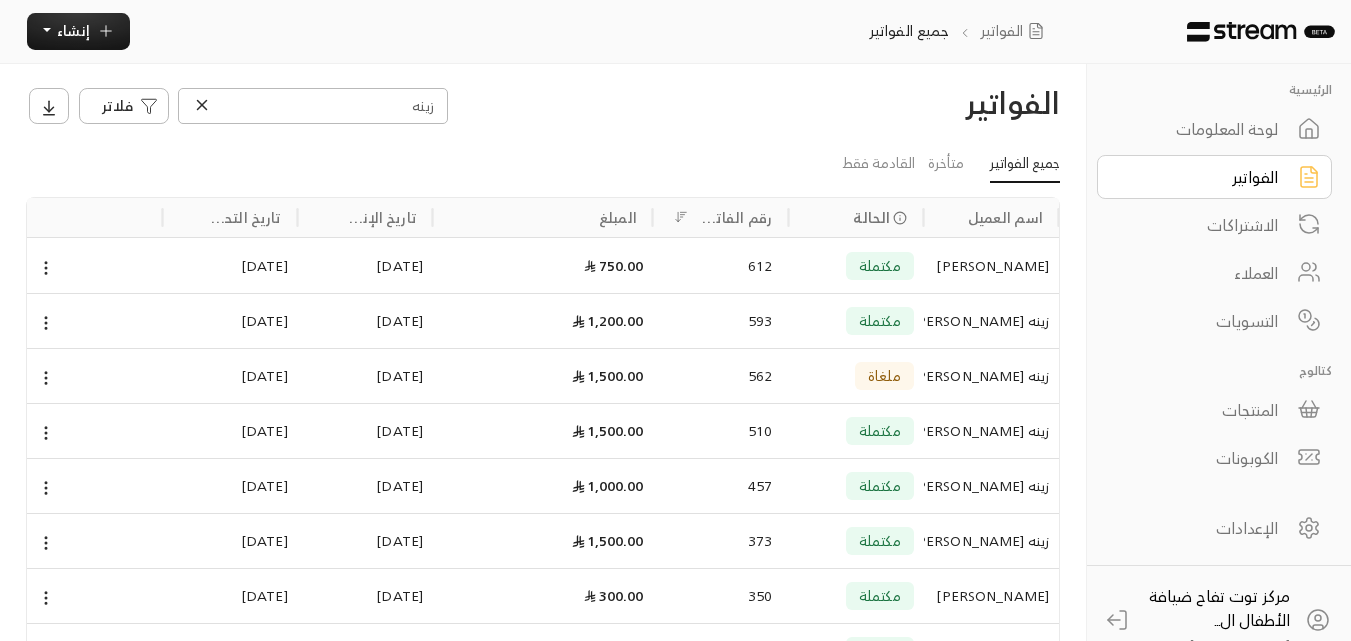 click on "[PERSON_NAME]" at bounding box center [991, 266] 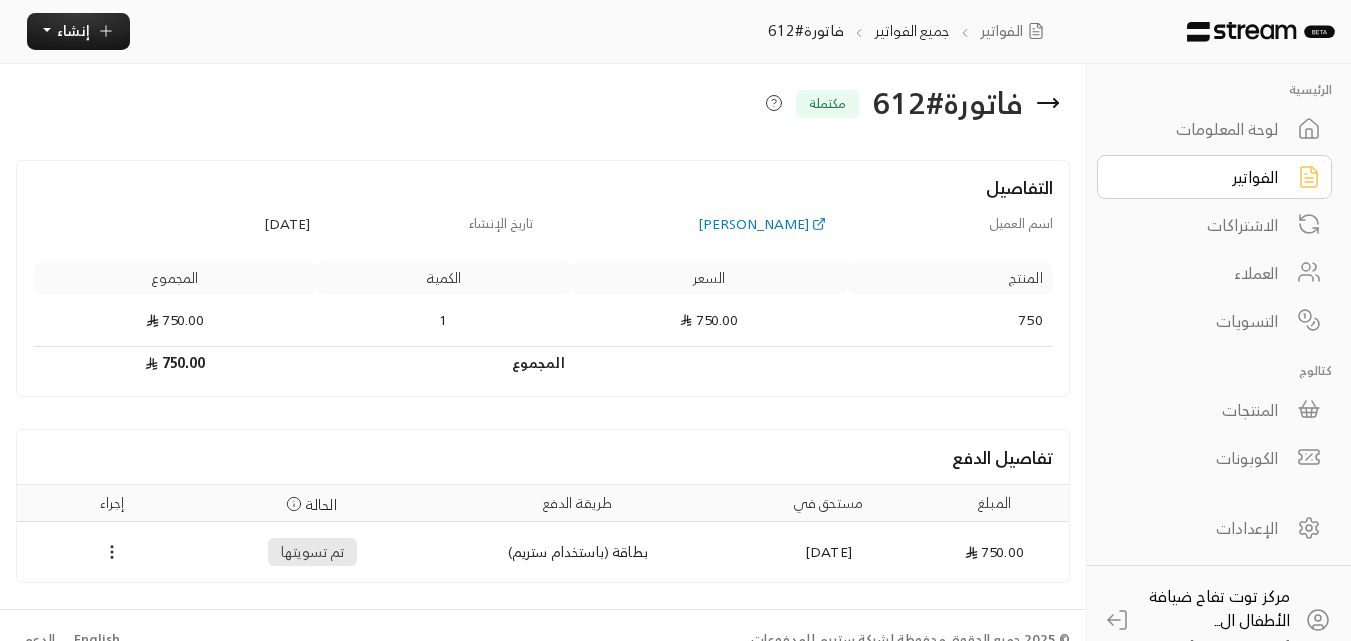 click on "[PERSON_NAME]" at bounding box center [694, 224] 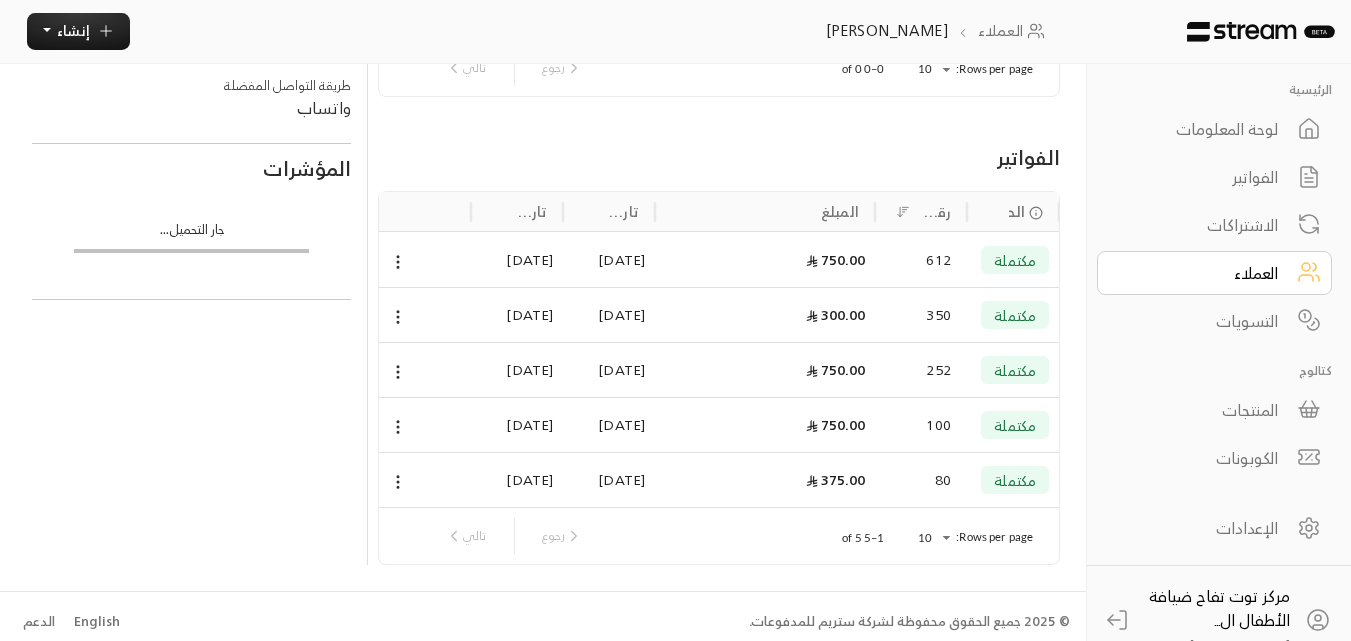 scroll, scrollTop: 329, scrollLeft: 0, axis: vertical 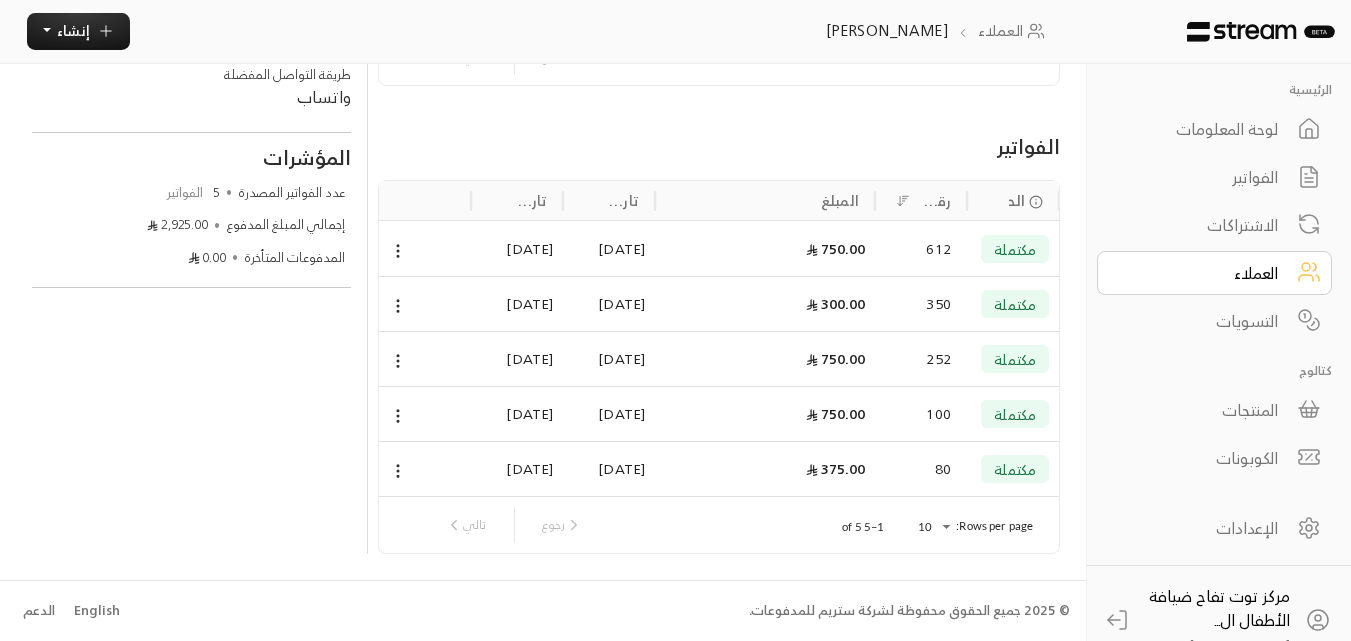click on "مكتملة" at bounding box center (1015, 249) 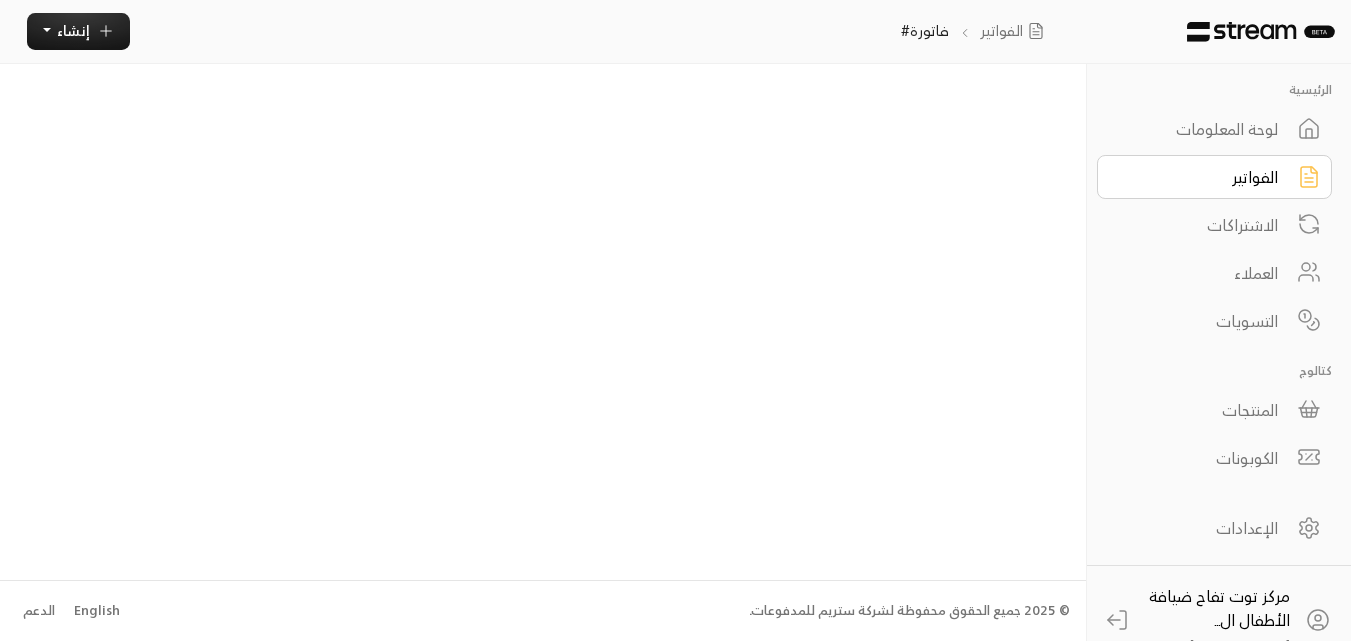 scroll, scrollTop: 0, scrollLeft: 0, axis: both 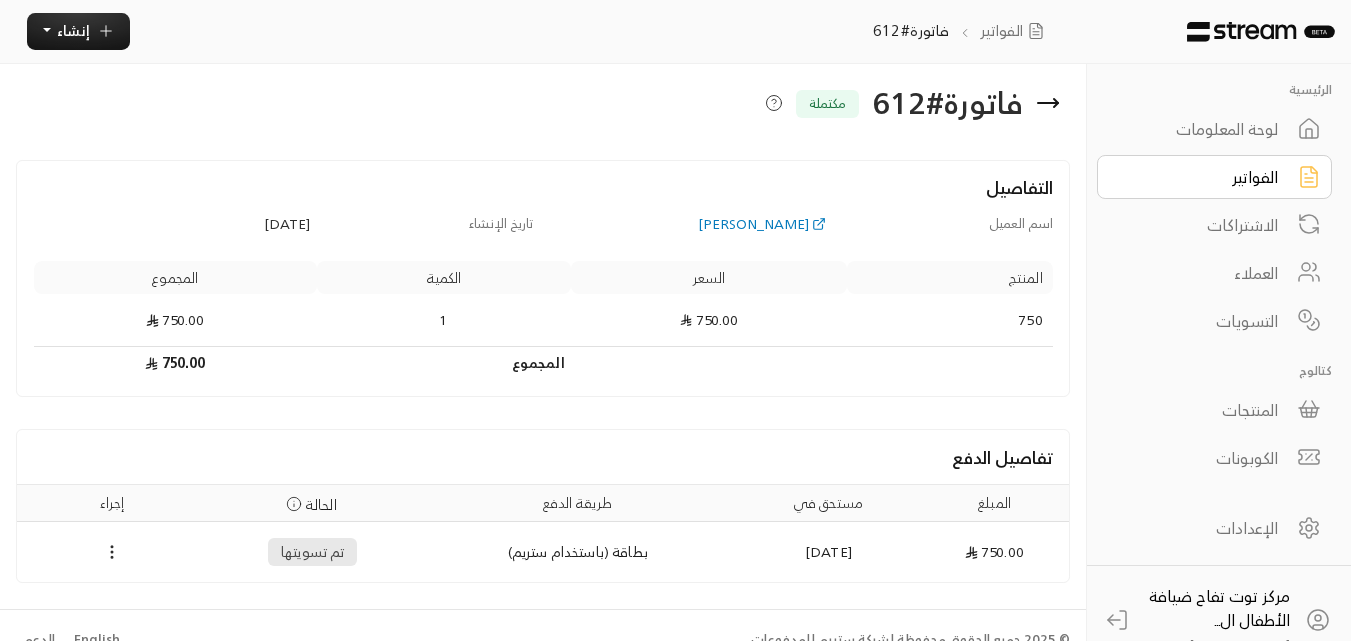 click 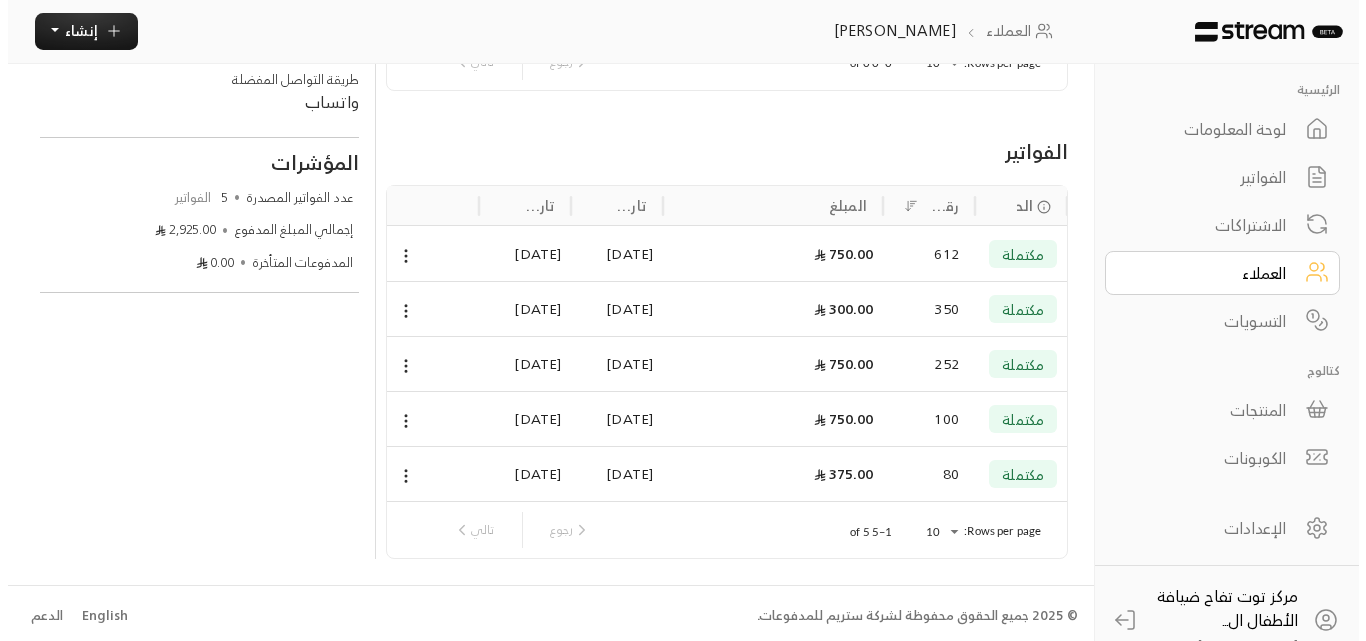 scroll, scrollTop: 329, scrollLeft: 0, axis: vertical 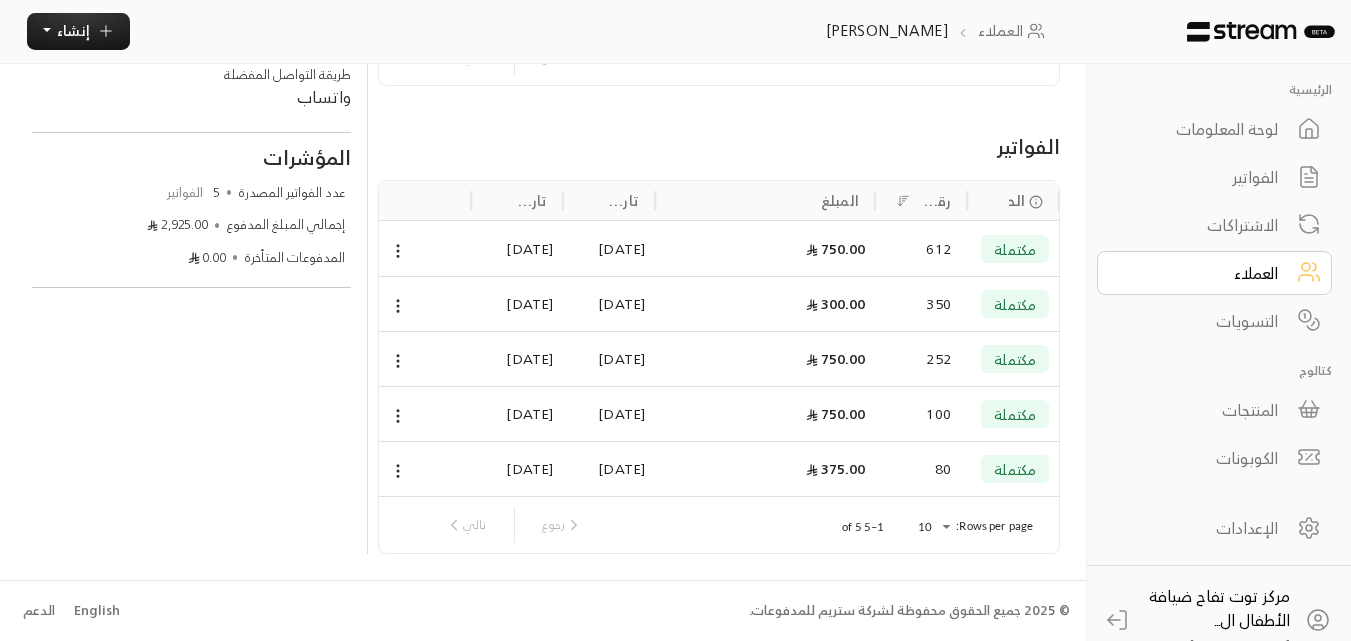 click on "الرئيسية لوحة المعلومات الفواتير الاشتراكات العملاء التسويات كتالوج المنتجات الكوبونات الإعدادات   مركز توت تفاح ضيافة الأطفال ال...     [DOMAIN_NAME]@gma...   الرئيسية لوحة المعلومات الفواتير الاشتراكات العملاء التسويات كتالوج المنتجات الكوبونات الإعدادات   مركز توت تفاح ضيافة الأطفال ال...     [DOMAIN_NAME]@gma...   العملاء زينه ياسر إنشاء   زينه ياسر     حذف   تعديل الاشتراكات الحالة   المنتجات تاريخ التحديث ليس لديك أي اشتراكات. Rows per page: 10 ** 0–0 of 0 رجوع تالي الفواتير الحالة   رقم الفاتورة المبلغ تاريخ الإنشاء تاريخ التحديث مكتملة 612 750.00     [DATE] [DATE] مكتملة" at bounding box center [675, -9] 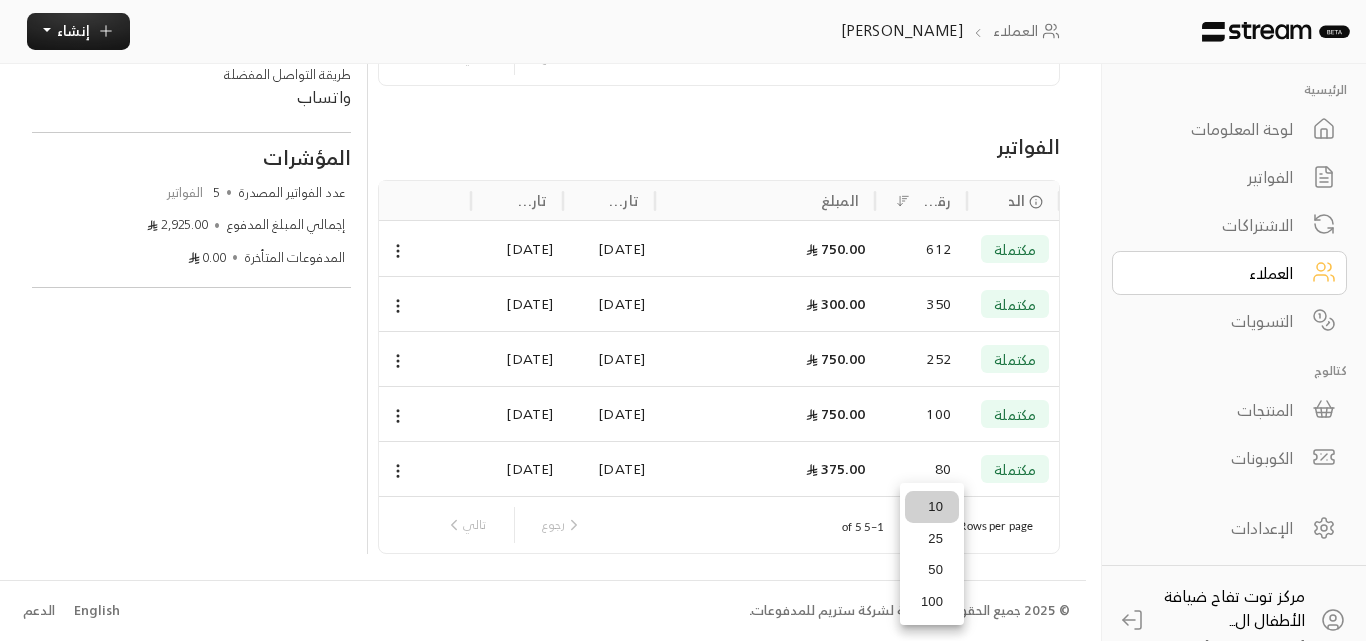 click on "25" at bounding box center [932, 539] 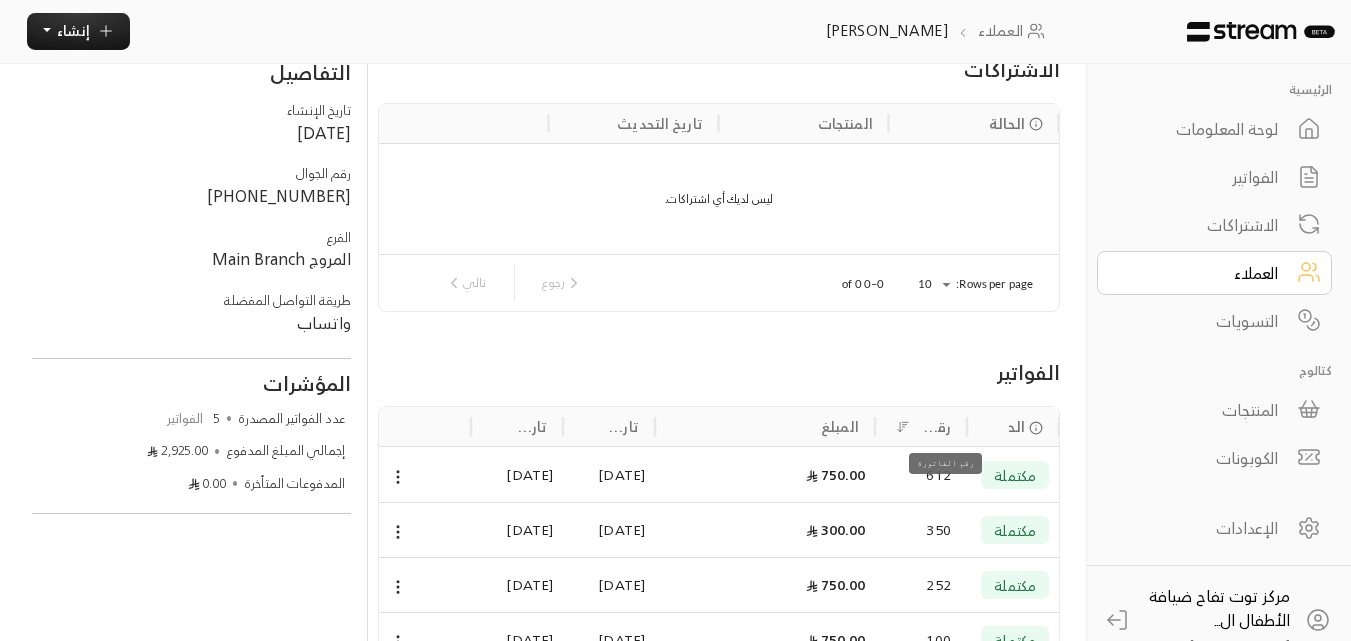 scroll, scrollTop: 200, scrollLeft: 0, axis: vertical 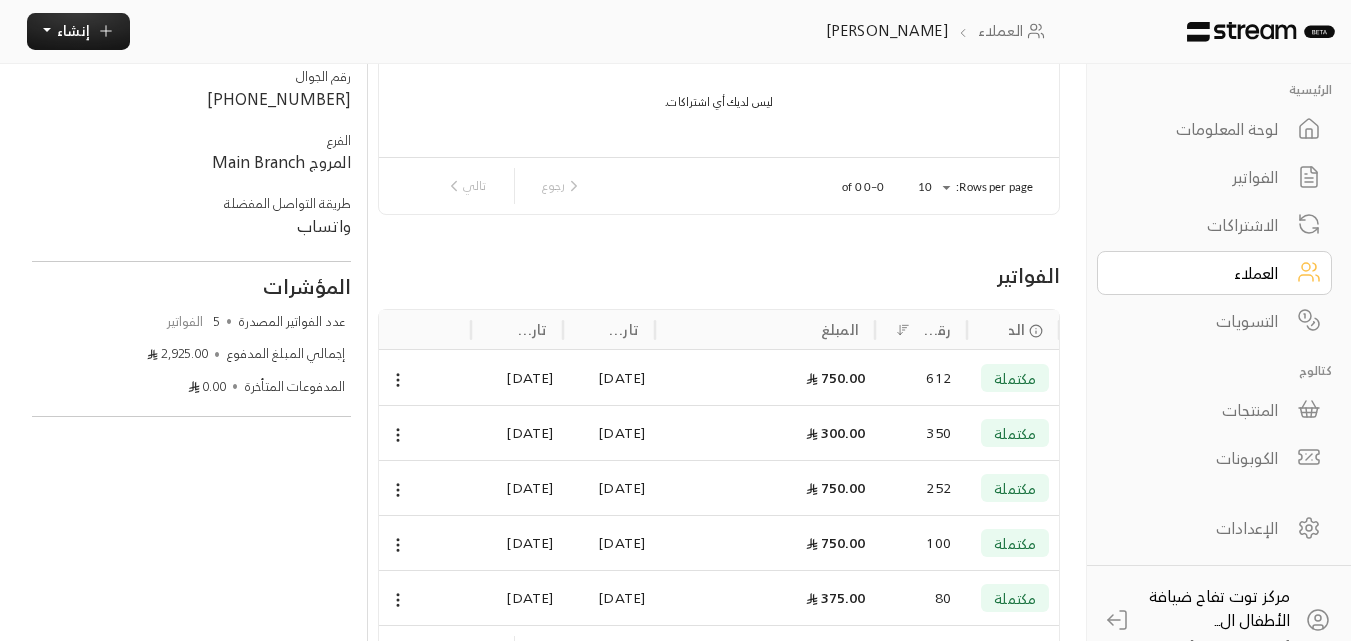 click on "الفواتير" at bounding box center [1201, 177] 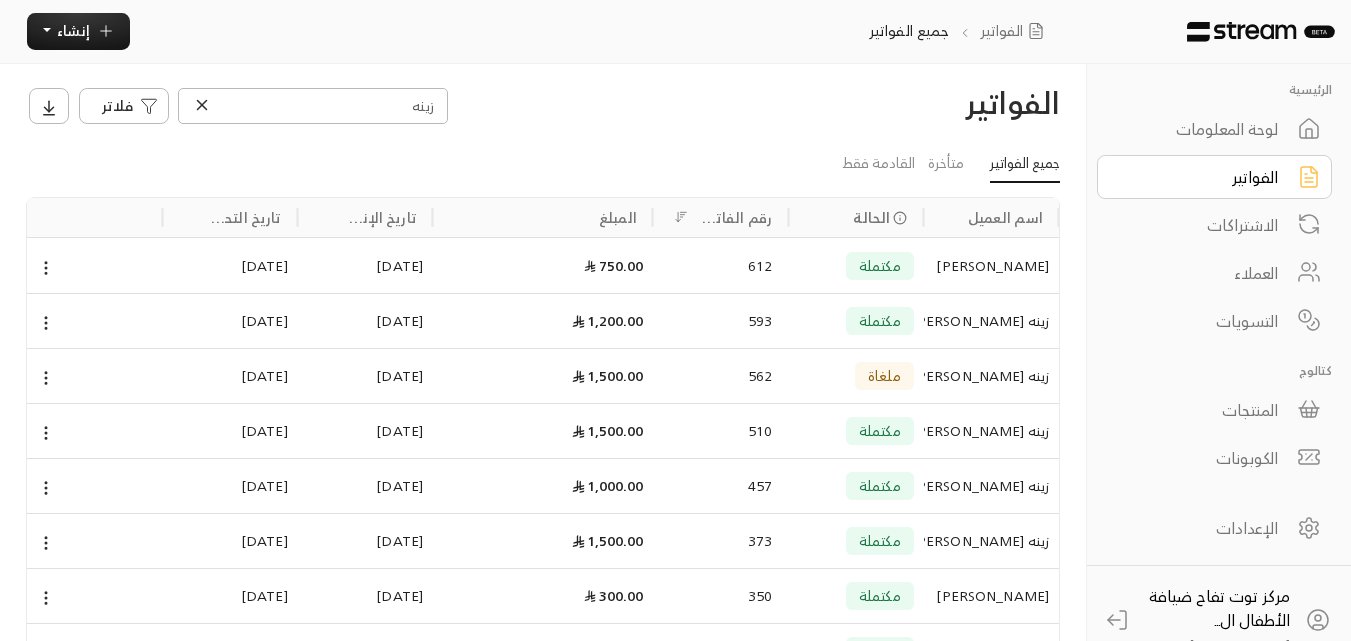 click on "[PERSON_NAME]" at bounding box center [991, 266] 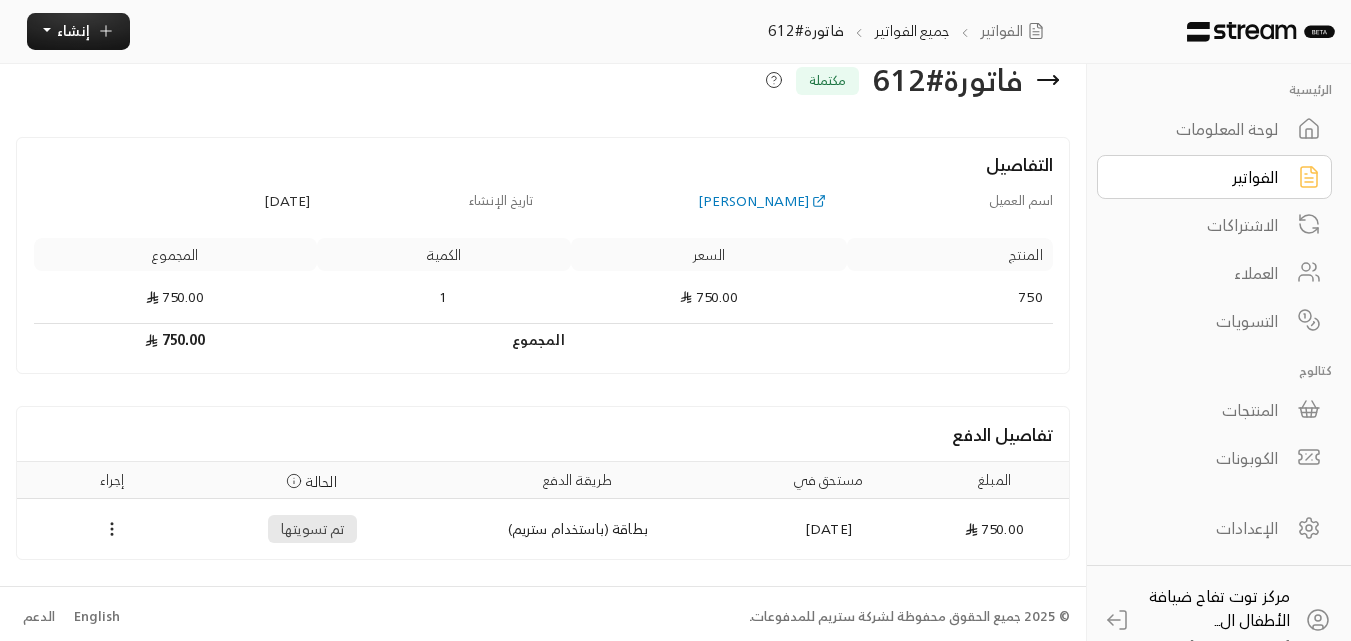 scroll, scrollTop: 29, scrollLeft: 0, axis: vertical 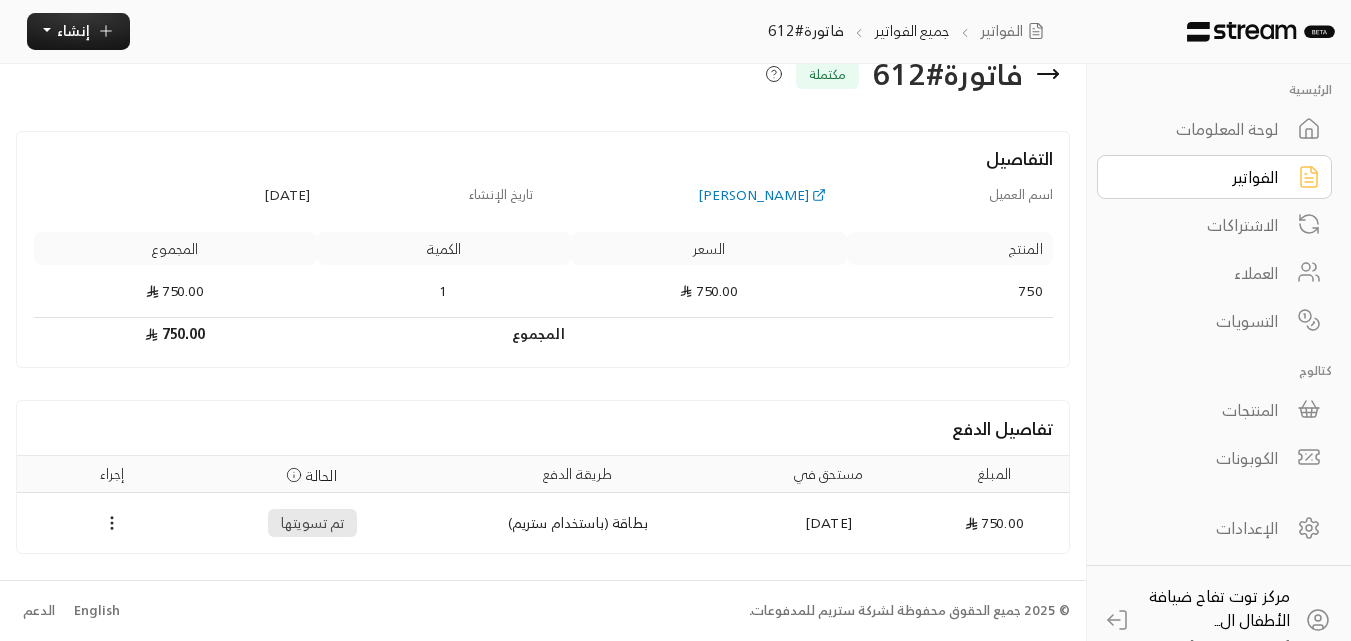 click on "الفواتير" at bounding box center [1201, 177] 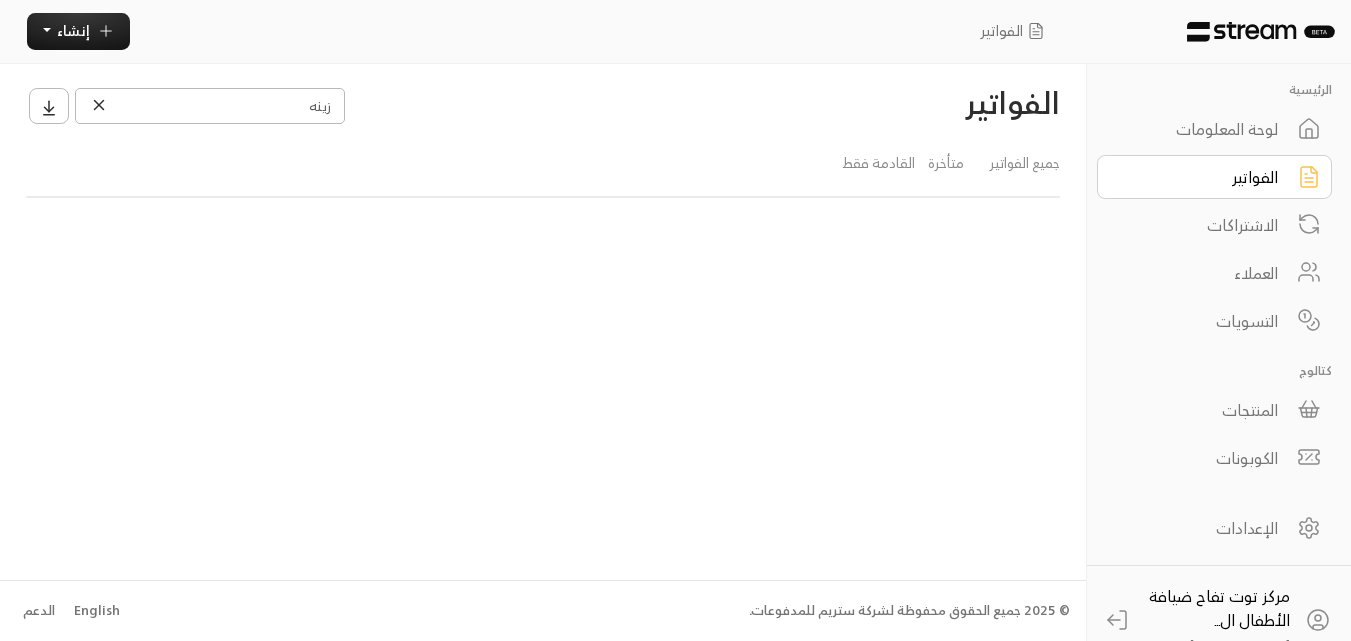 scroll, scrollTop: 0, scrollLeft: 0, axis: both 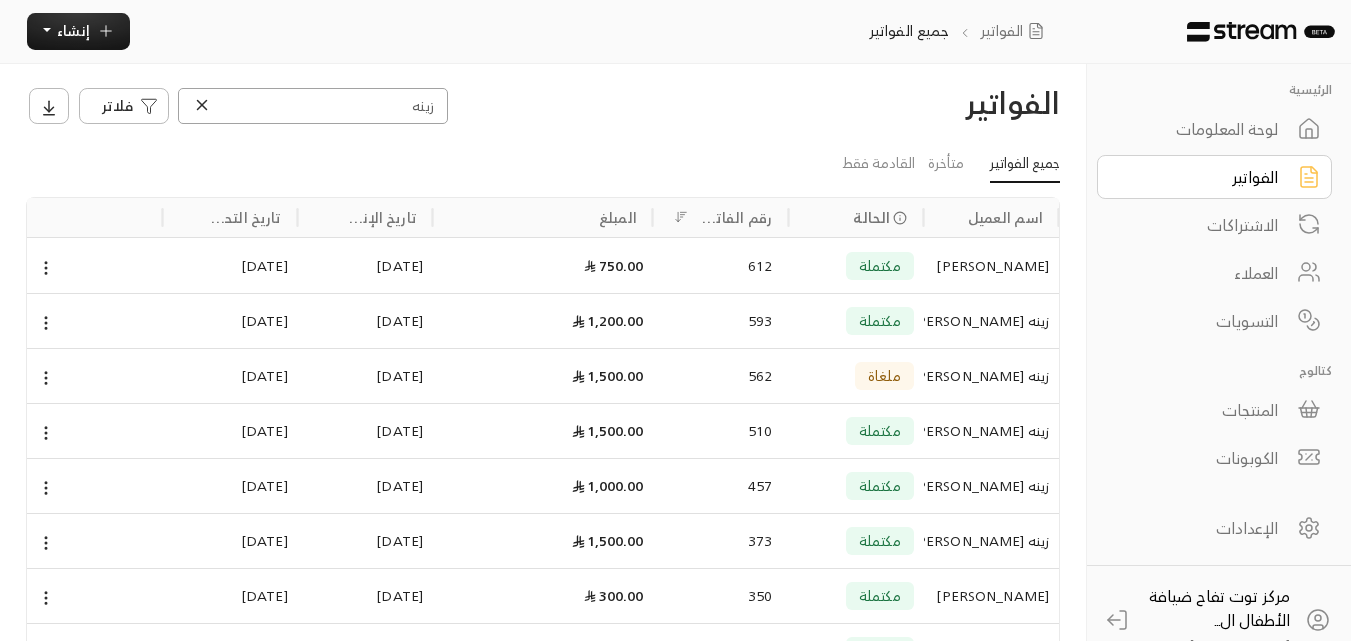 click on "زينه" at bounding box center [313, 106] 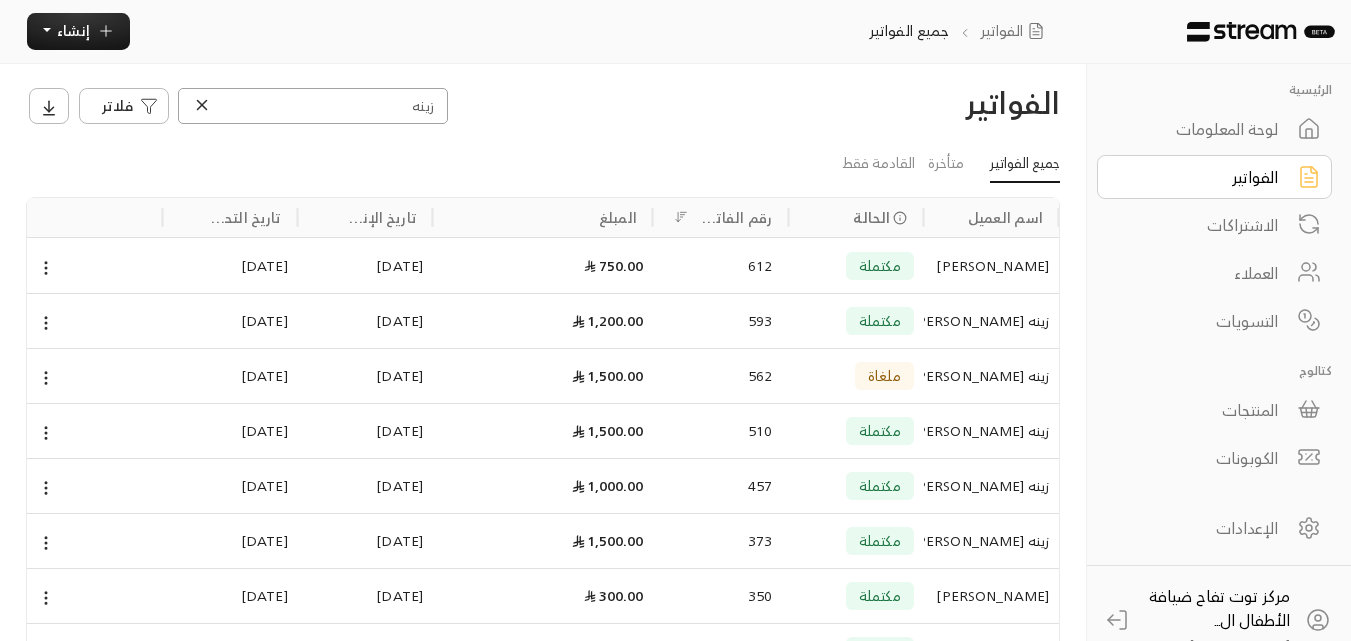 type on "[PERSON_NAME]" 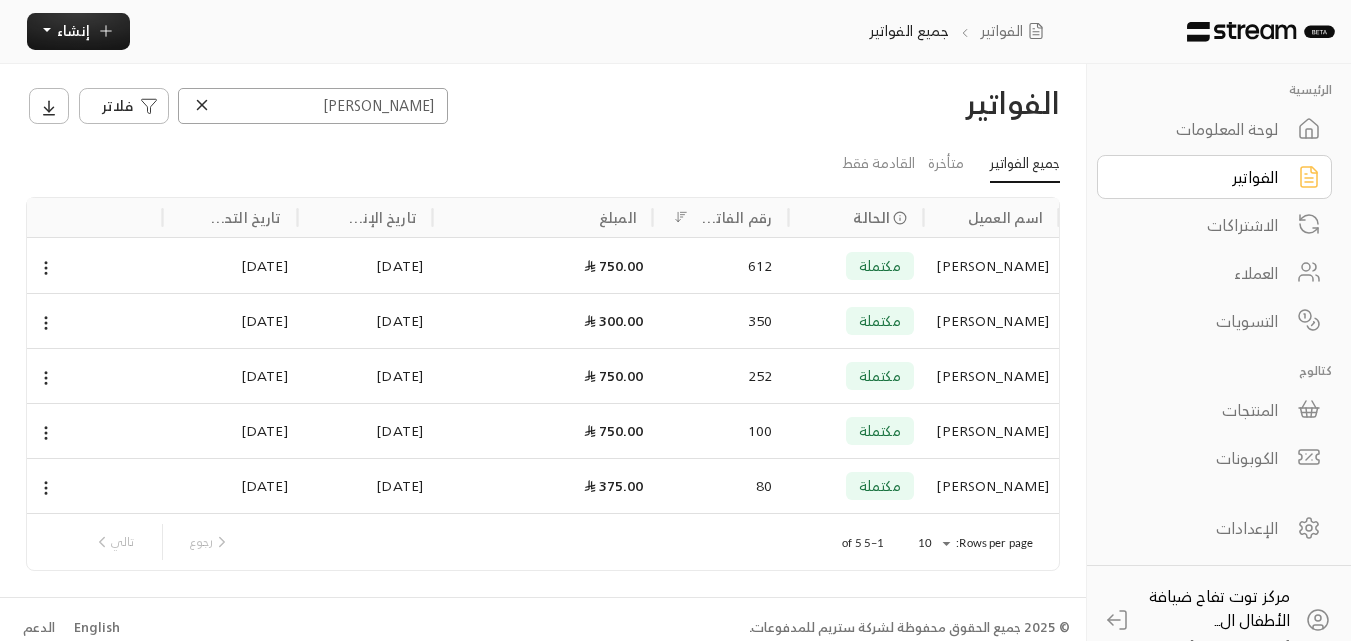 scroll, scrollTop: 17, scrollLeft: 0, axis: vertical 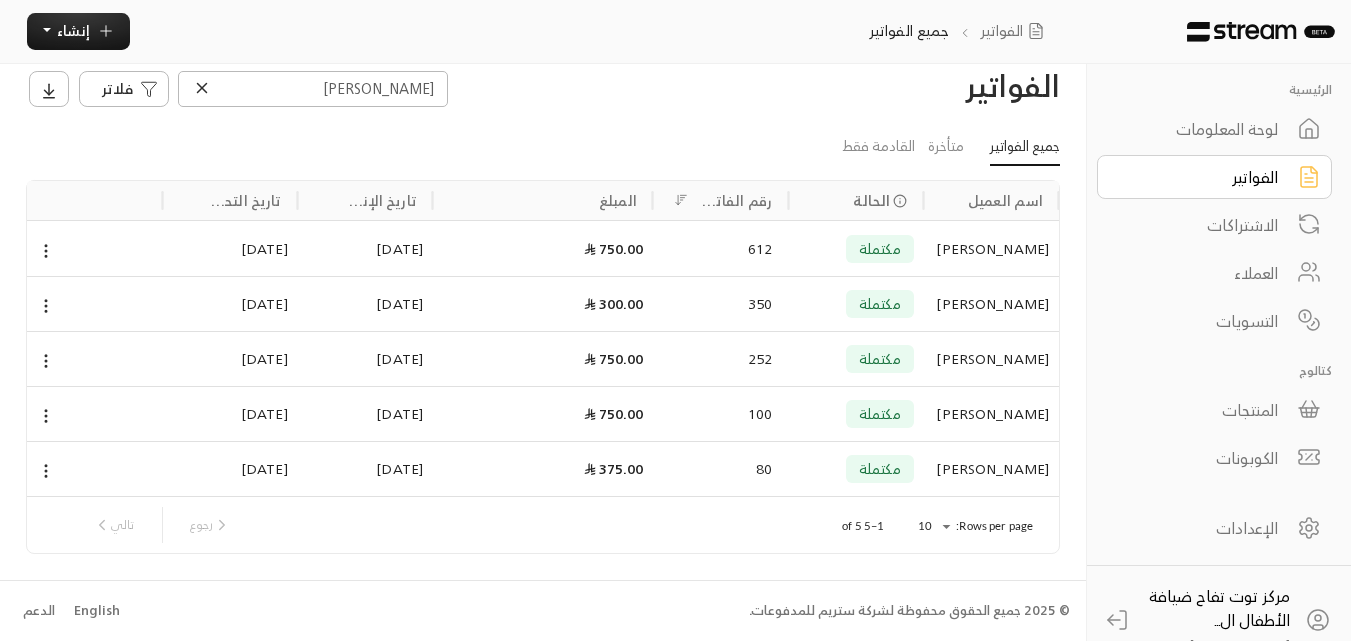 click on "رجوع تالي" at bounding box center (162, 525) 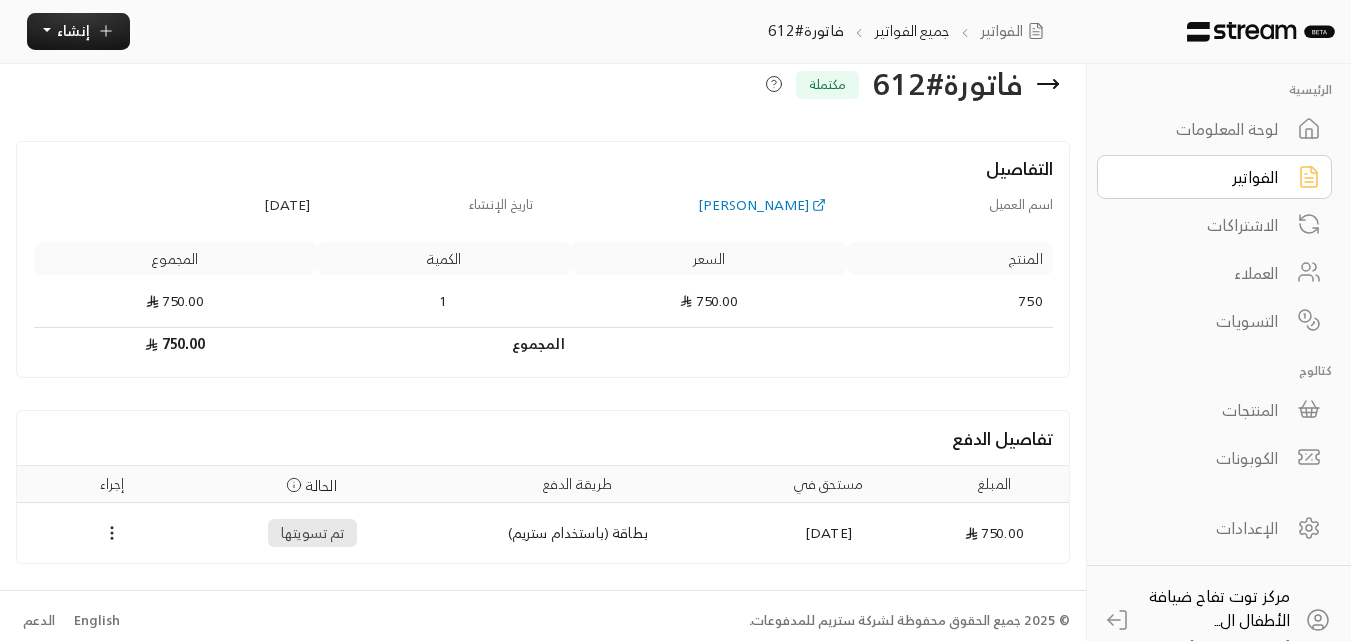 scroll, scrollTop: 29, scrollLeft: 0, axis: vertical 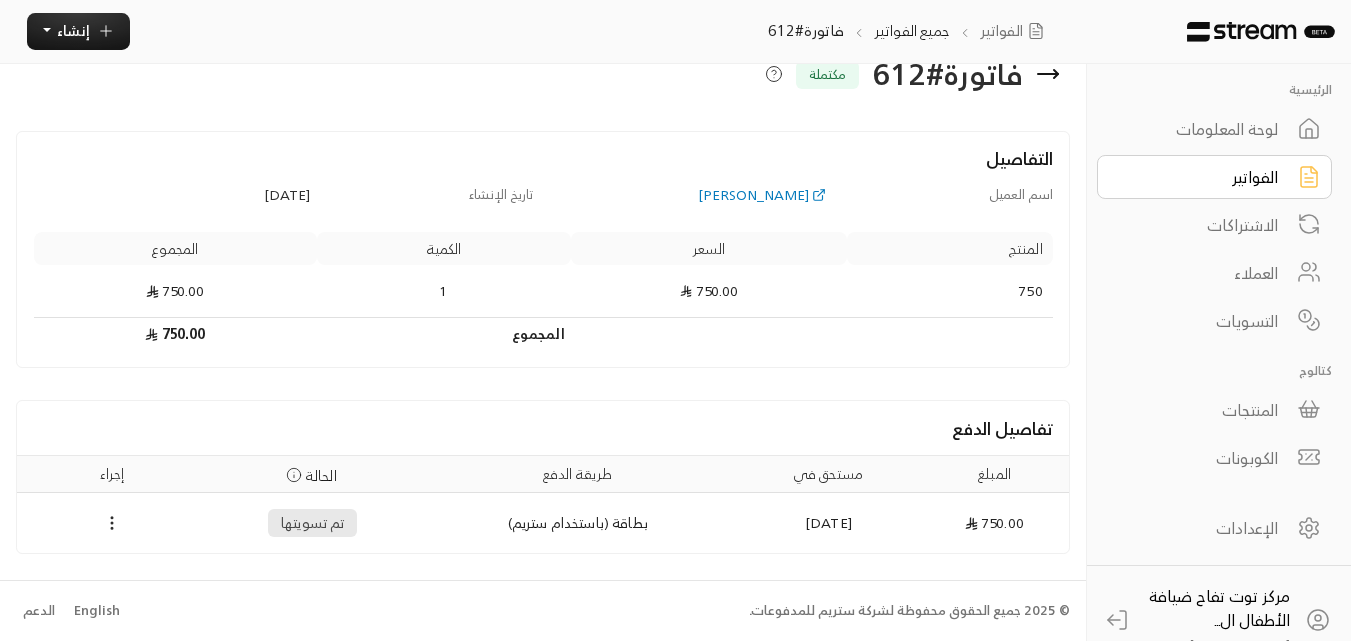 click on "[DATE]" at bounding box center (829, 523) 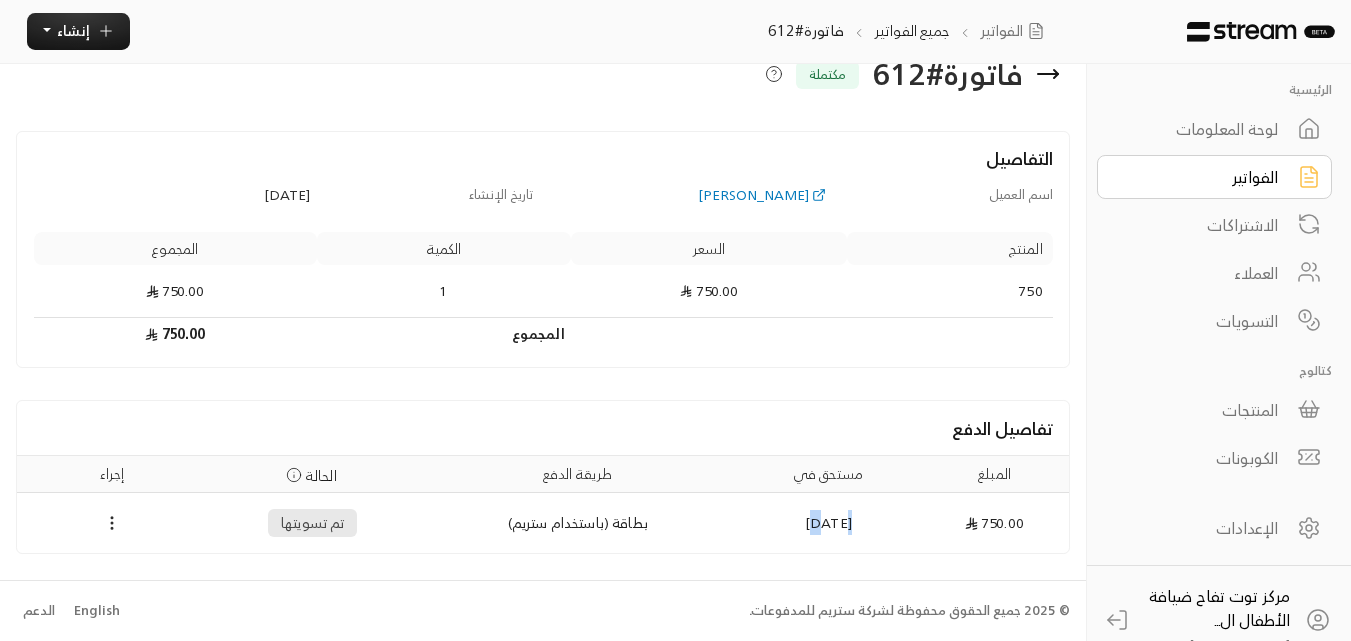 click on "[DATE]" at bounding box center (829, 523) 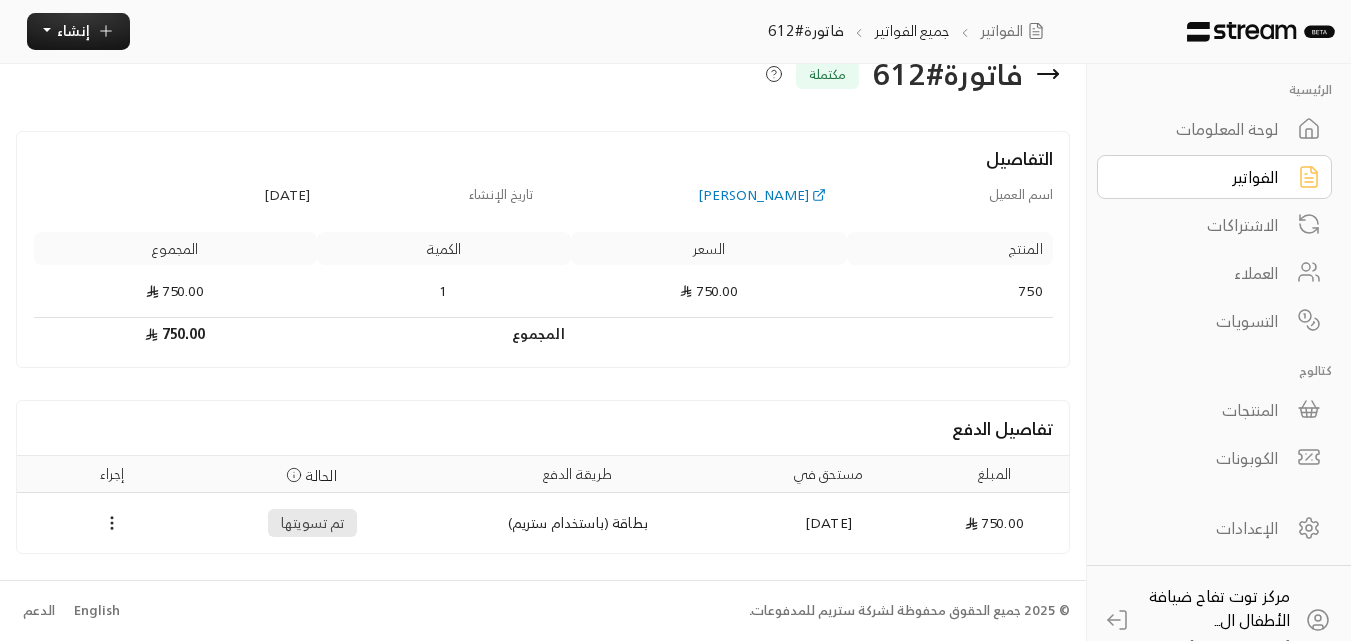 click on "التفاصيل اسم العميل [PERSON_NAME] تاريخ الإنشاء [DATE] المنتج السعر الكمية المجموع 750 750.00   1 750.00   المجموع 750.00" at bounding box center (543, 249) 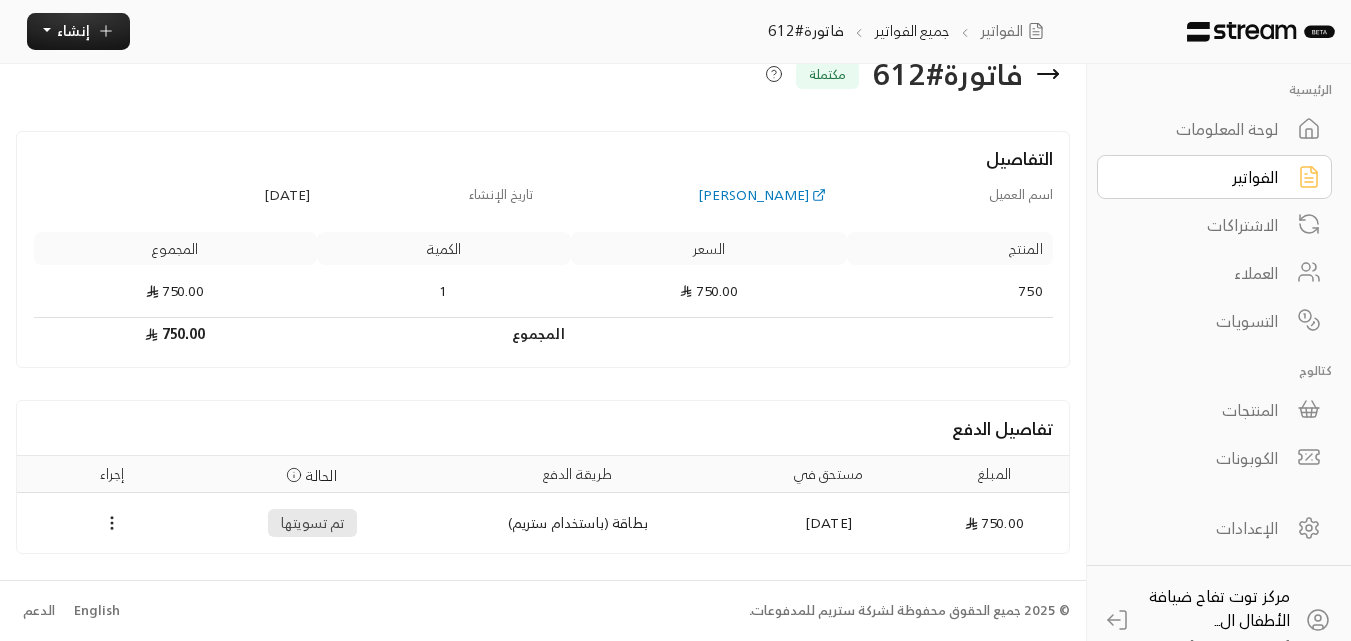 drag, startPoint x: 836, startPoint y: 426, endPoint x: 818, endPoint y: 379, distance: 50.32892 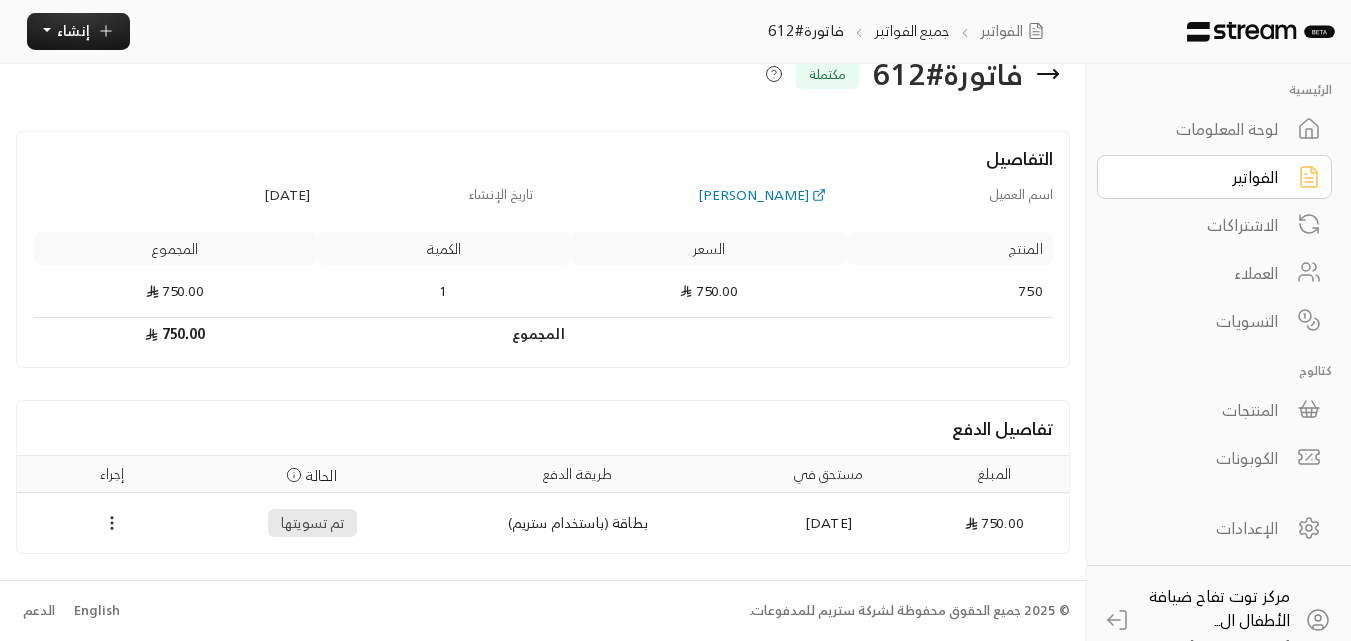 click on "[PERSON_NAME]" at bounding box center (694, 195) 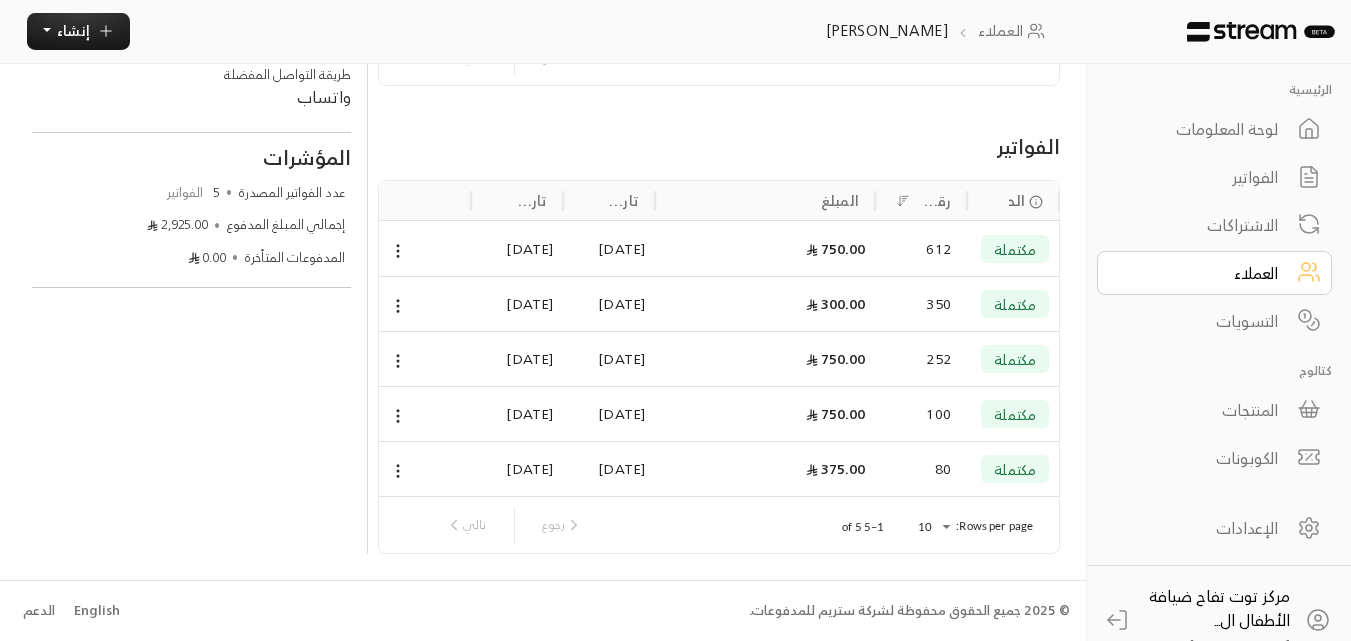 scroll, scrollTop: 129, scrollLeft: 0, axis: vertical 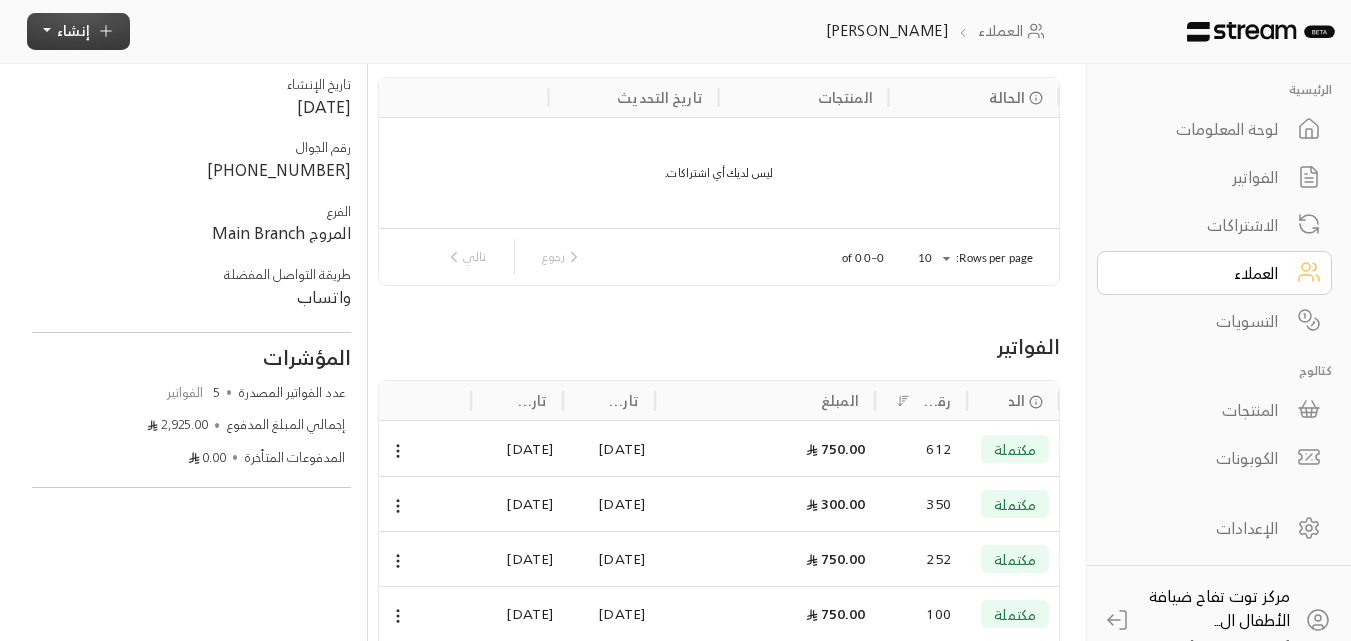 click on "إنشاء" at bounding box center [78, 31] 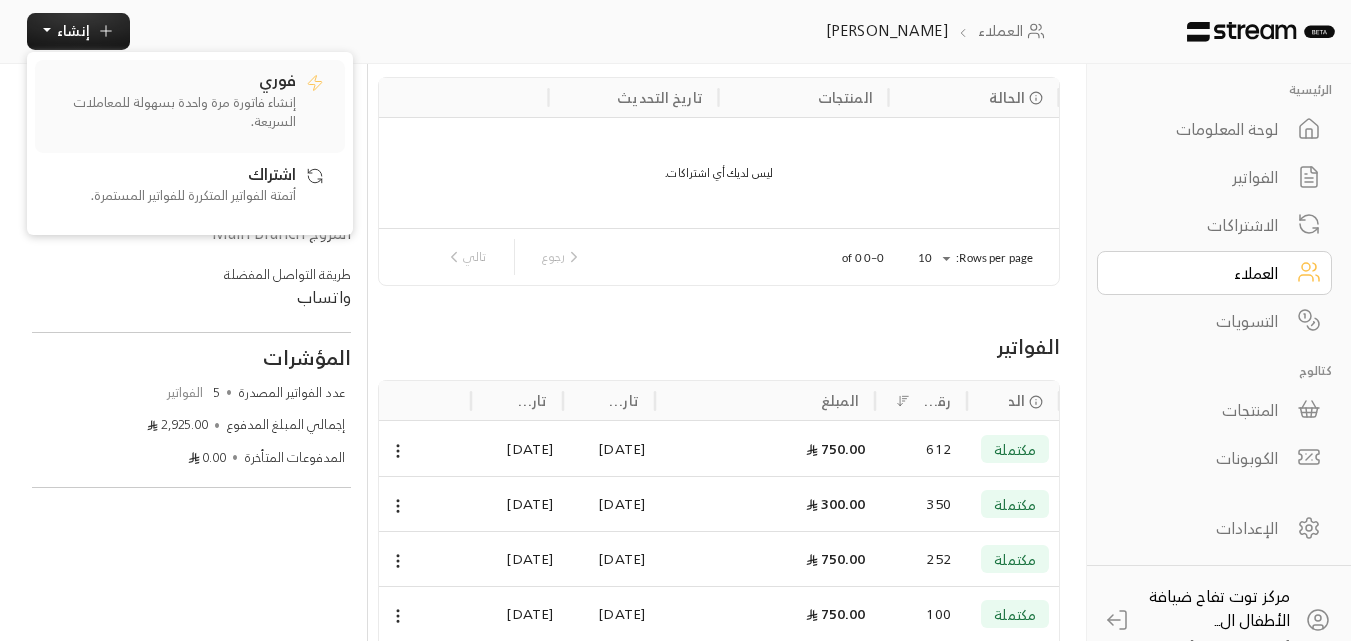 click on "فوري" at bounding box center (277, 79) 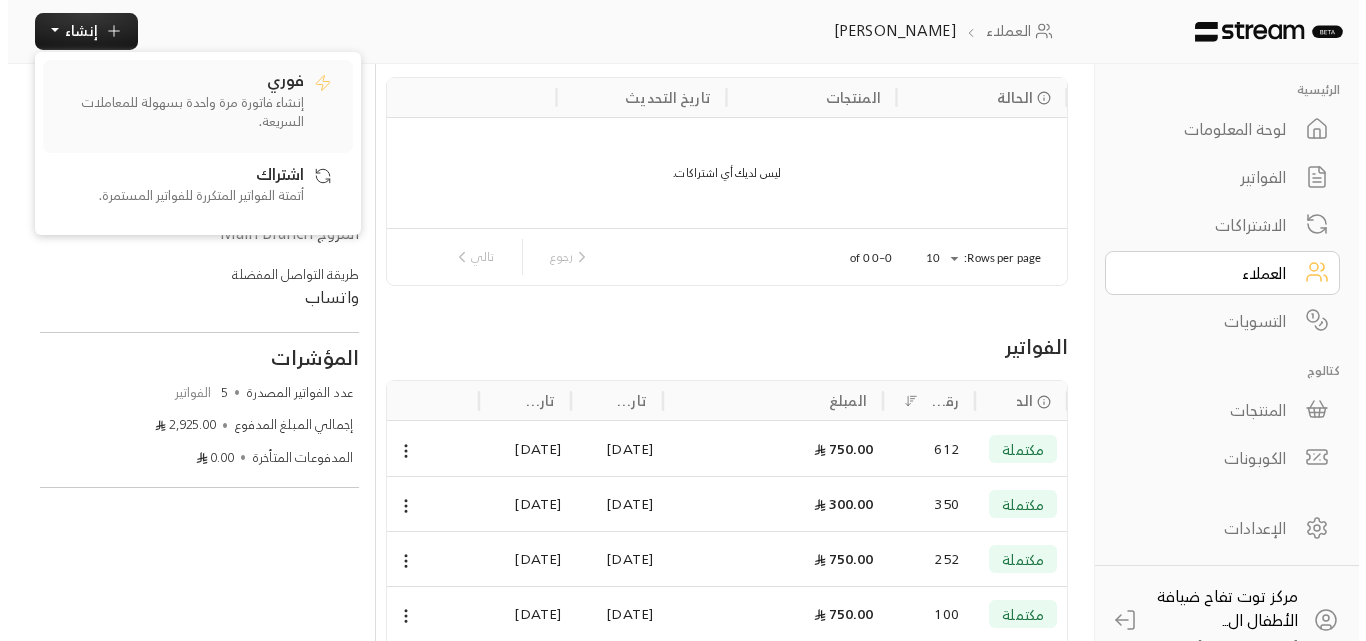 scroll, scrollTop: 0, scrollLeft: 0, axis: both 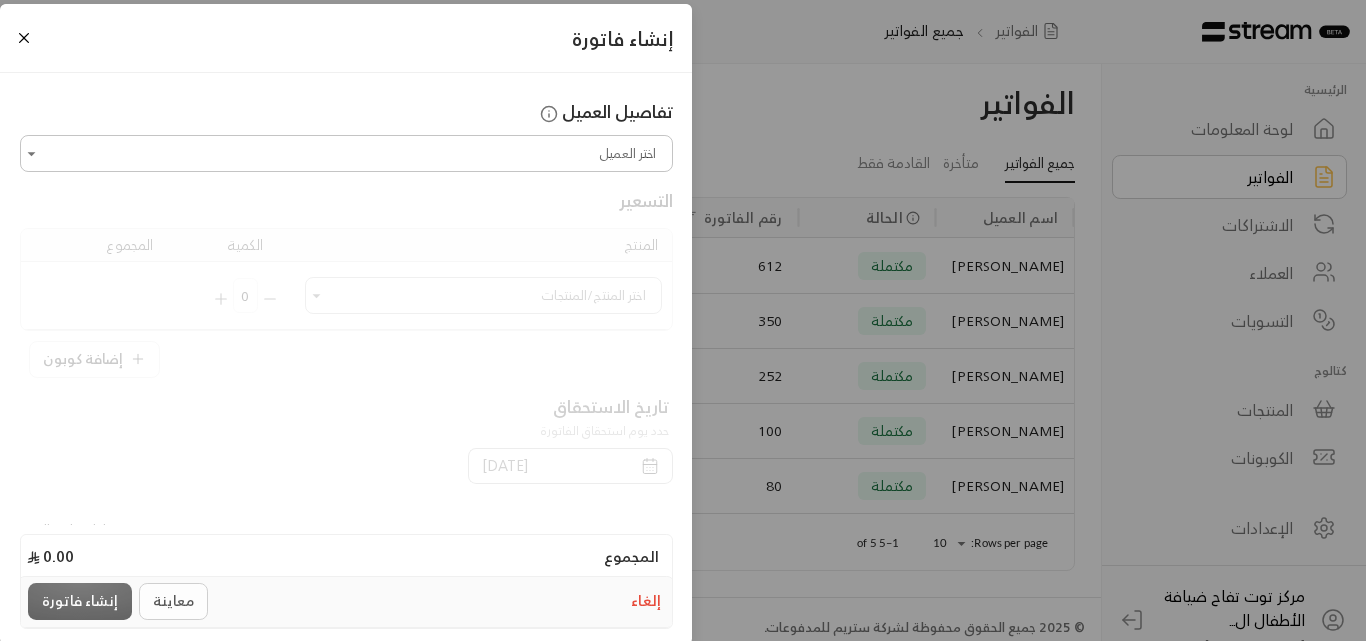 click on "اختر العميل" at bounding box center [346, 153] 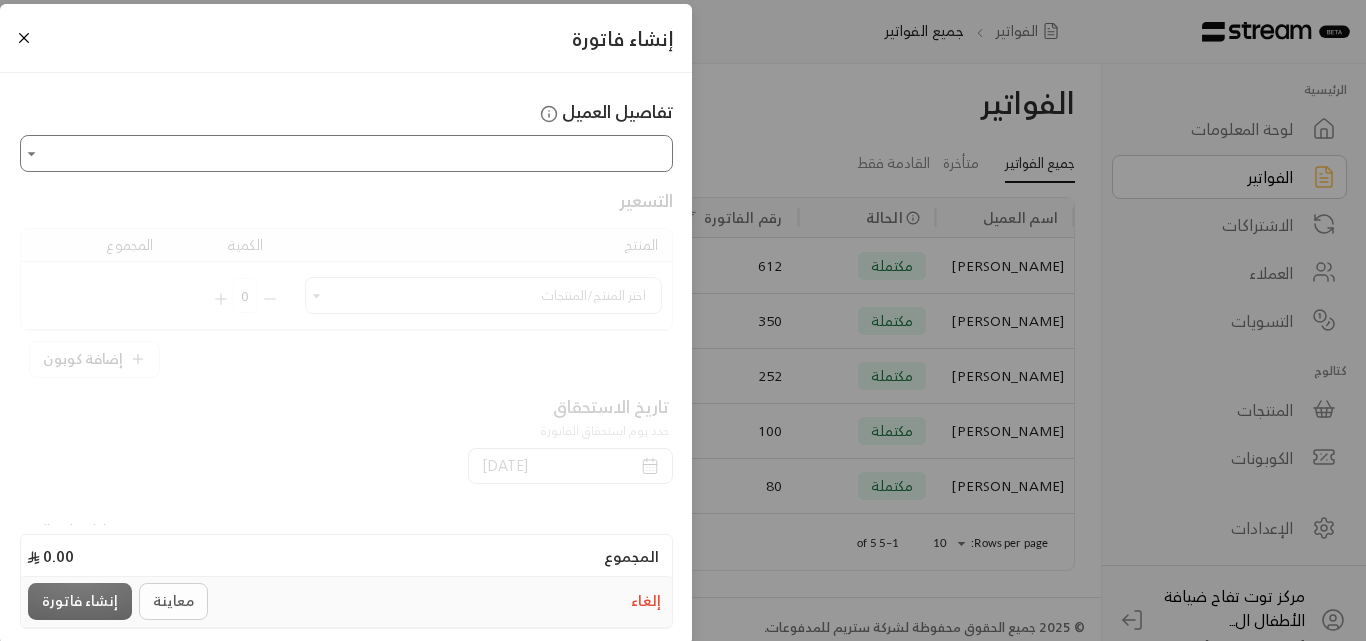 drag, startPoint x: 537, startPoint y: 154, endPoint x: 373, endPoint y: 149, distance: 164.0762 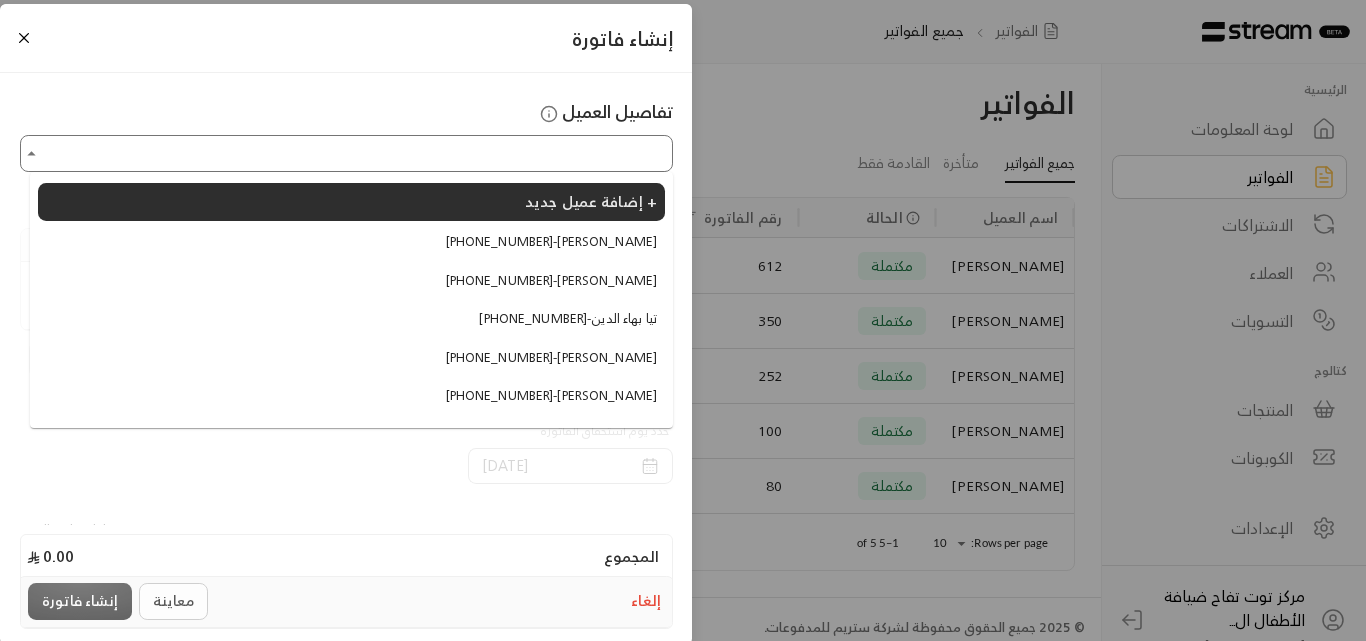 click on "اختر العميل" at bounding box center (346, 153) 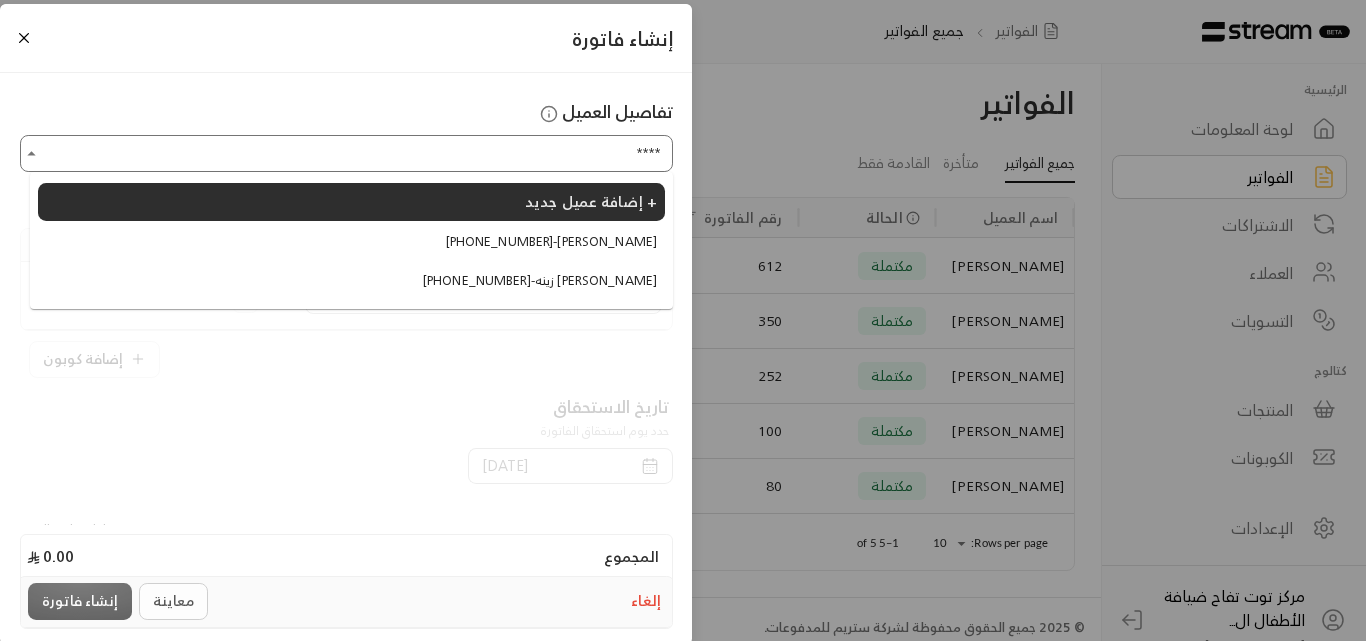 click on "[PHONE_NUMBER]  -  [PERSON_NAME]" at bounding box center (551, 242) 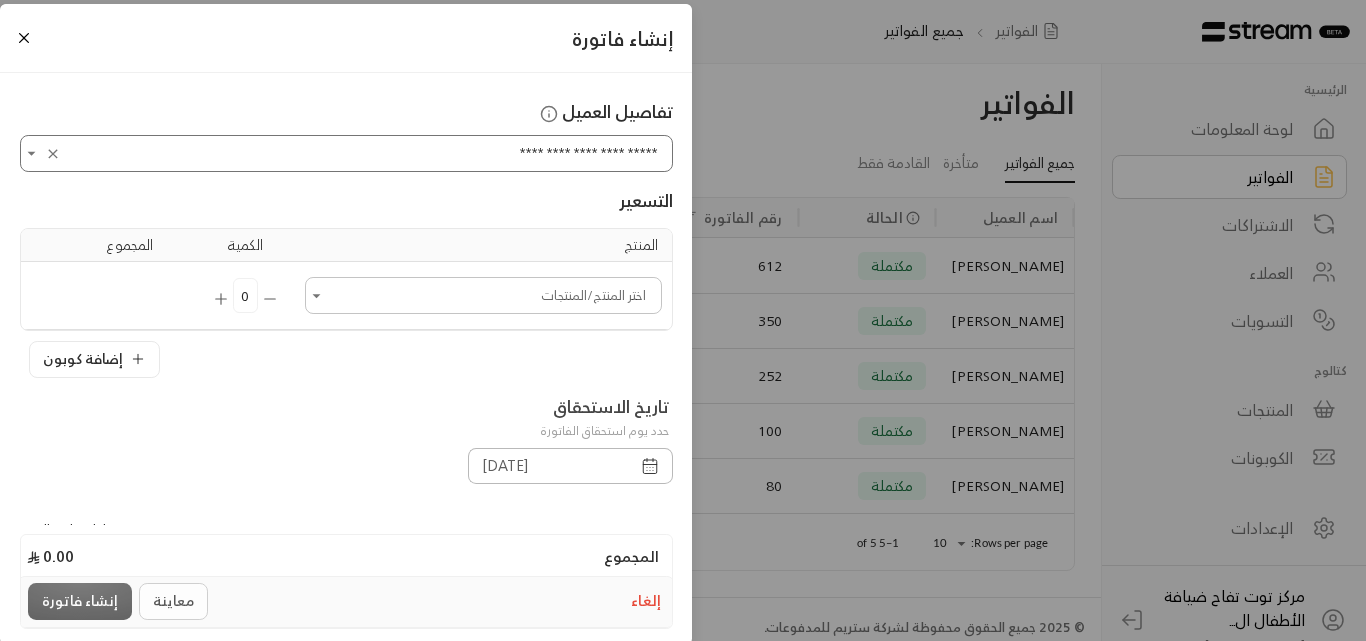 click at bounding box center (317, 296) 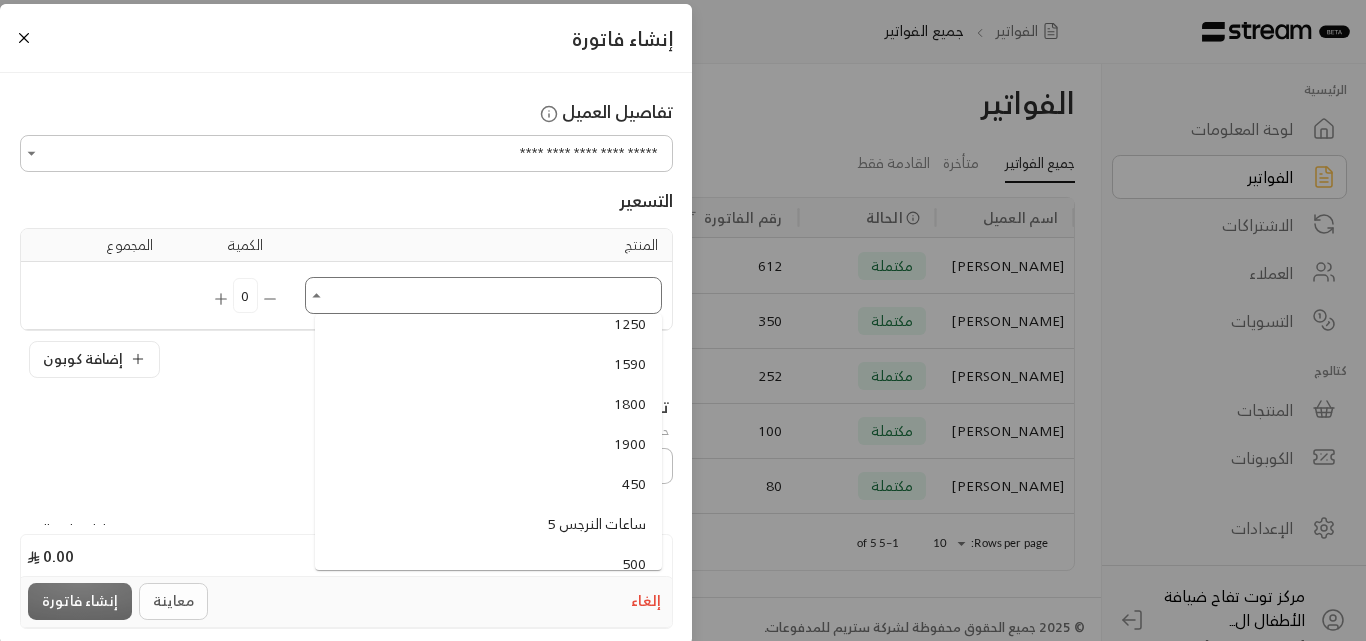 scroll, scrollTop: 200, scrollLeft: 0, axis: vertical 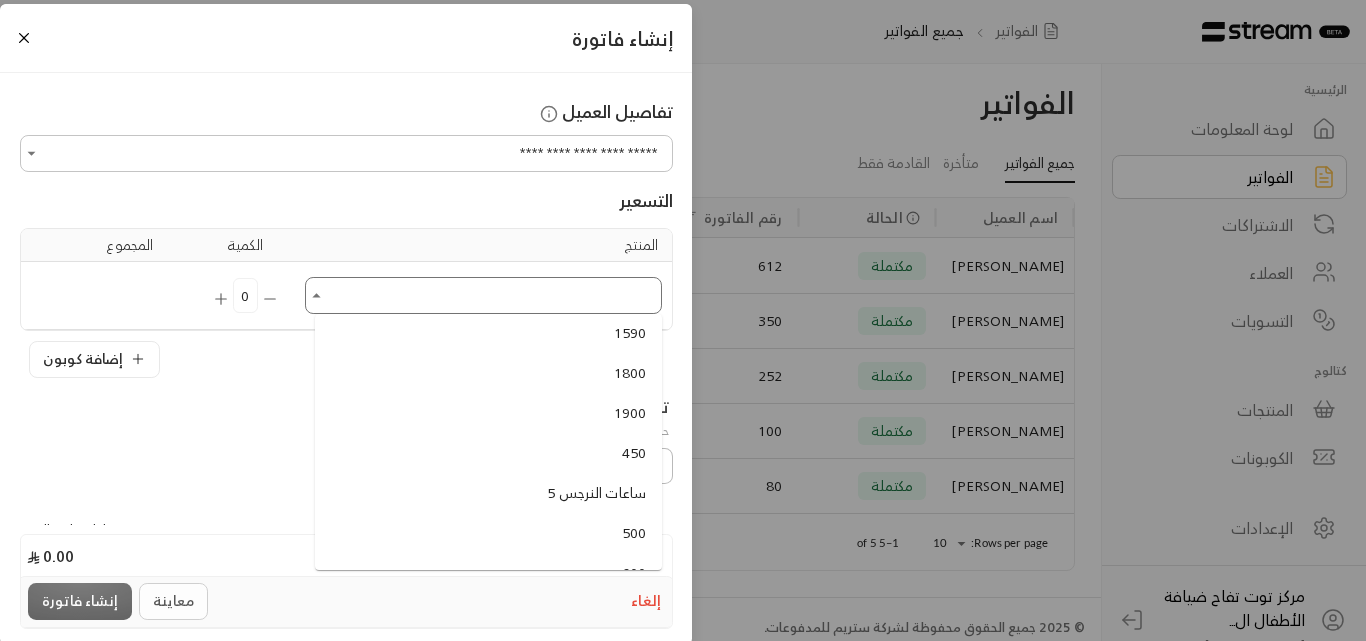 click on "اختر العميل" at bounding box center (483, 295) 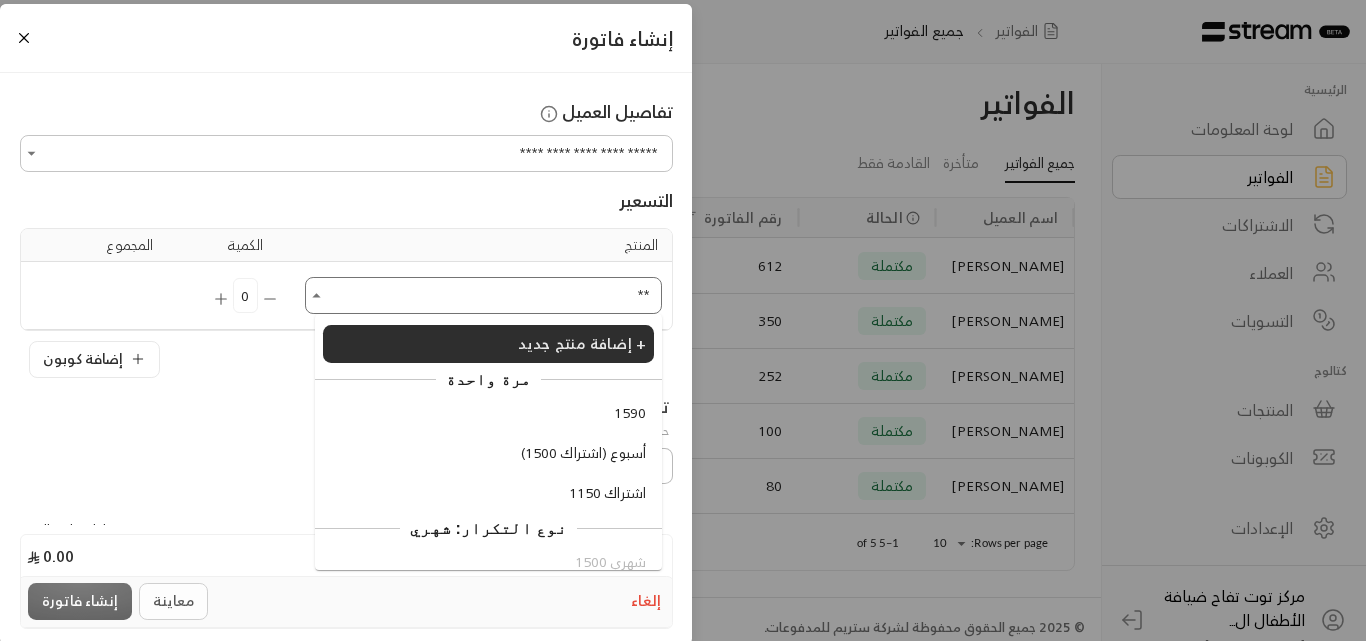 click on "**" at bounding box center (483, 295) 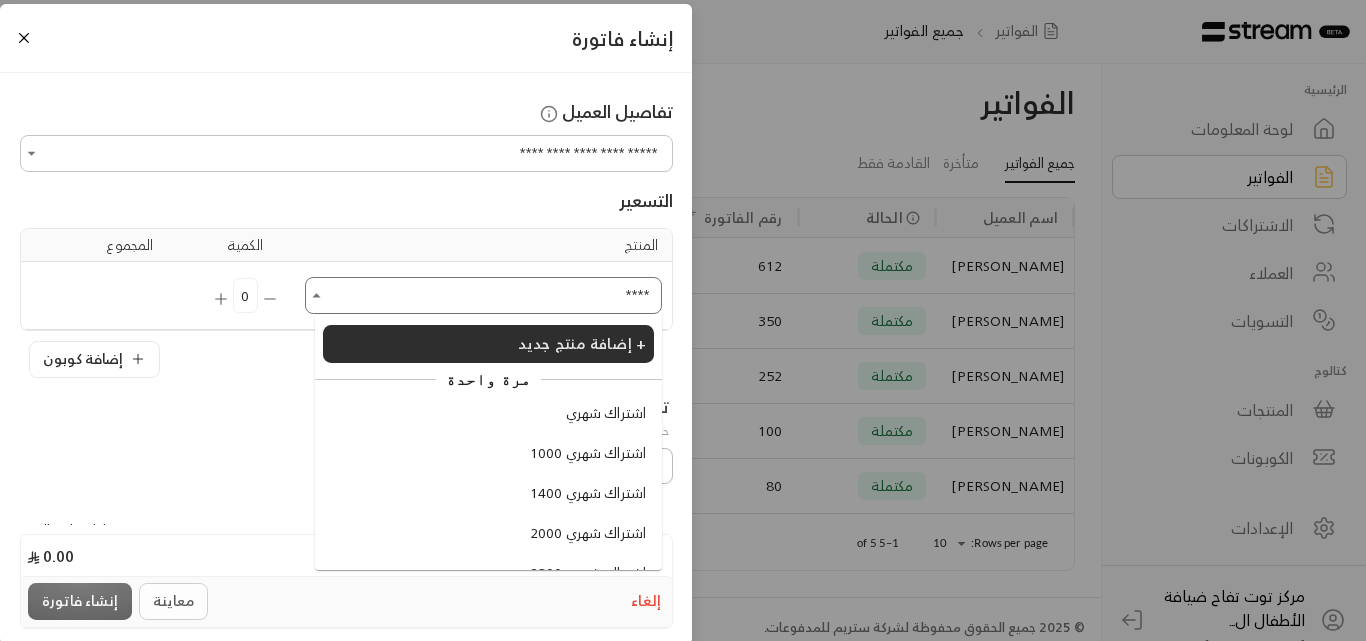 click on "اشتراك شهري" at bounding box center (606, 413) 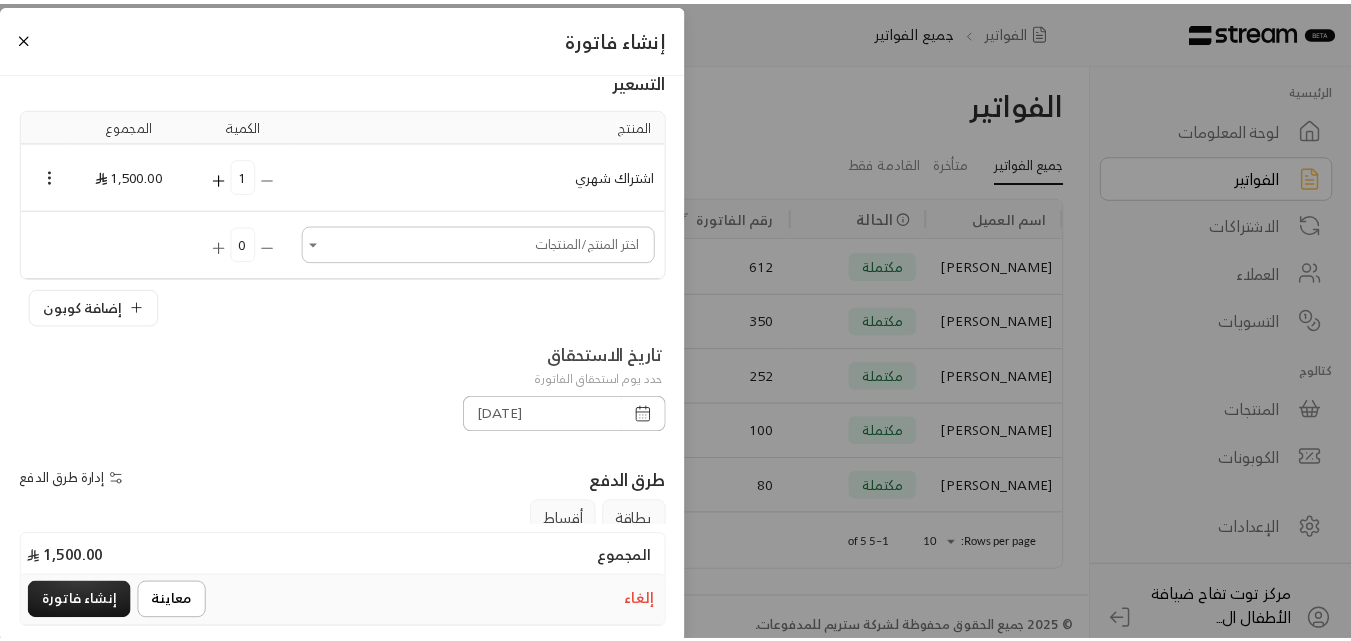 scroll, scrollTop: 334, scrollLeft: 0, axis: vertical 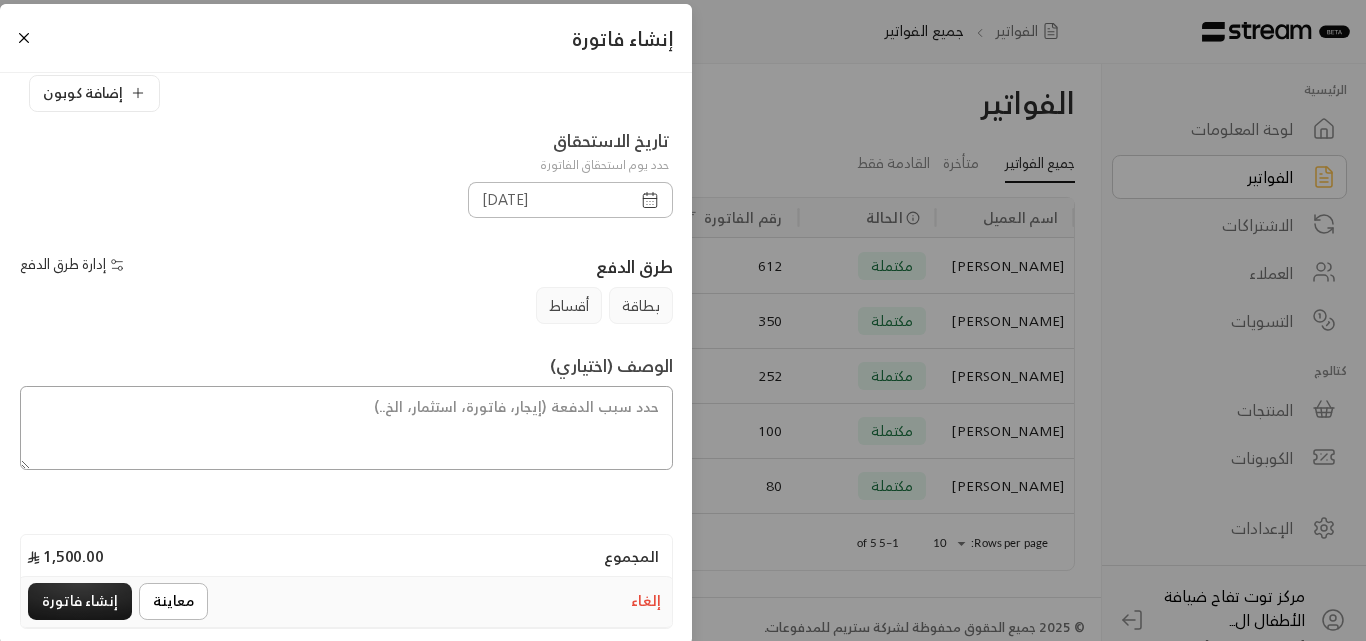 click at bounding box center (346, 428) 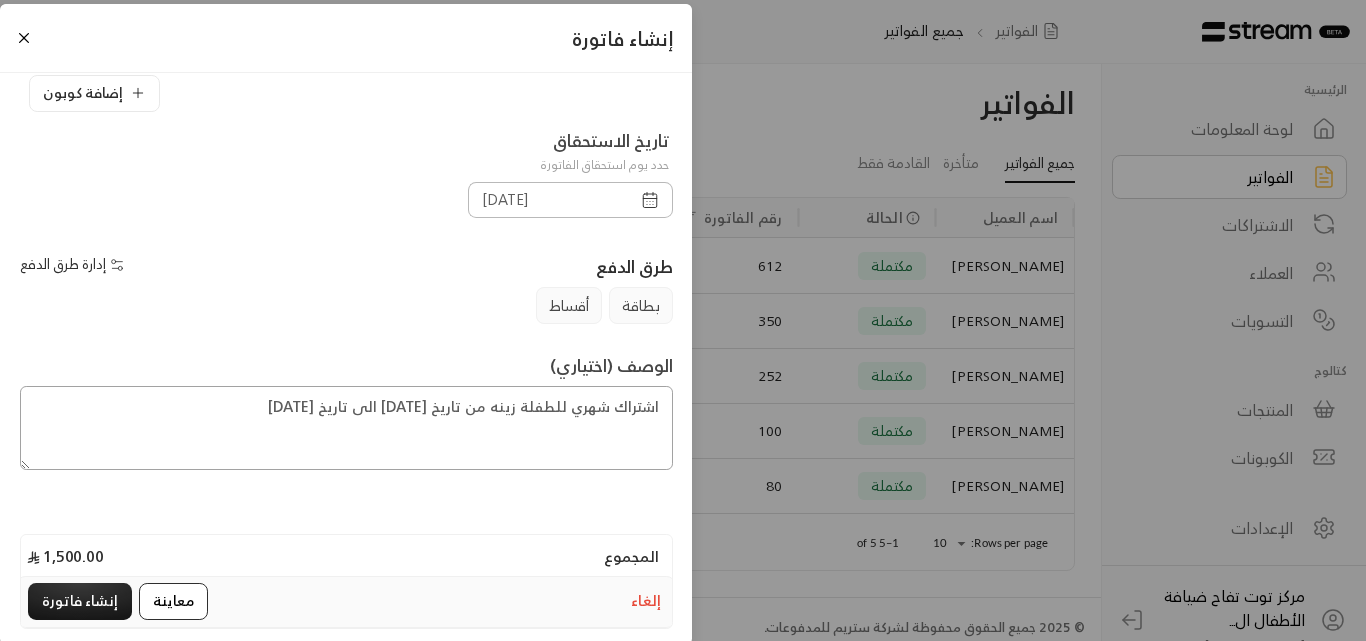 type on "اشتراك شهري للطفلة زينه من تاريخ [DATE] الى تاريخ [DATE]" 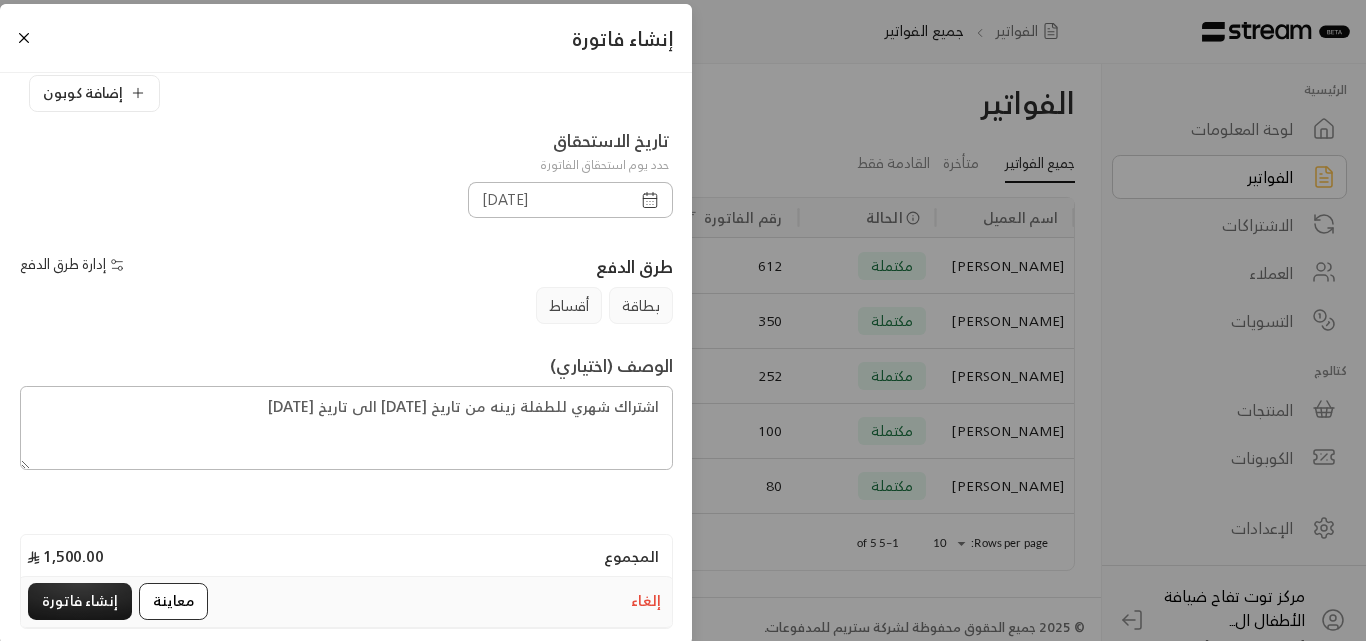 click on "معاينة" at bounding box center (173, 601) 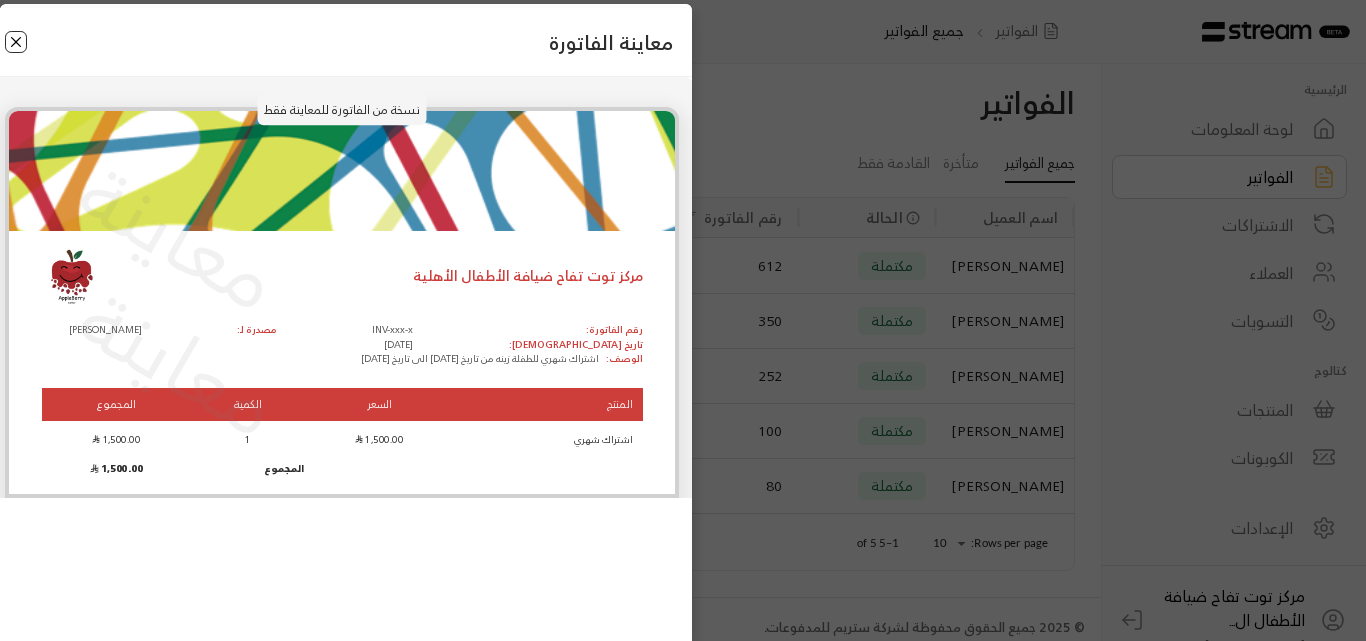click at bounding box center (16, 42) 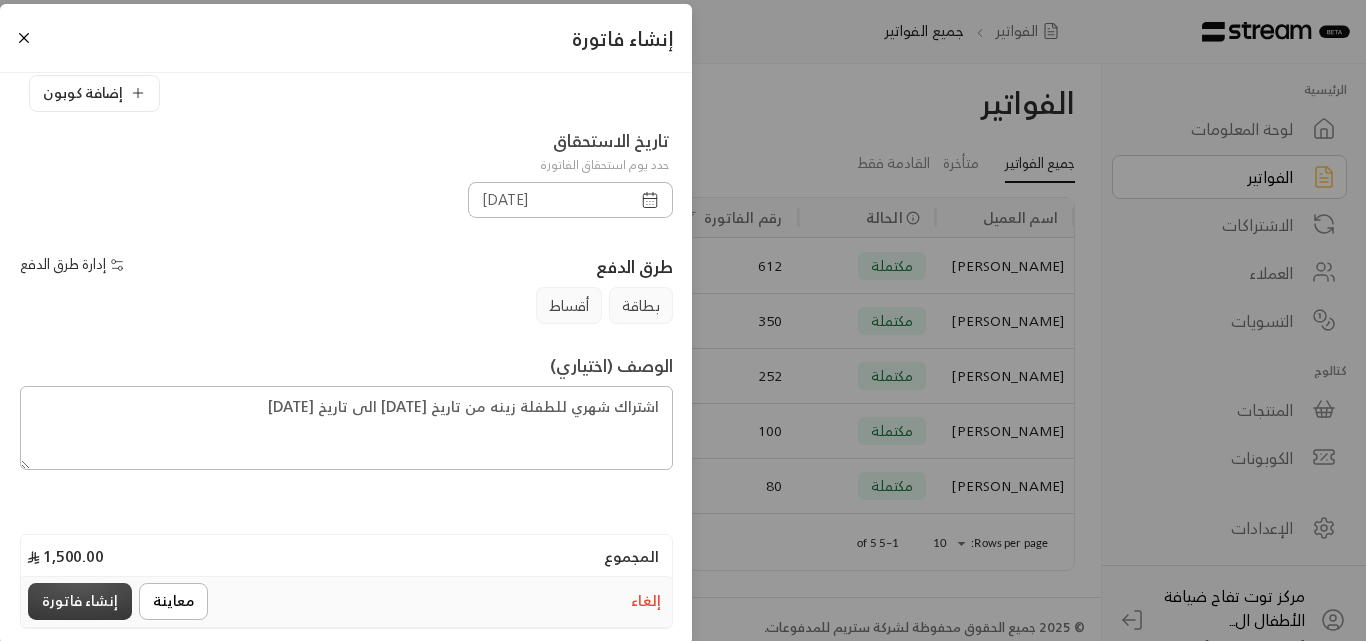 click on "إنشاء فاتورة" at bounding box center [80, 601] 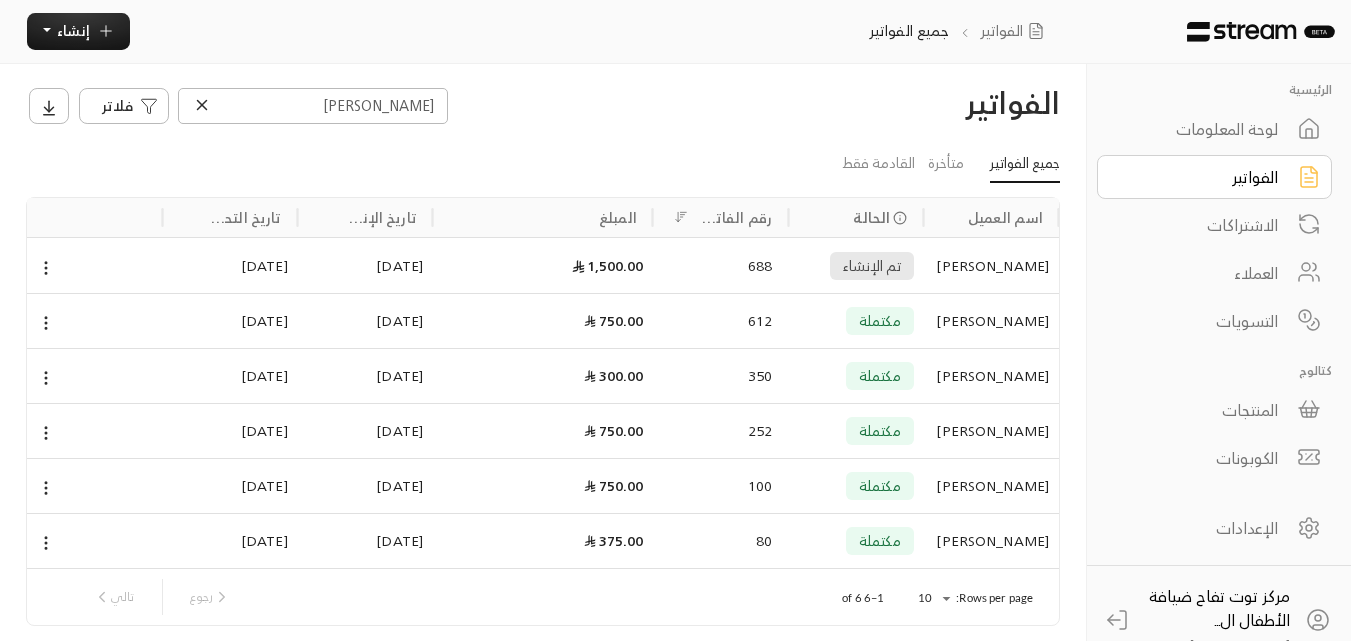 click on "[PERSON_NAME]" at bounding box center (991, 266) 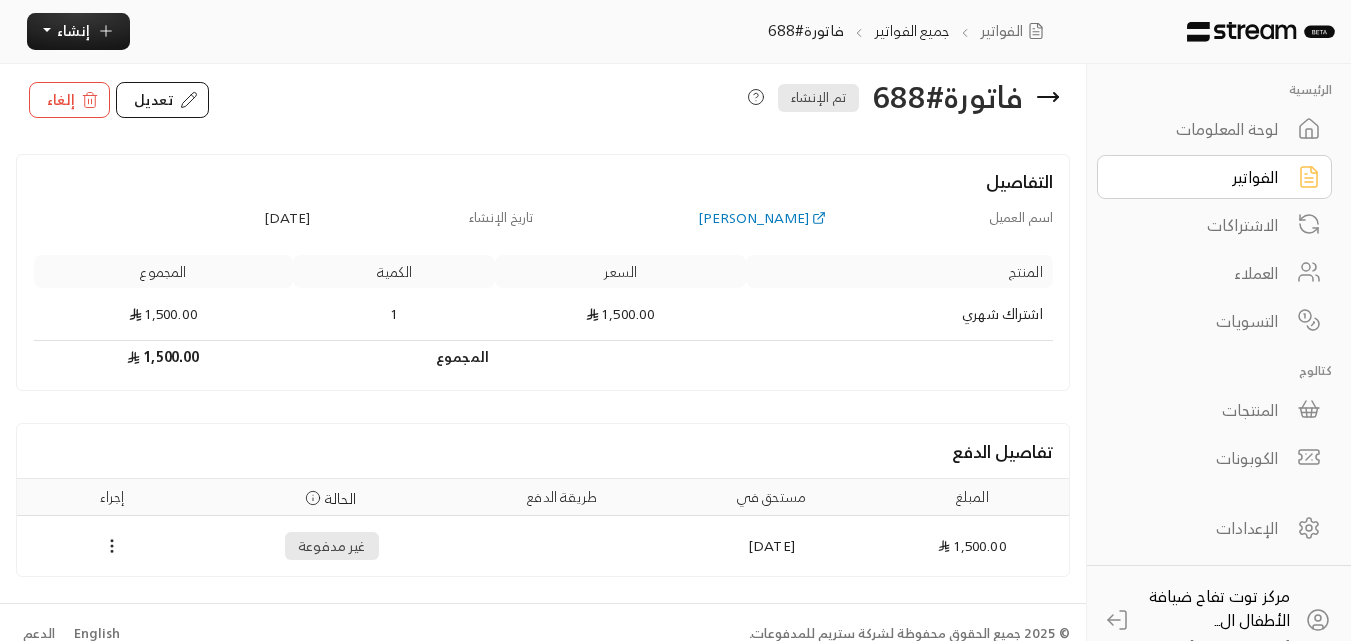 scroll, scrollTop: 0, scrollLeft: 0, axis: both 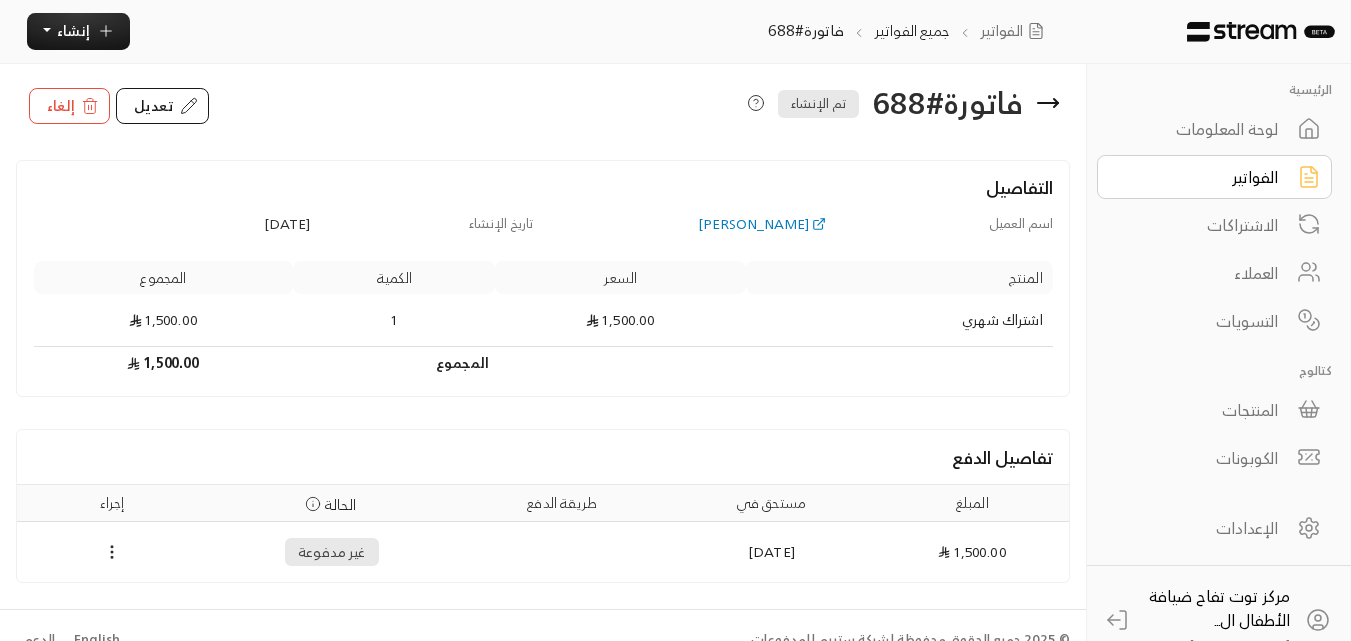 click on "العملاء" at bounding box center [1201, 273] 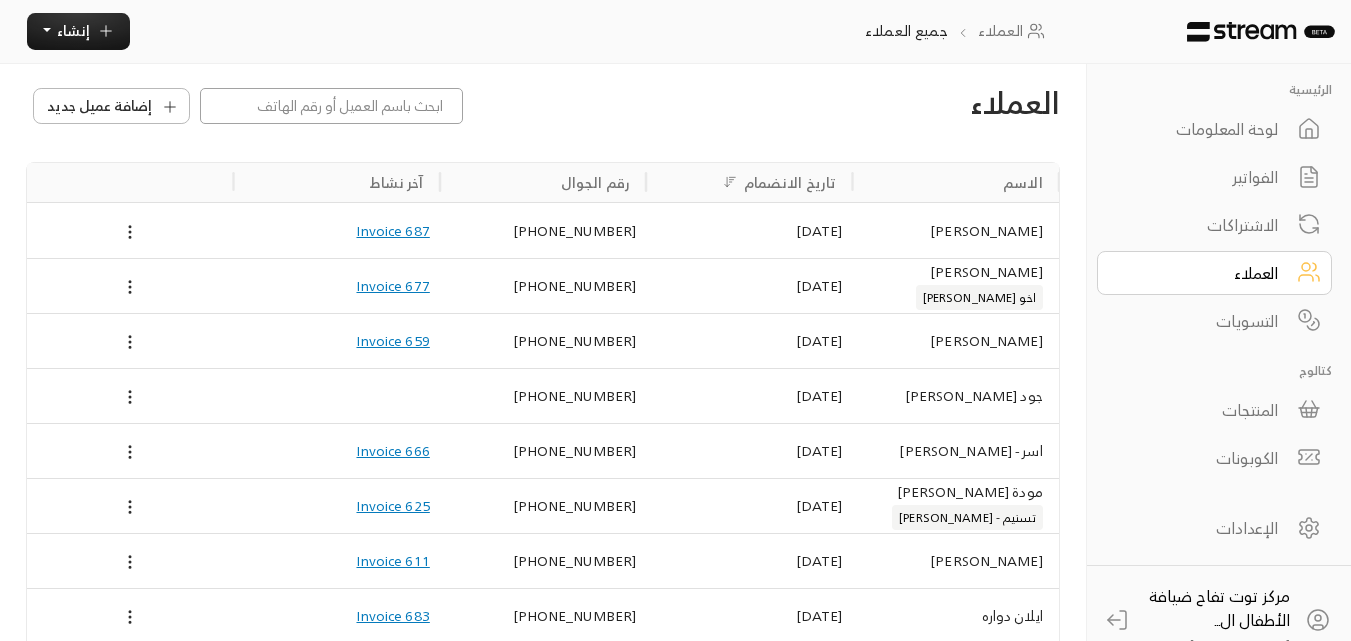 click at bounding box center (332, 106) 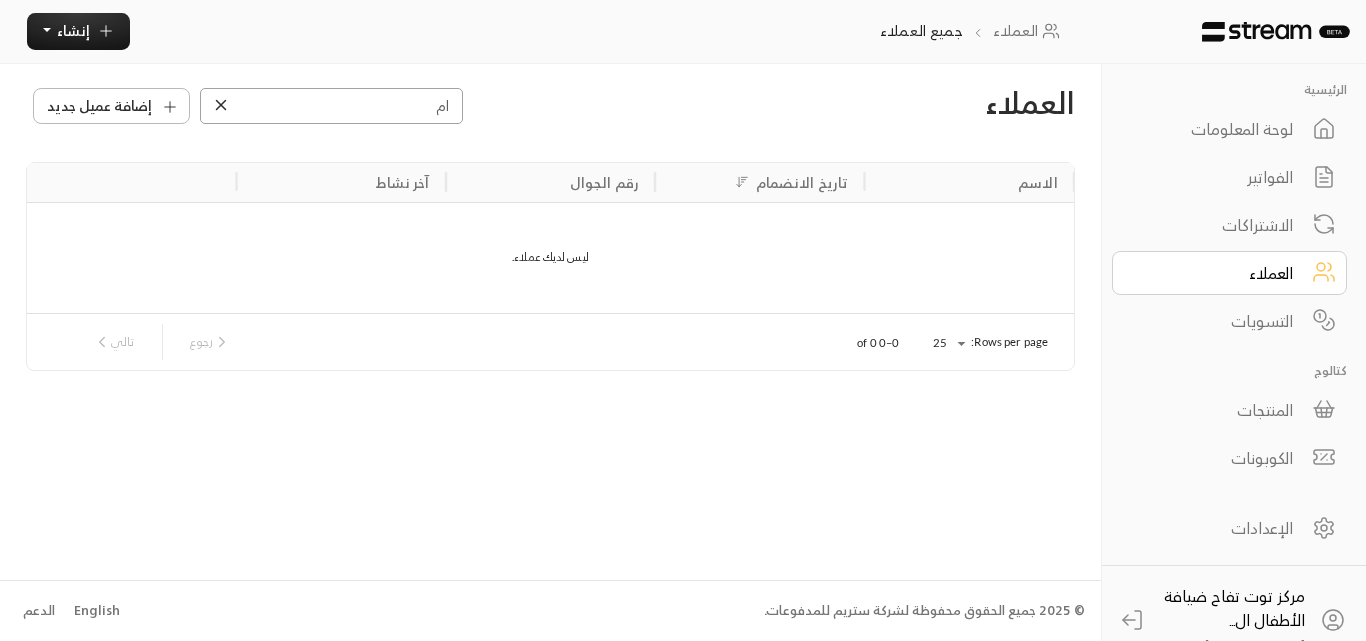 type on "ا" 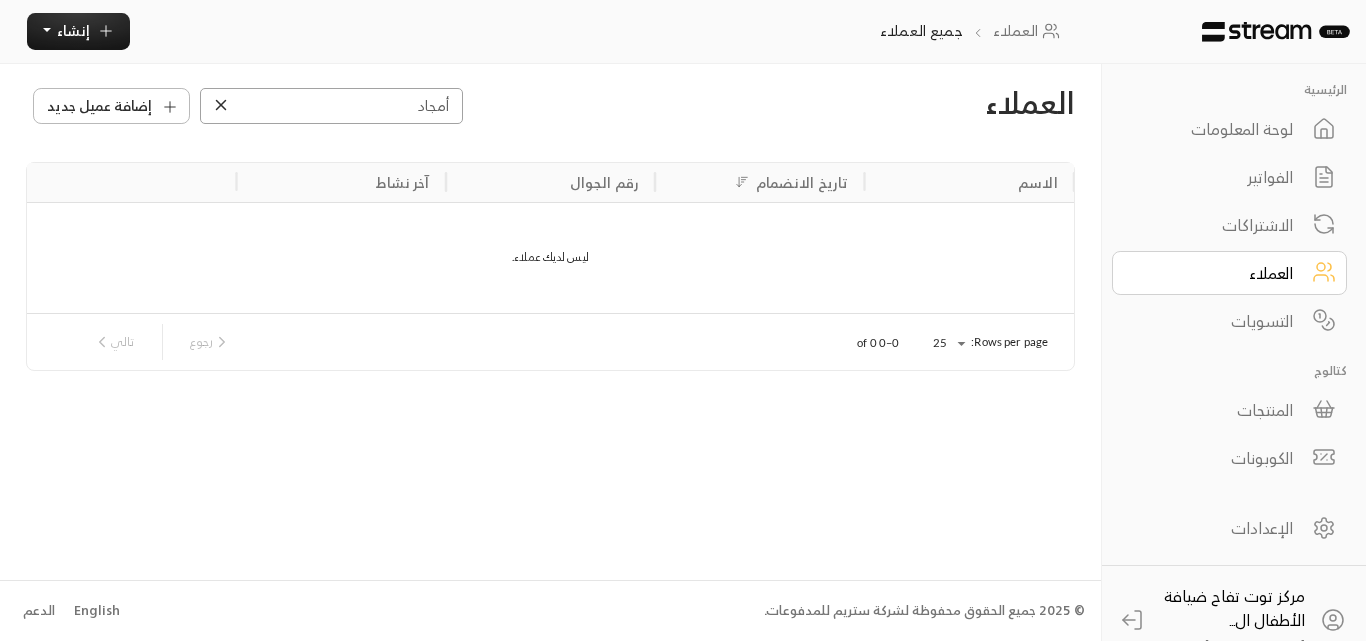 click on "أمجاد" at bounding box center (332, 106) 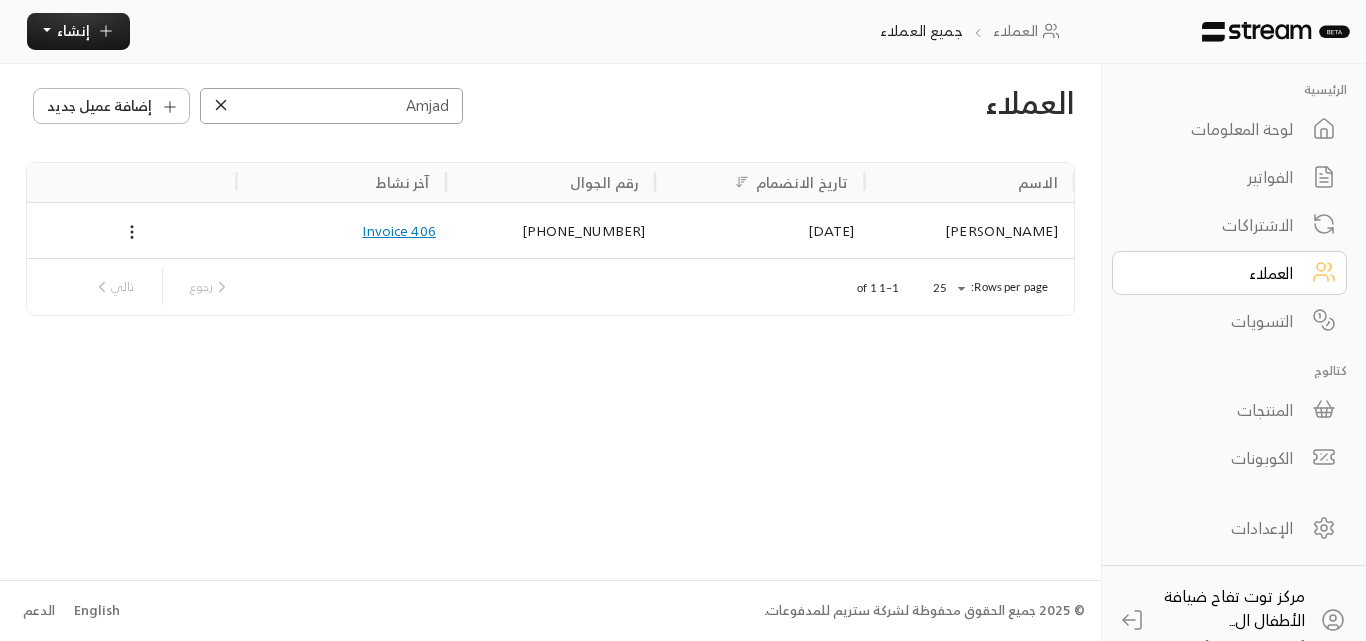 type on "Amjad" 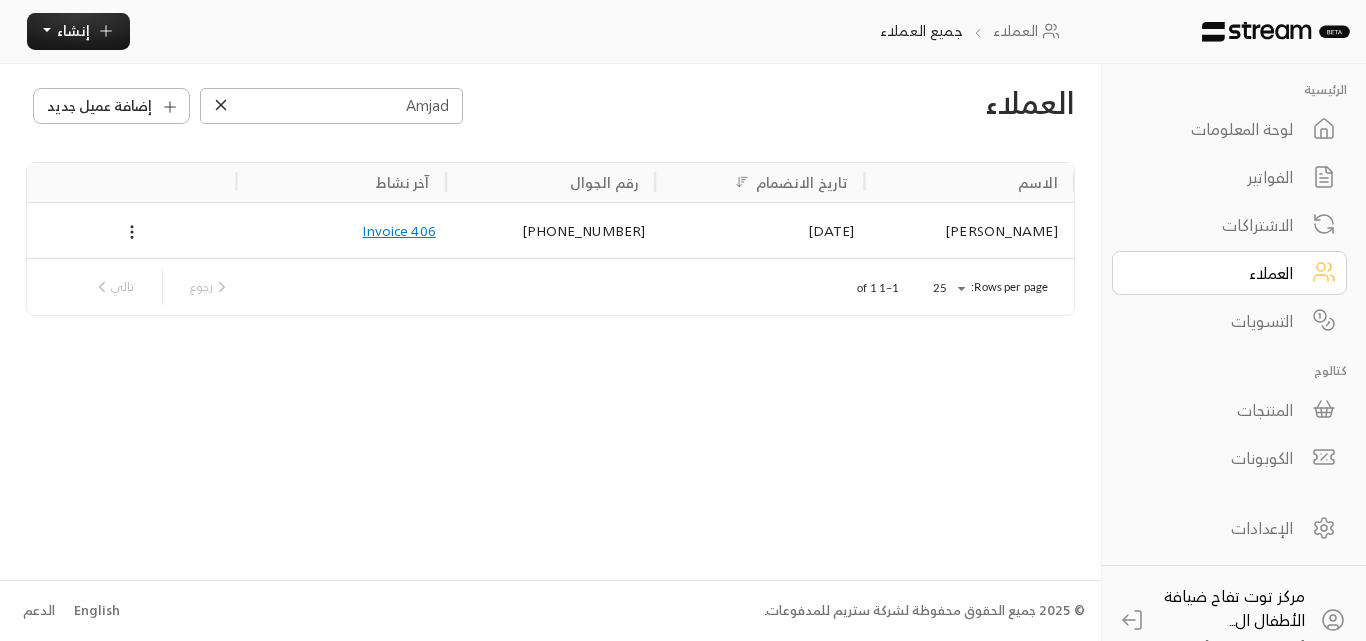 click on "[PERSON_NAME]" at bounding box center (969, 231) 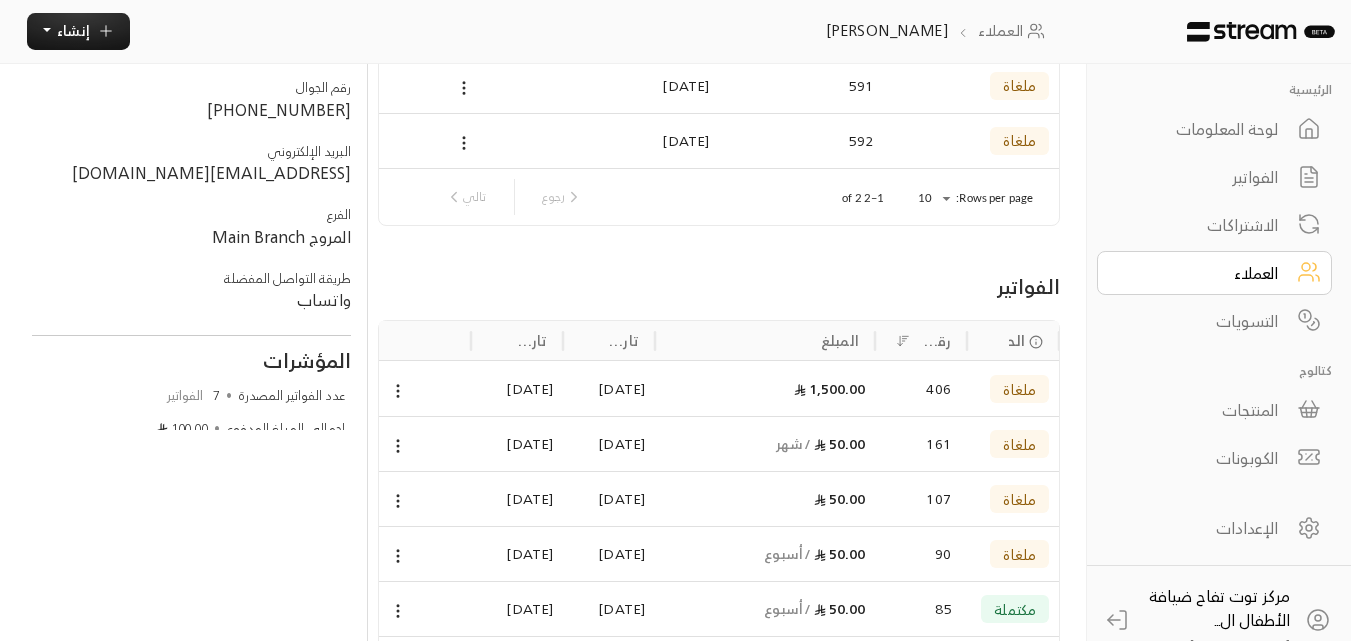 scroll, scrollTop: 139, scrollLeft: 0, axis: vertical 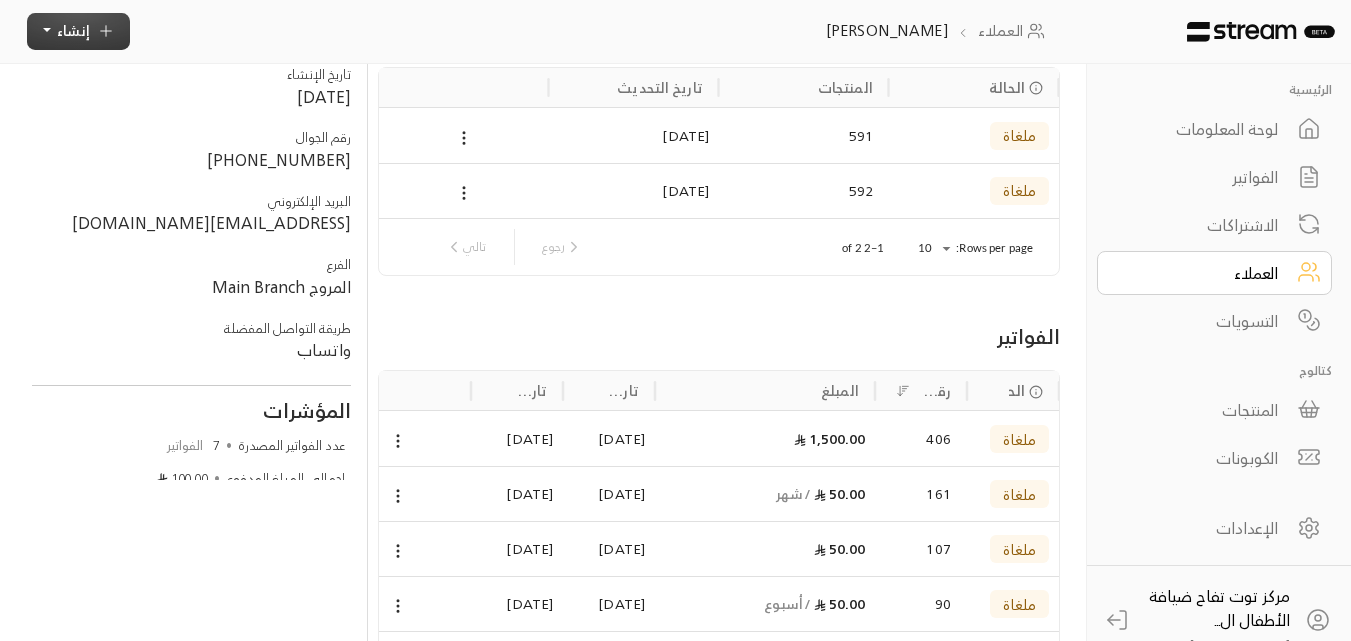 click on "إنشاء" at bounding box center [73, 30] 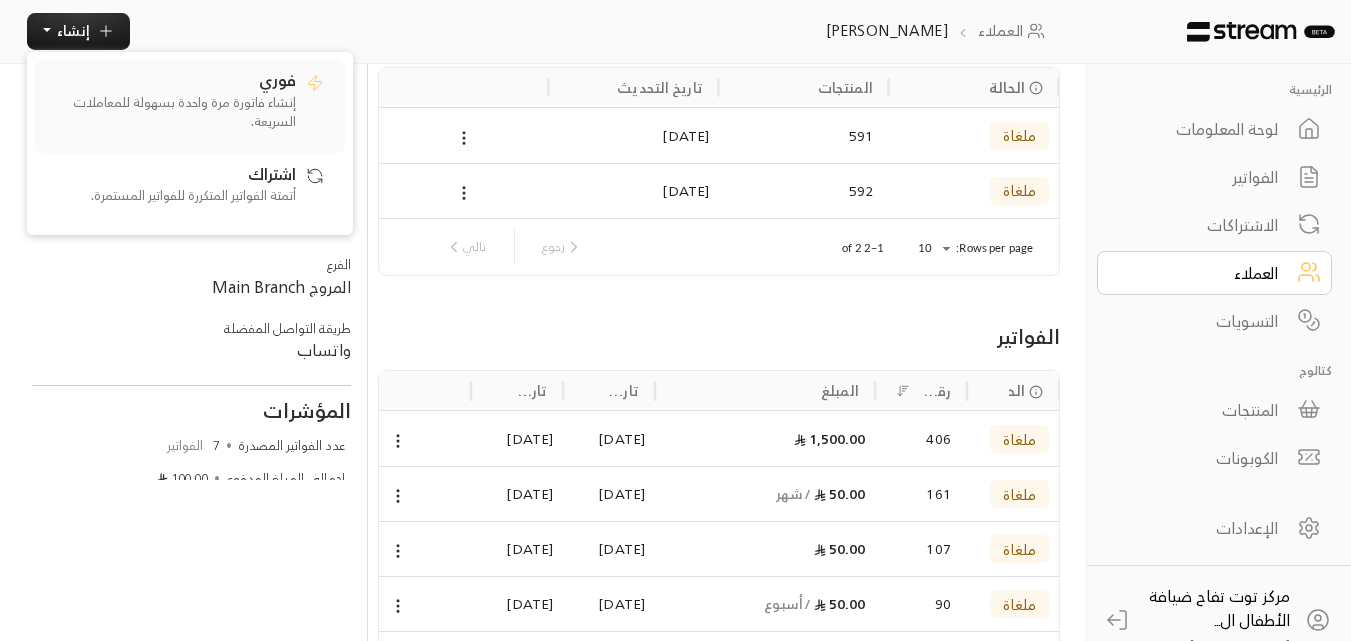 click on "إنشاء فاتورة مرة واحدة بسهولة للمعاملات السريعة." at bounding box center [171, 112] 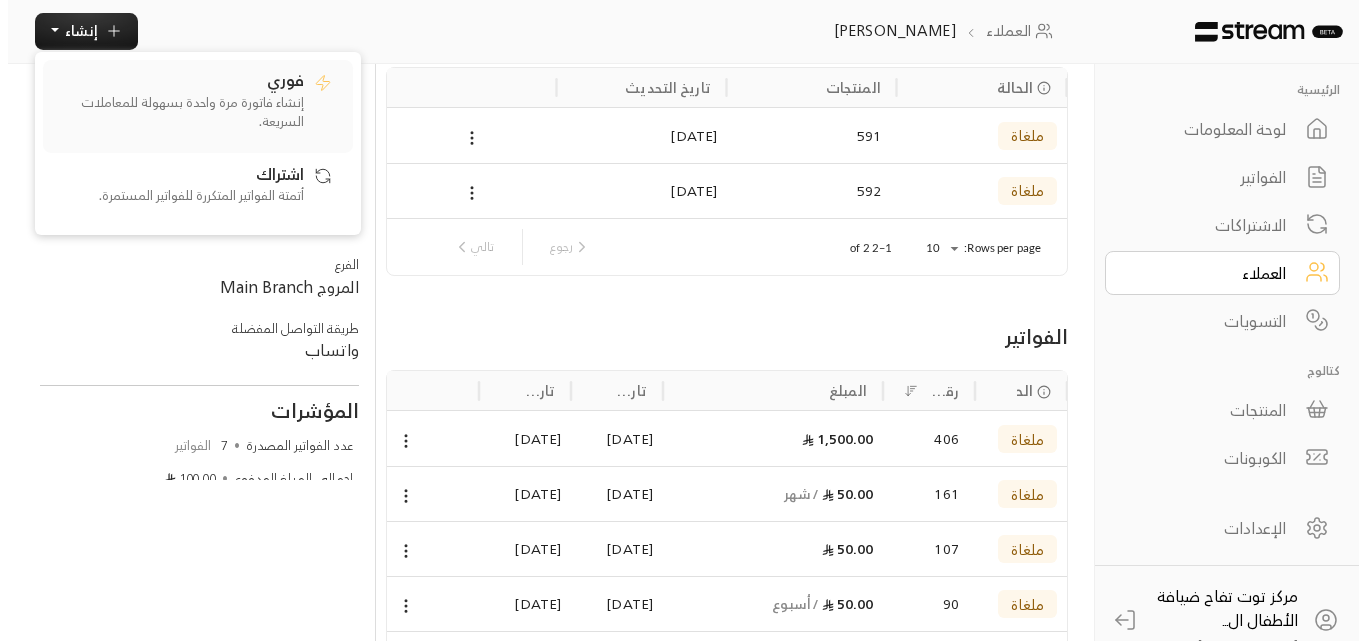 scroll, scrollTop: 0, scrollLeft: 0, axis: both 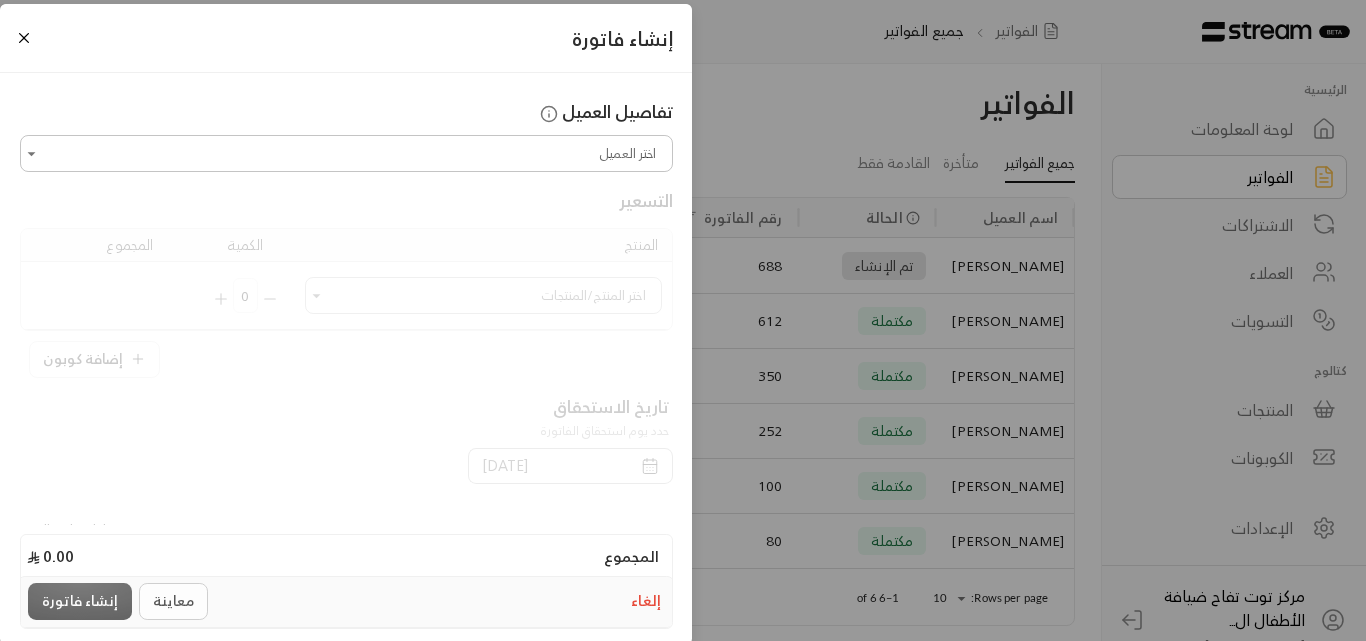 click on "اختر العميل" at bounding box center (346, 153) 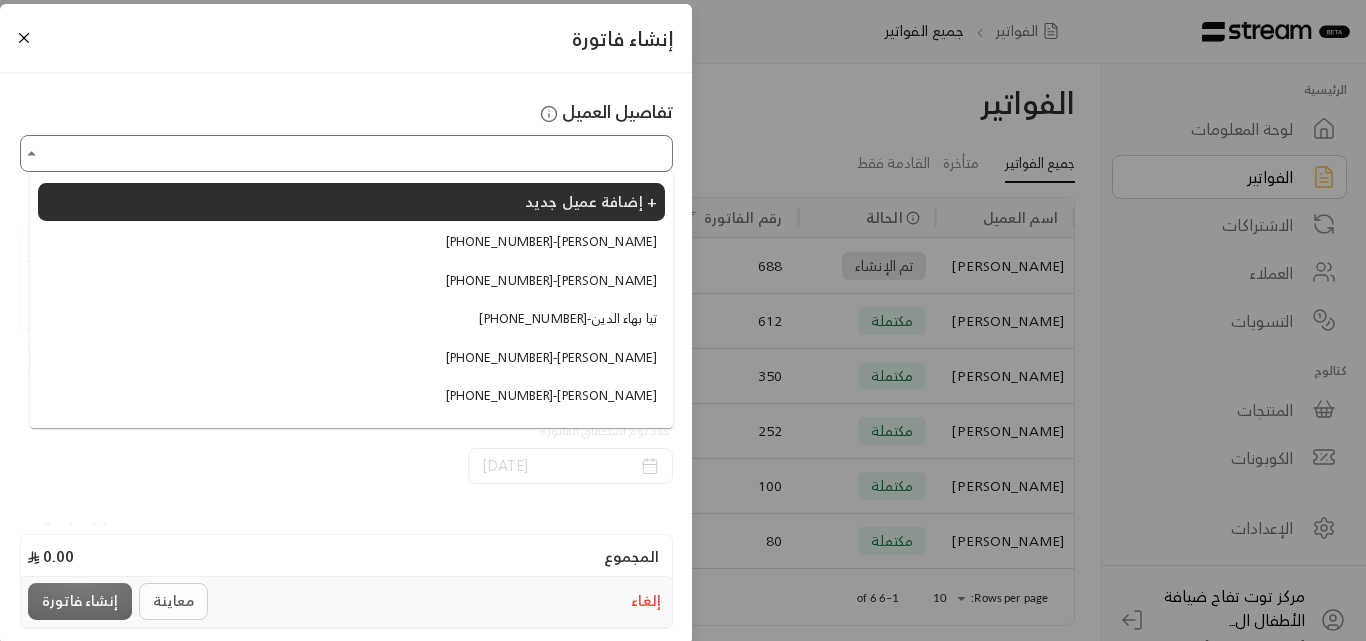 type on "*" 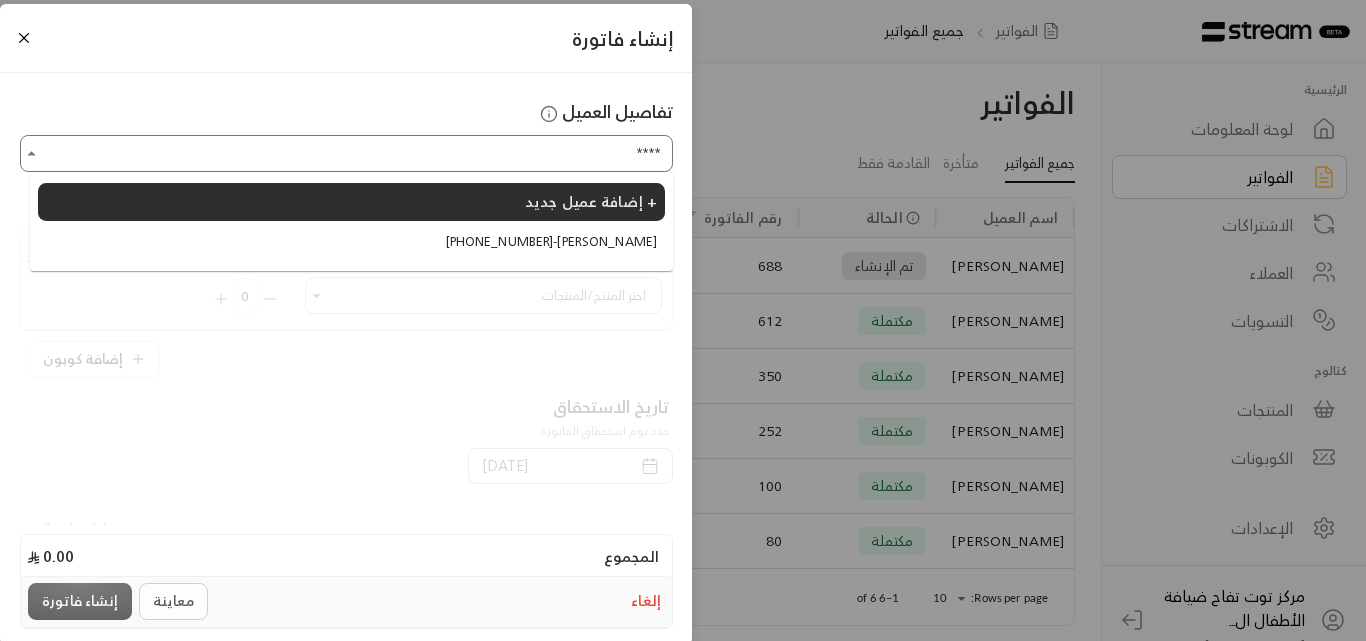 click on "[PHONE_NUMBER]  -  [PERSON_NAME]" at bounding box center (551, 242) 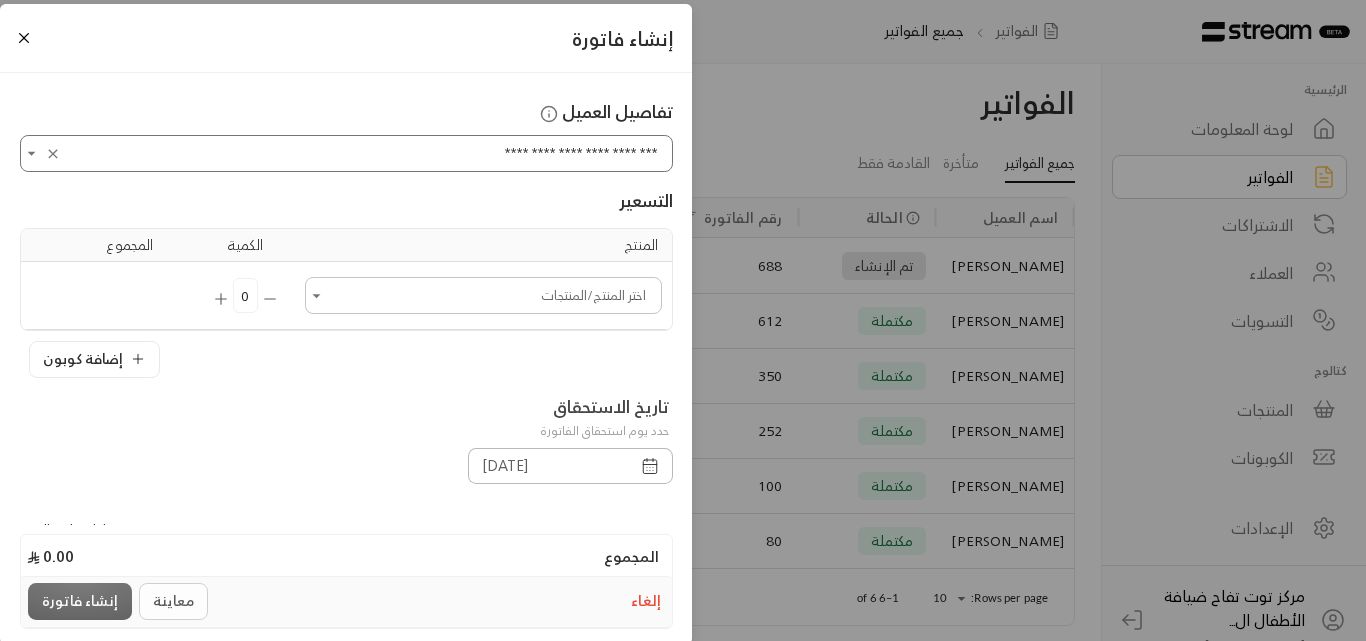 type on "**********" 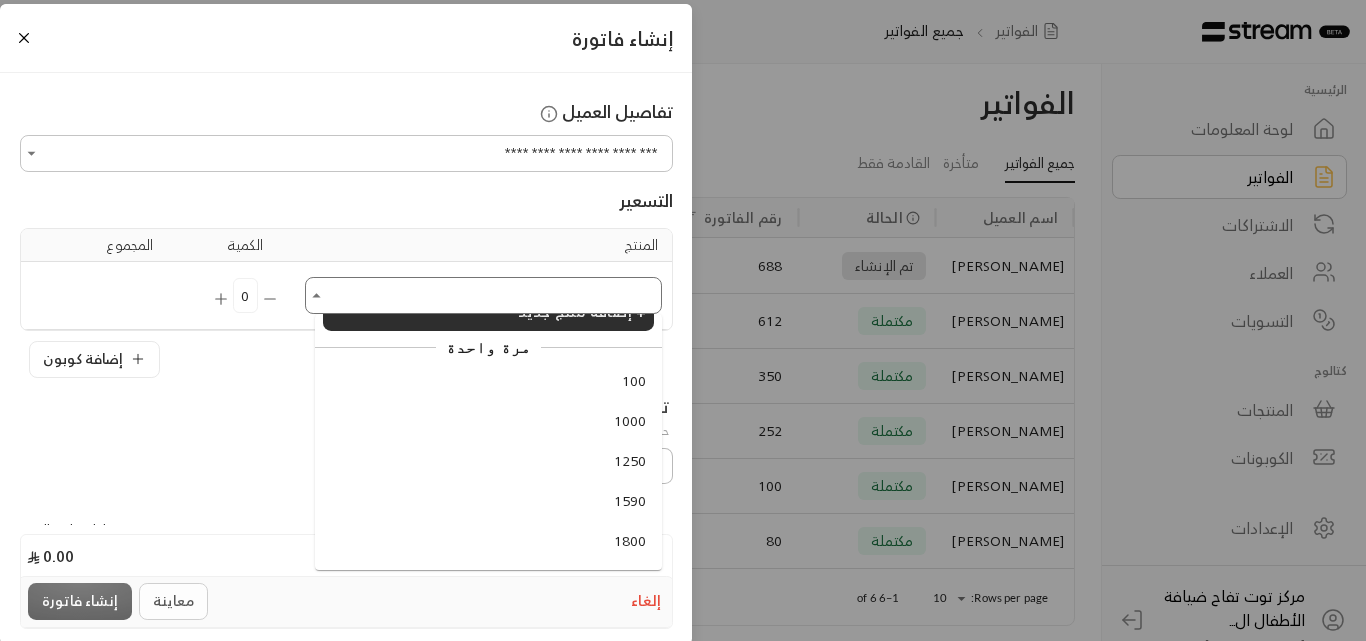 scroll, scrollTop: 0, scrollLeft: 0, axis: both 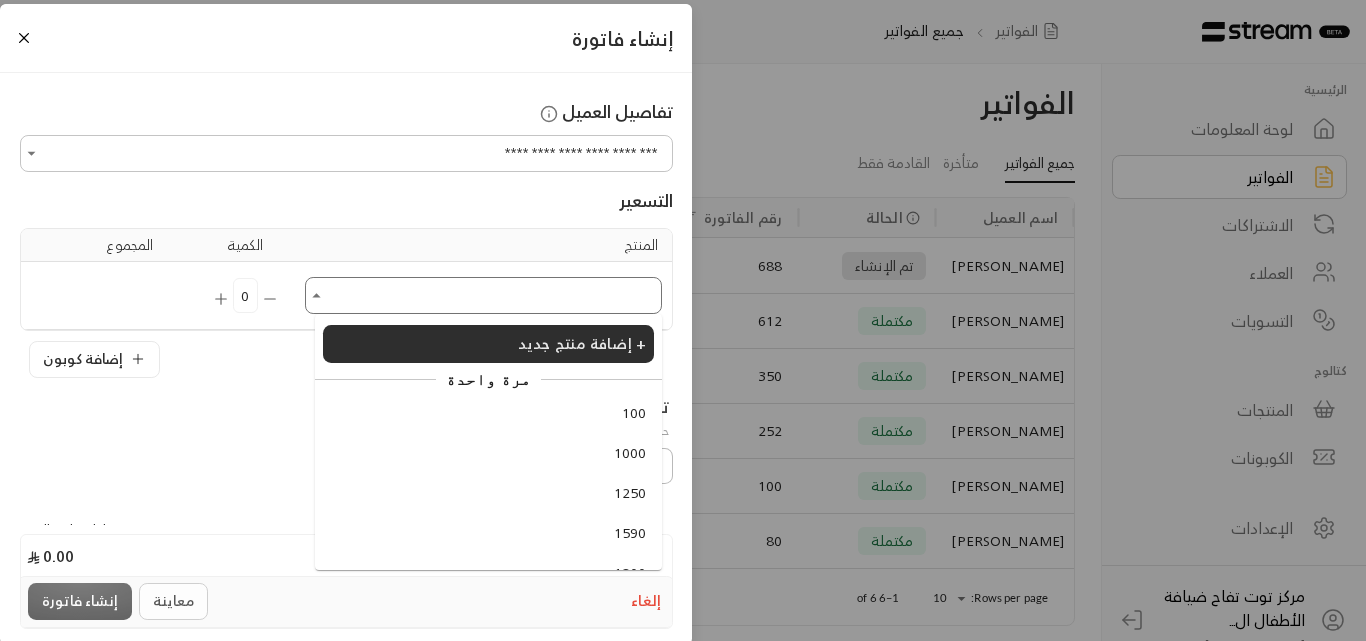 click on "100" at bounding box center (634, 413) 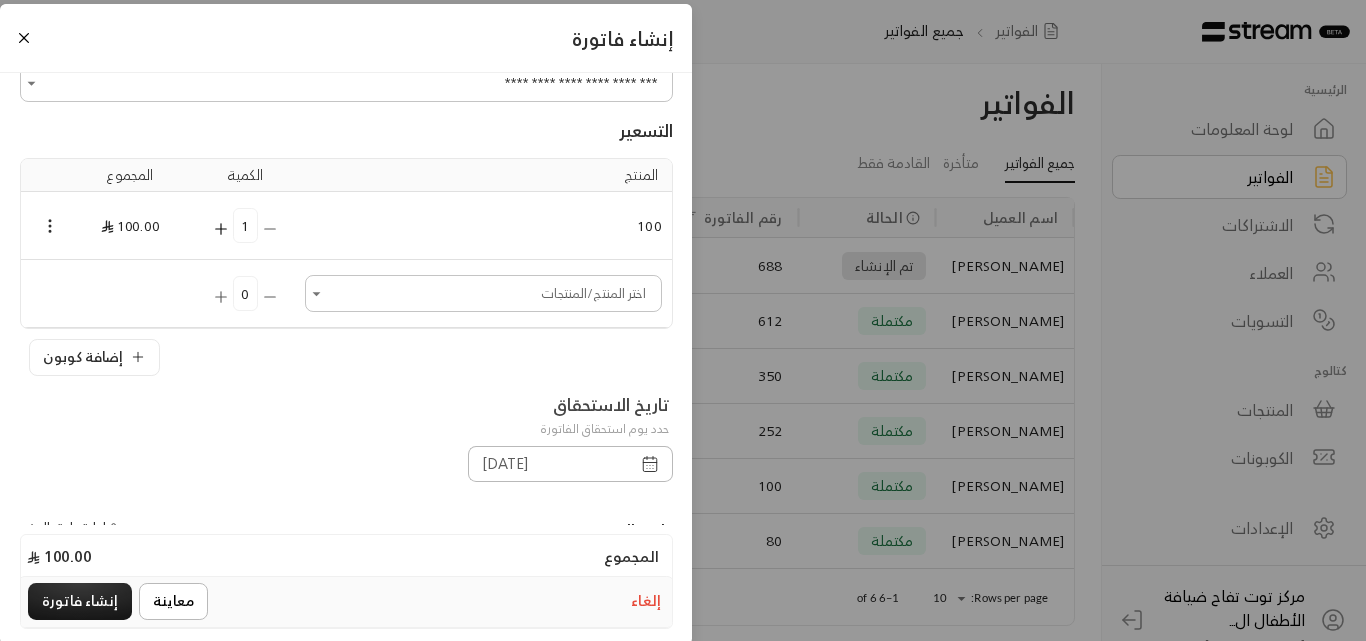 scroll, scrollTop: 0, scrollLeft: 0, axis: both 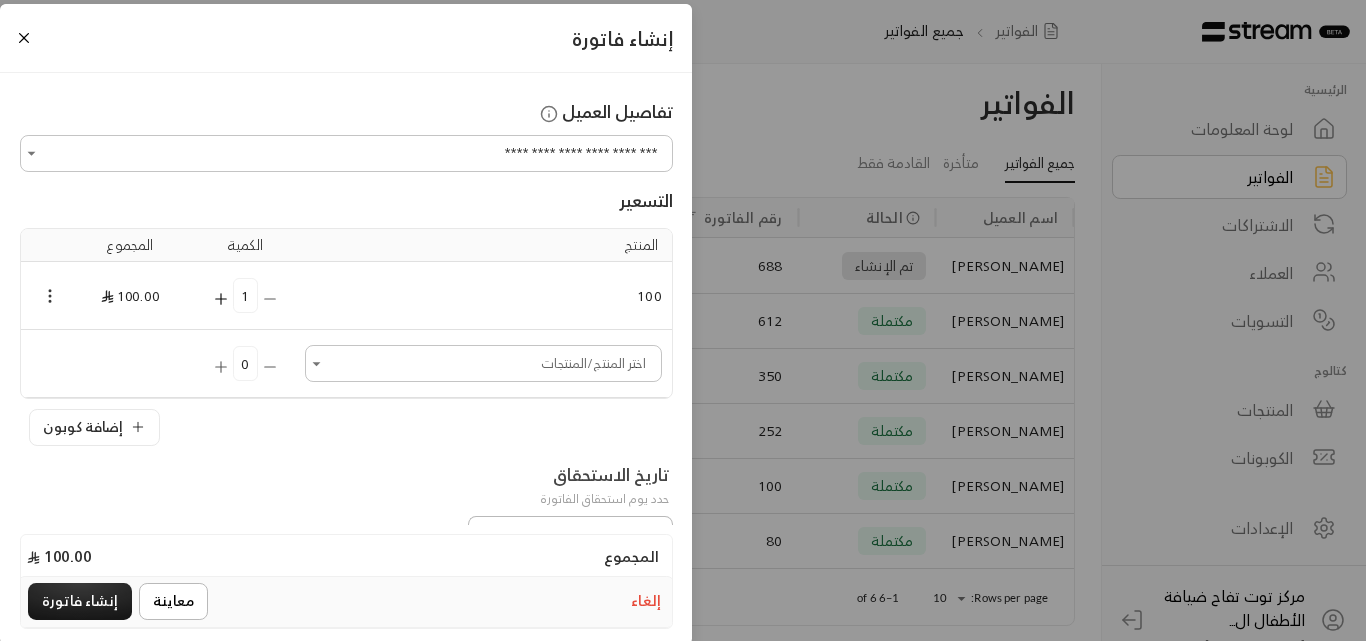 click 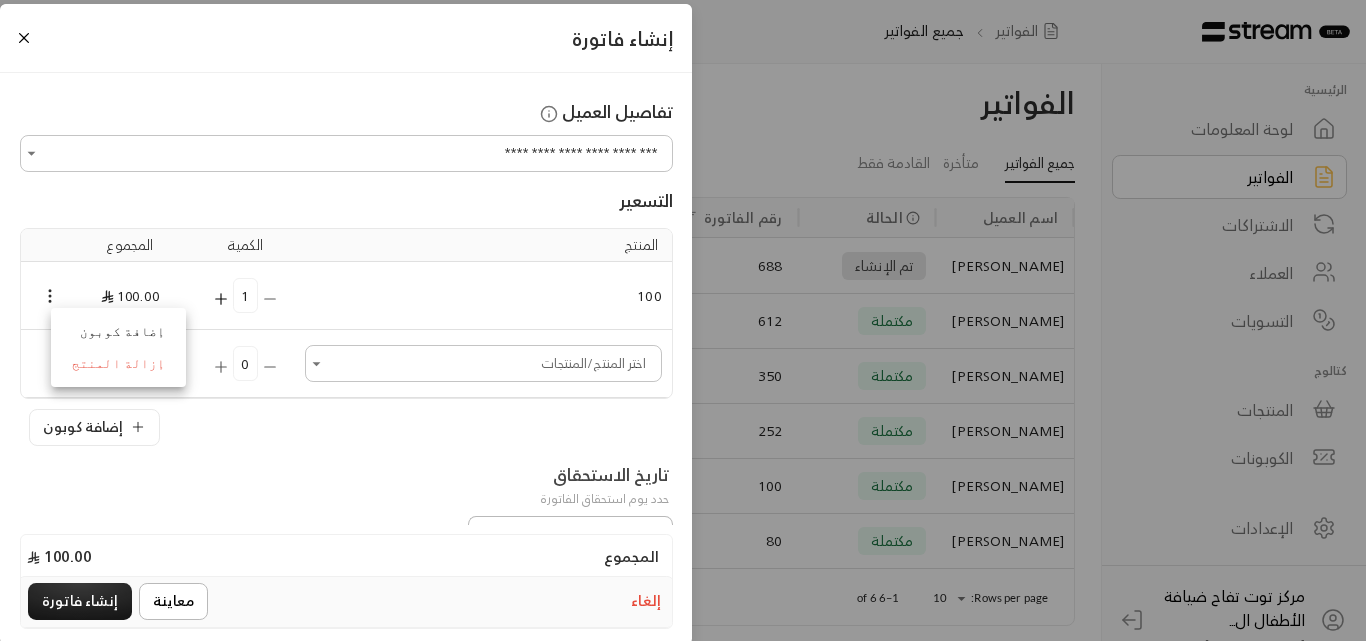 click on "إزالة المنتج" at bounding box center [118, 364] 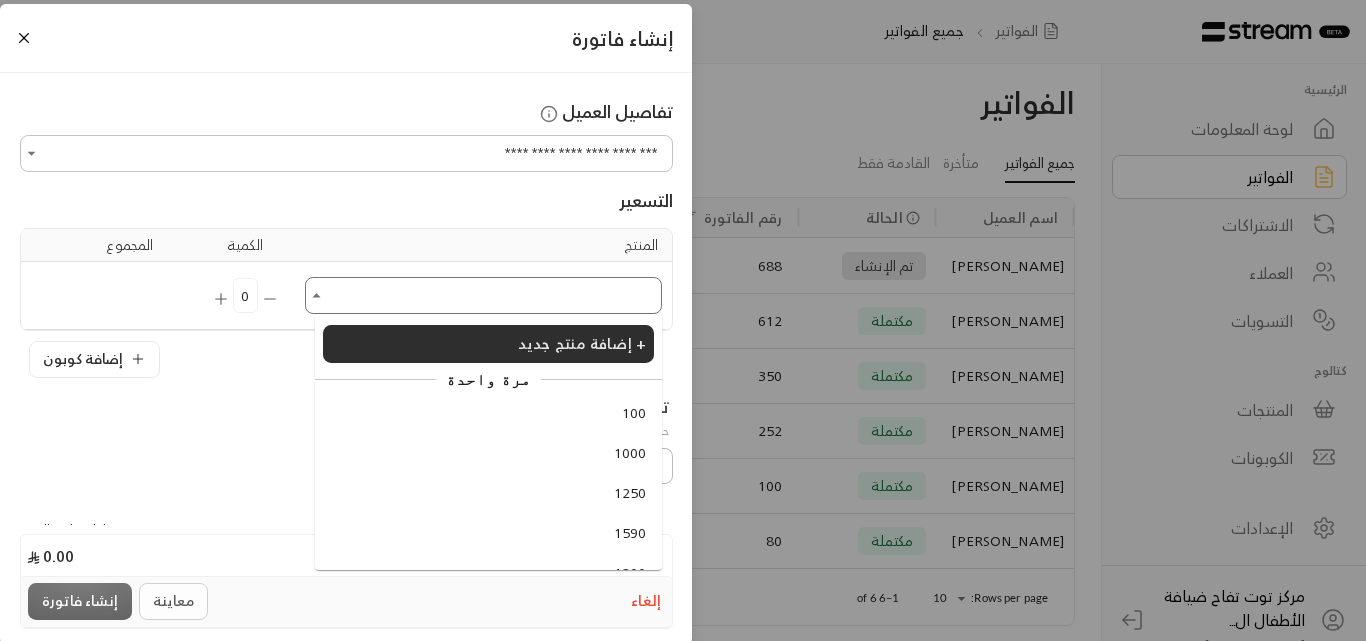 click on "اختر العميل" at bounding box center (483, 295) 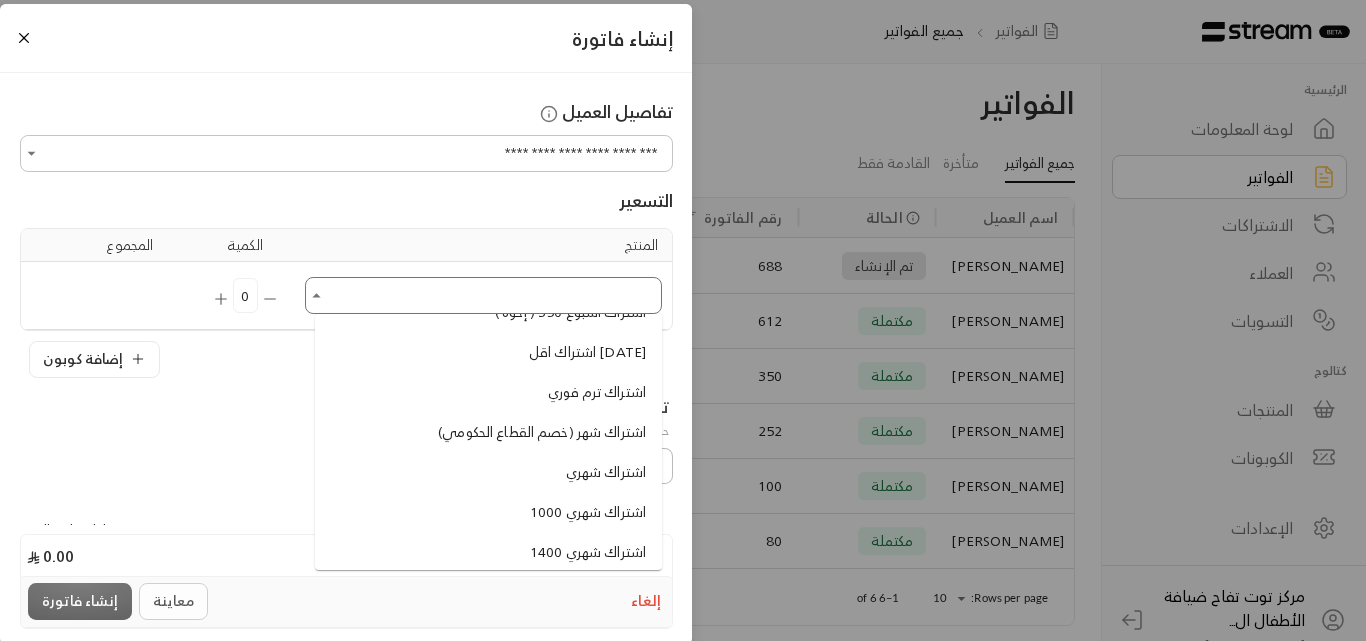 scroll, scrollTop: 1400, scrollLeft: 0, axis: vertical 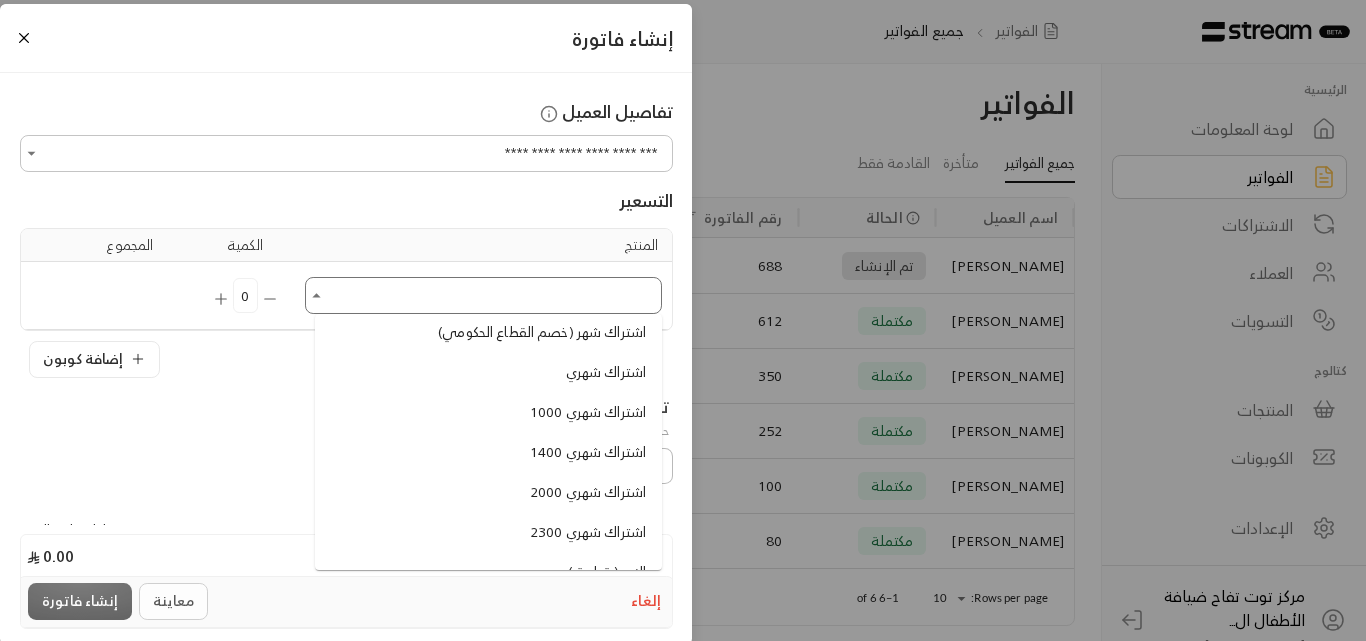 click on "اختر العميل" at bounding box center (483, 295) 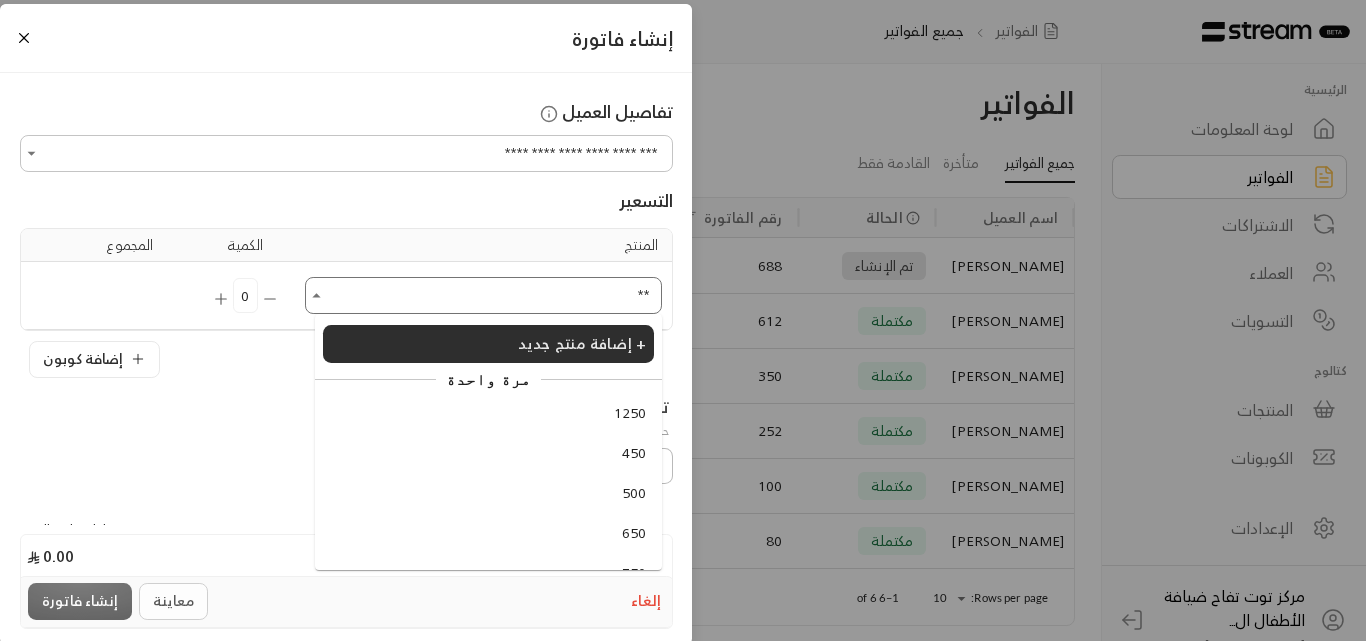 type on "*" 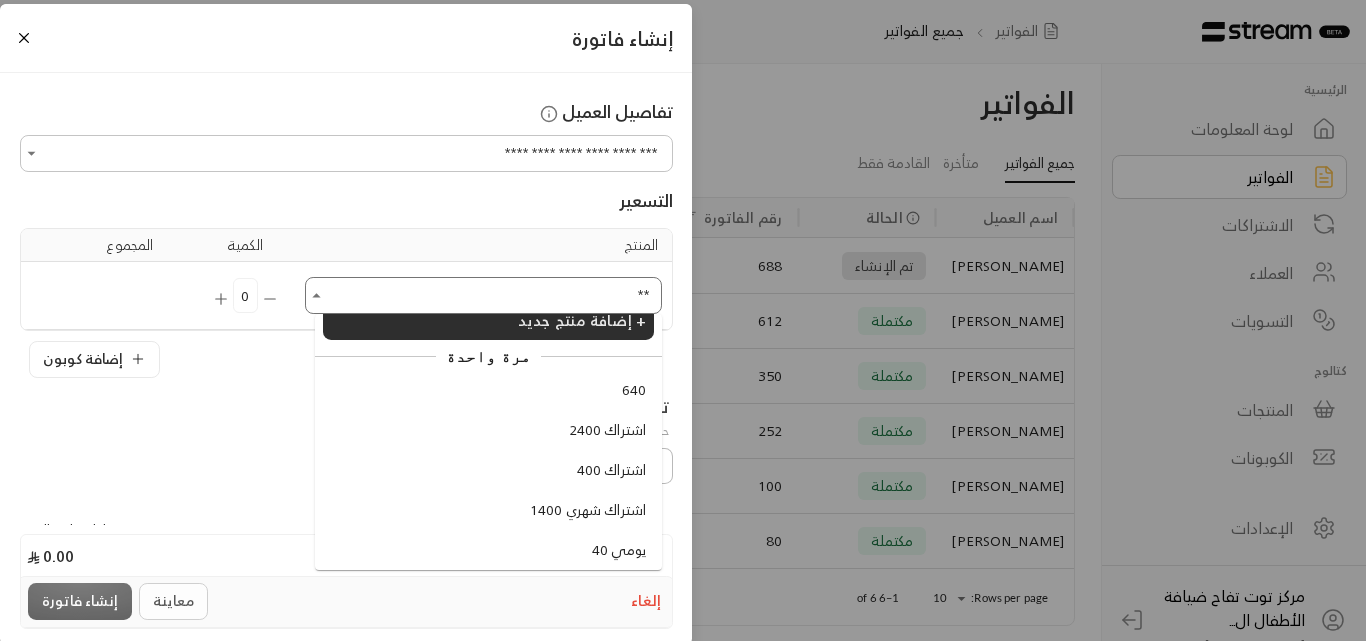 scroll, scrollTop: 33, scrollLeft: 0, axis: vertical 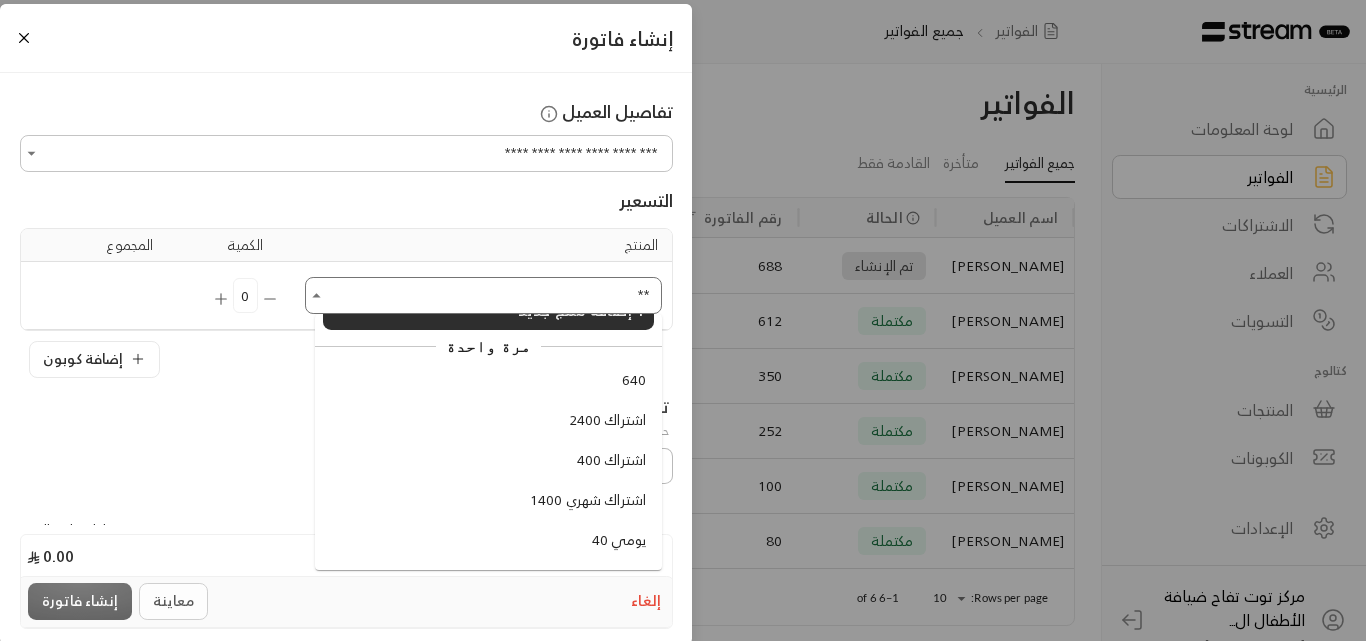 click on "يومي 40" at bounding box center [619, 540] 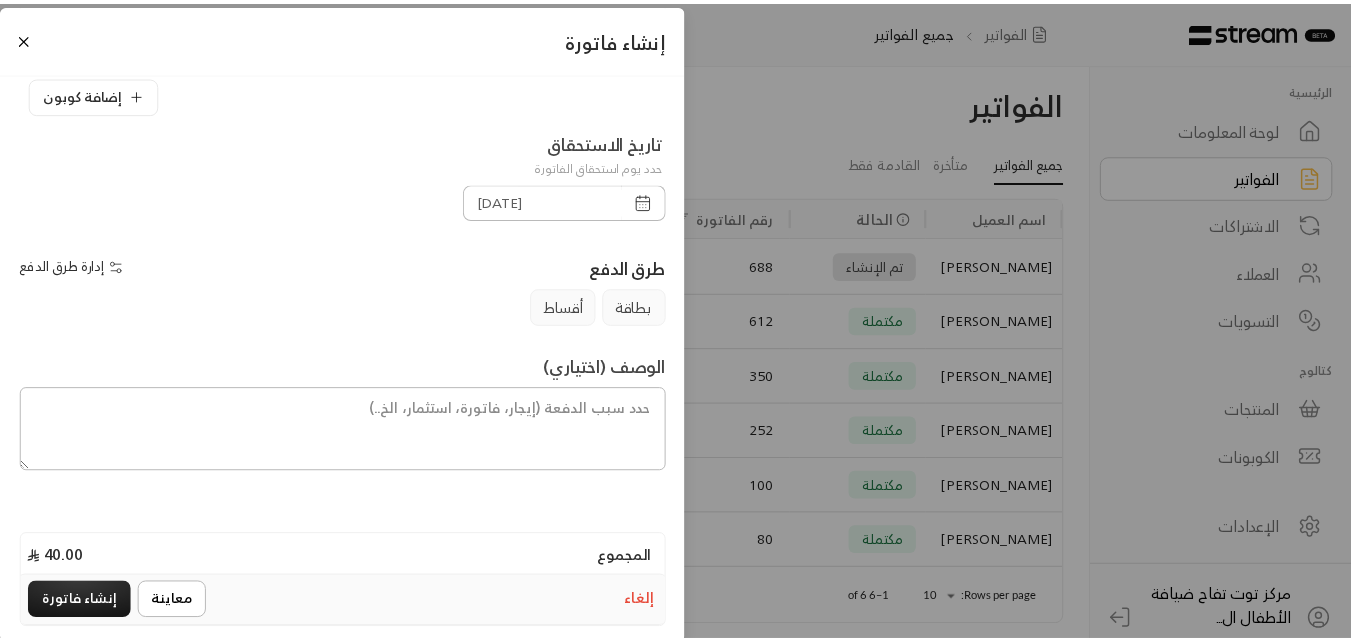 scroll, scrollTop: 334, scrollLeft: 0, axis: vertical 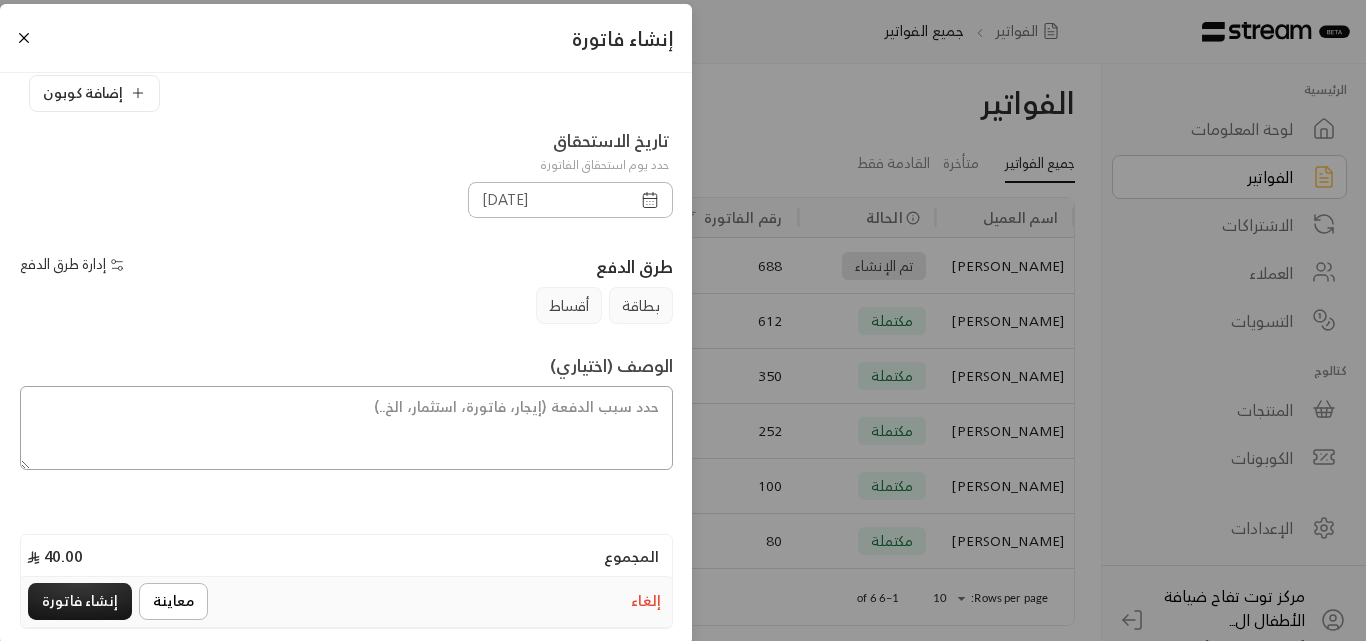 click at bounding box center [346, 428] 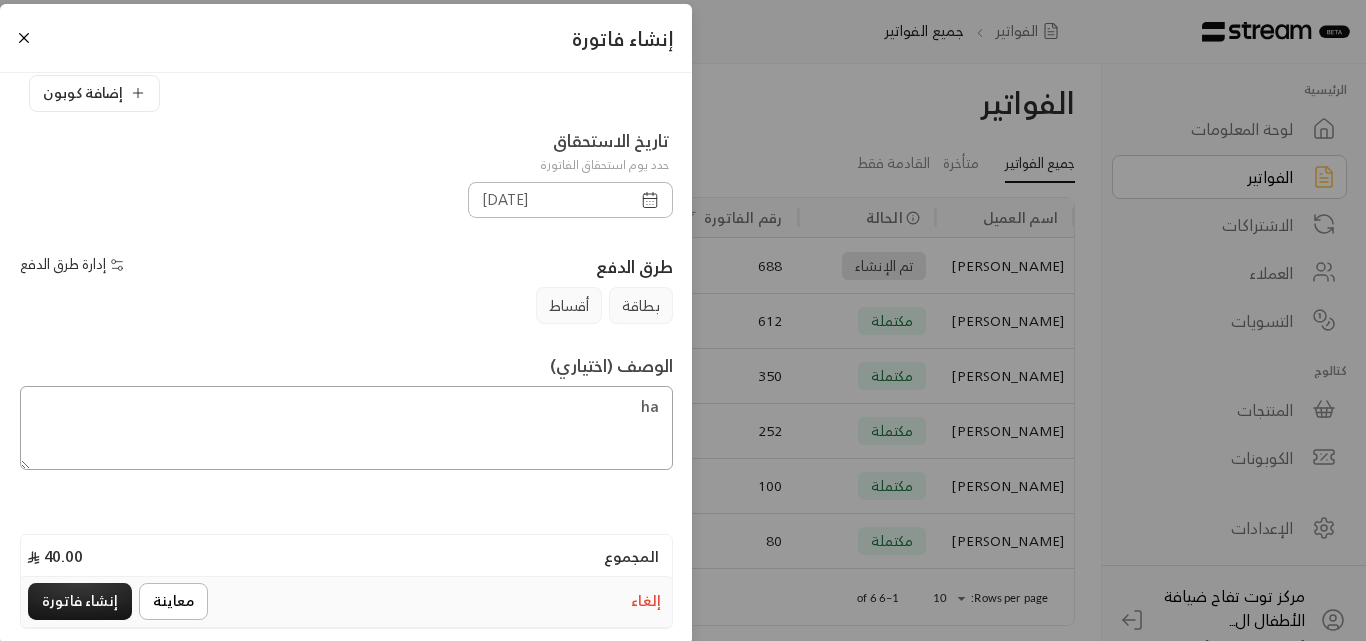 type on "h" 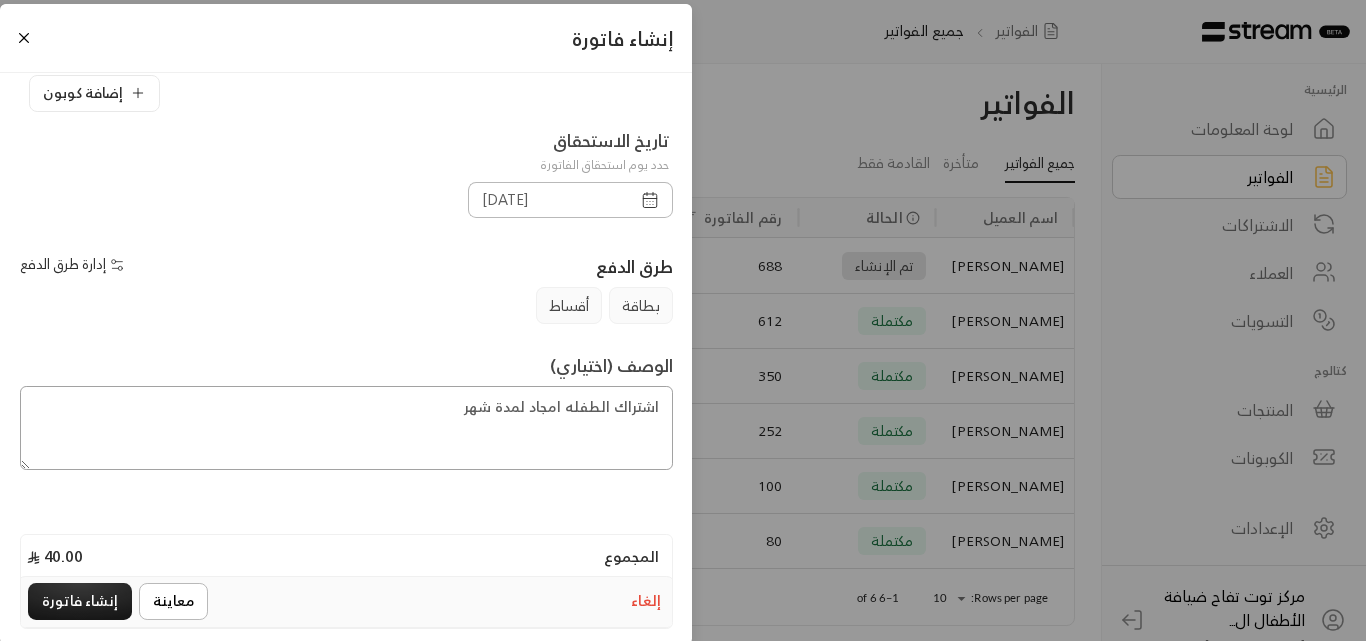 click on "اشتراك الطفله امجاد لمدة شهر" at bounding box center [346, 428] 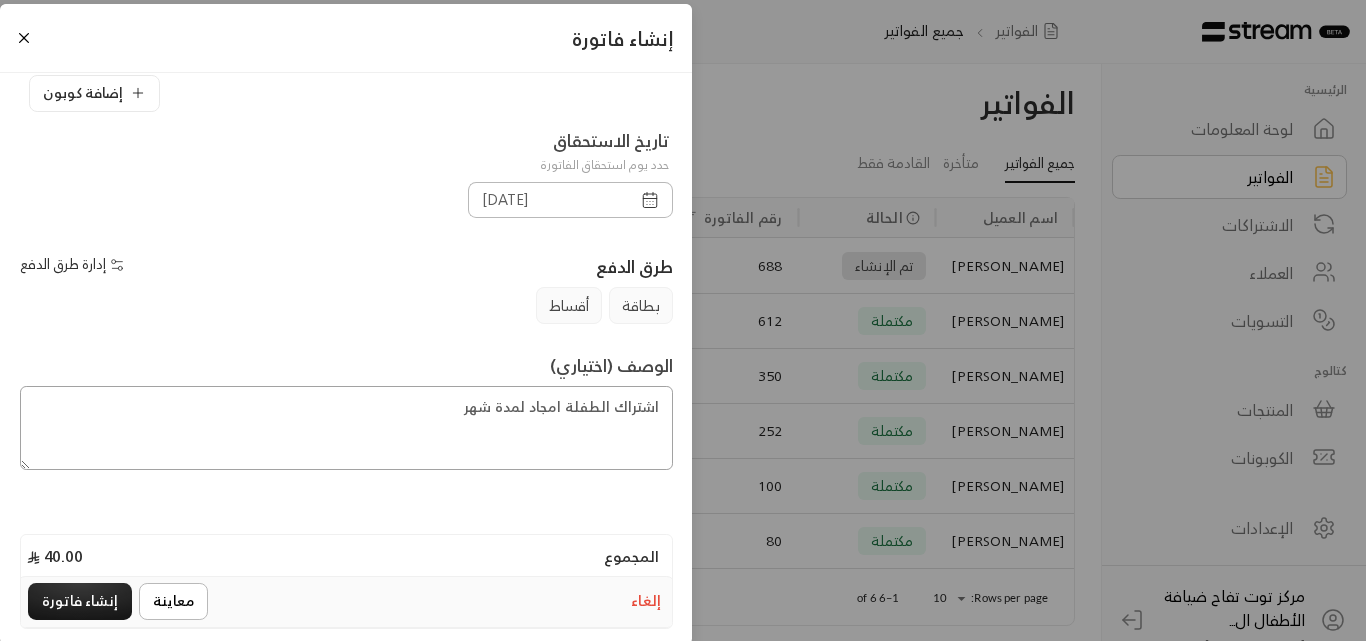 click on "اشتراك الطفلة امجاد لمدة شهر" at bounding box center [346, 428] 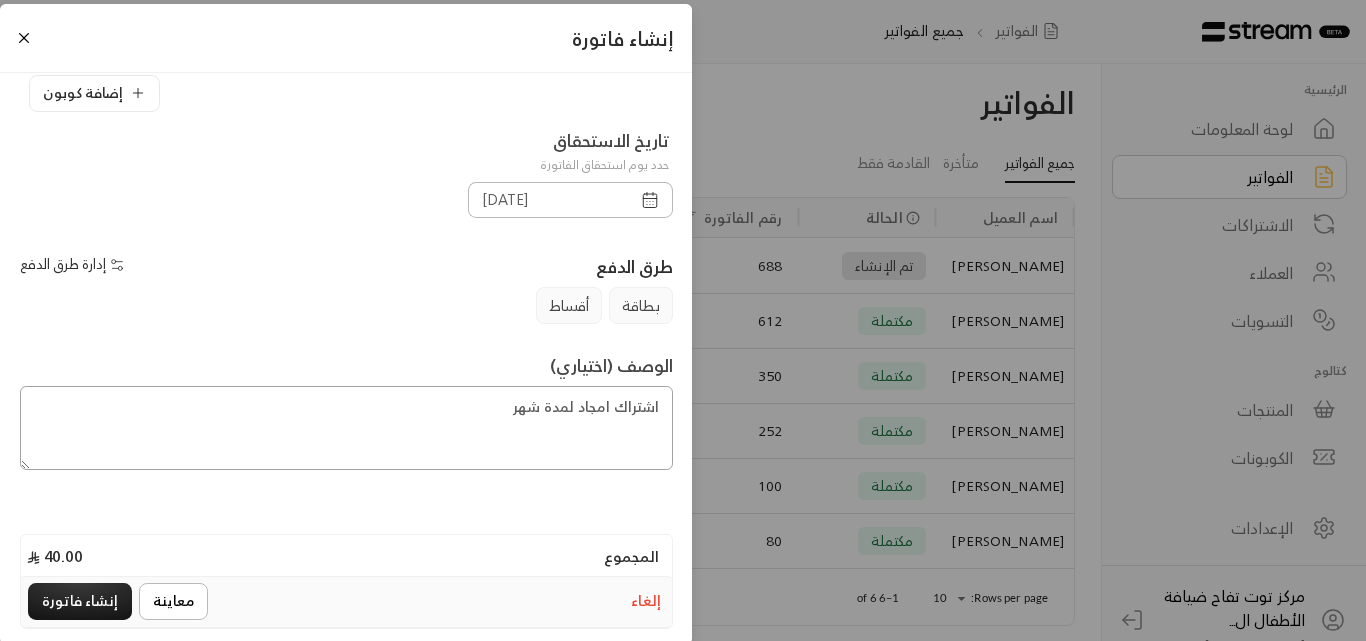 click on "اشتراك امجاد لمدة شهر" at bounding box center (346, 428) 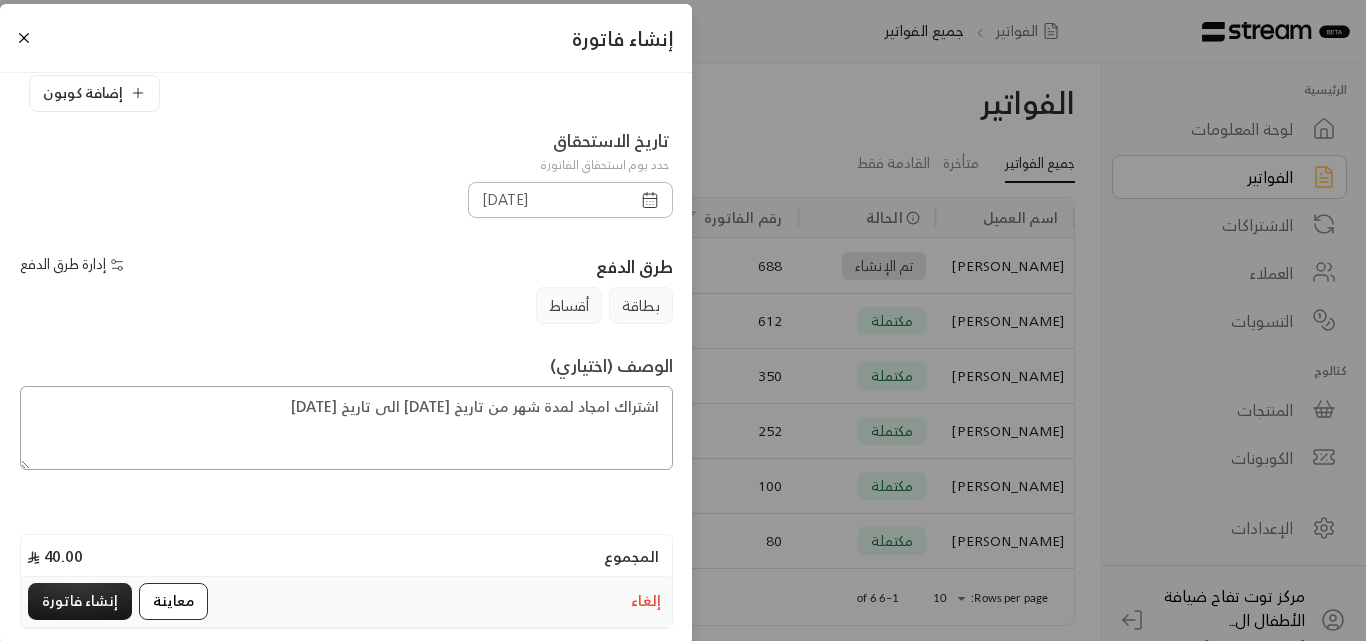 type on "اشتراك امجاد لمدة شهر من تاريخ [DATE] الى تاريخ [DATE]" 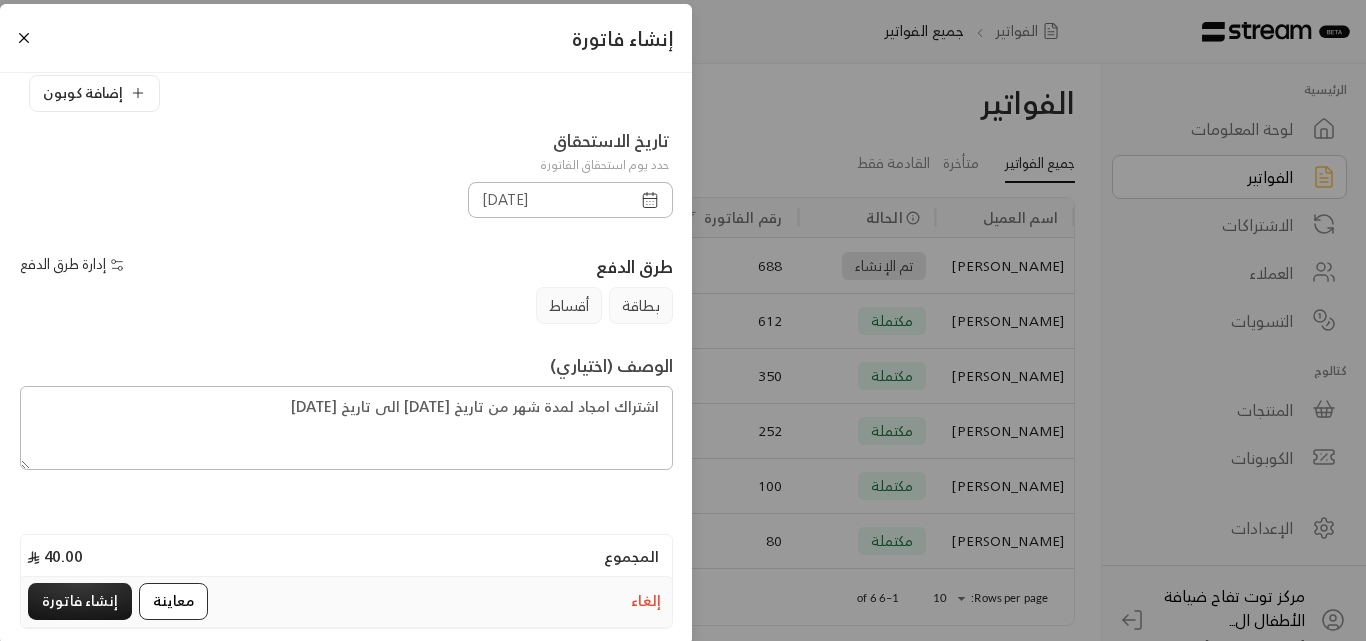 click on "معاينة" at bounding box center [173, 601] 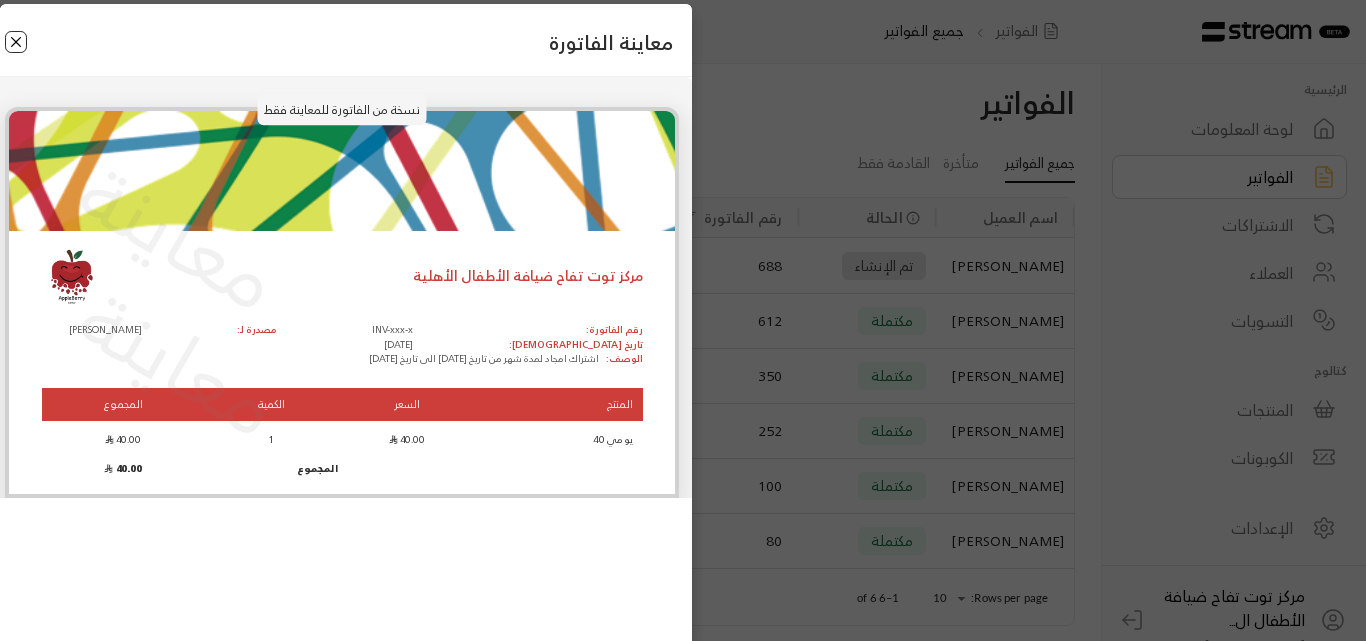 click at bounding box center (16, 42) 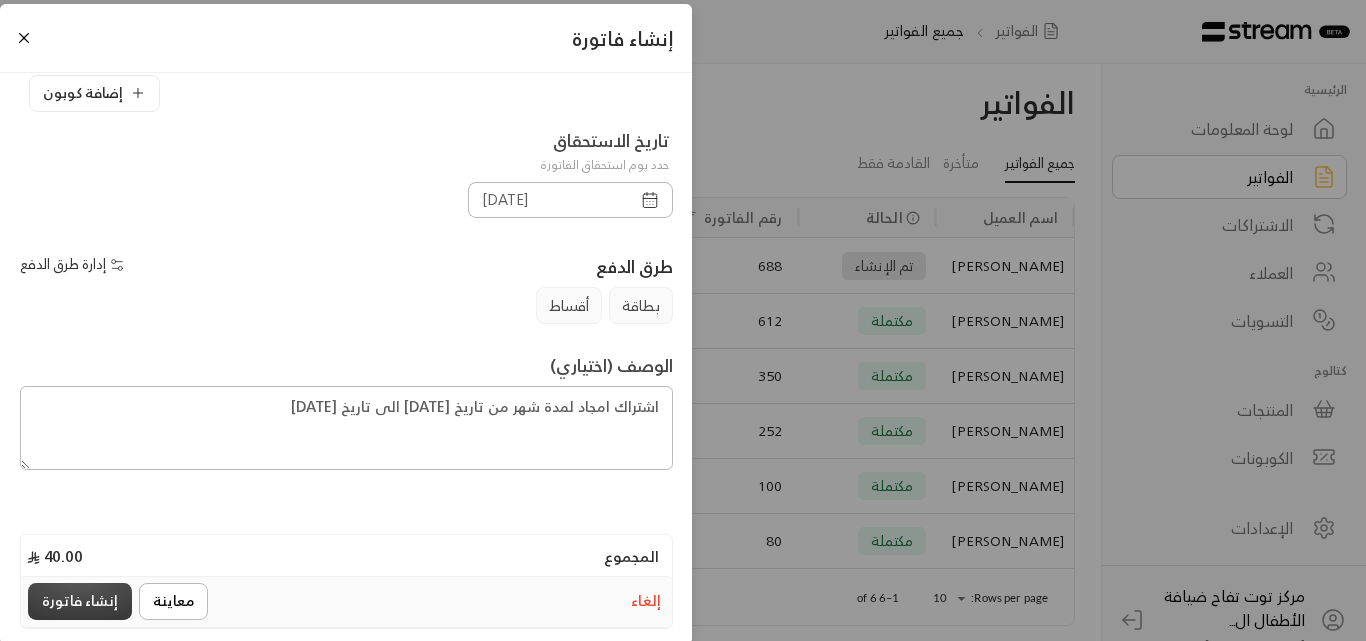 click on "إنشاء فاتورة" at bounding box center (80, 601) 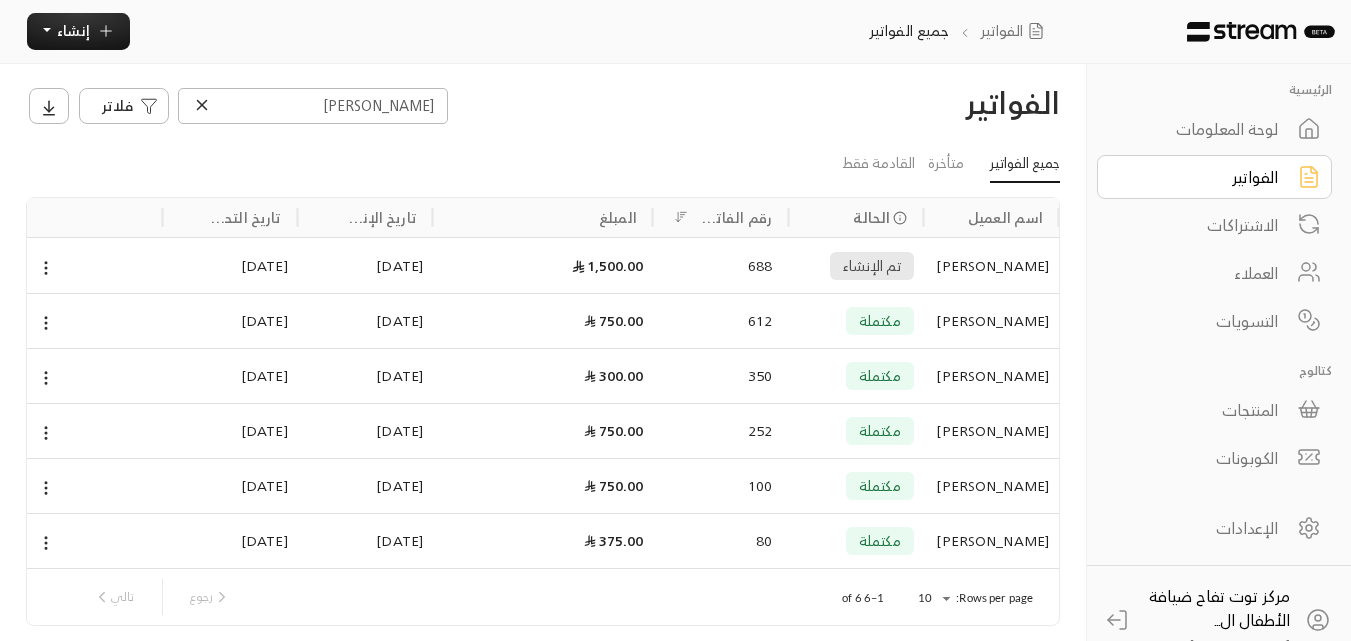 click 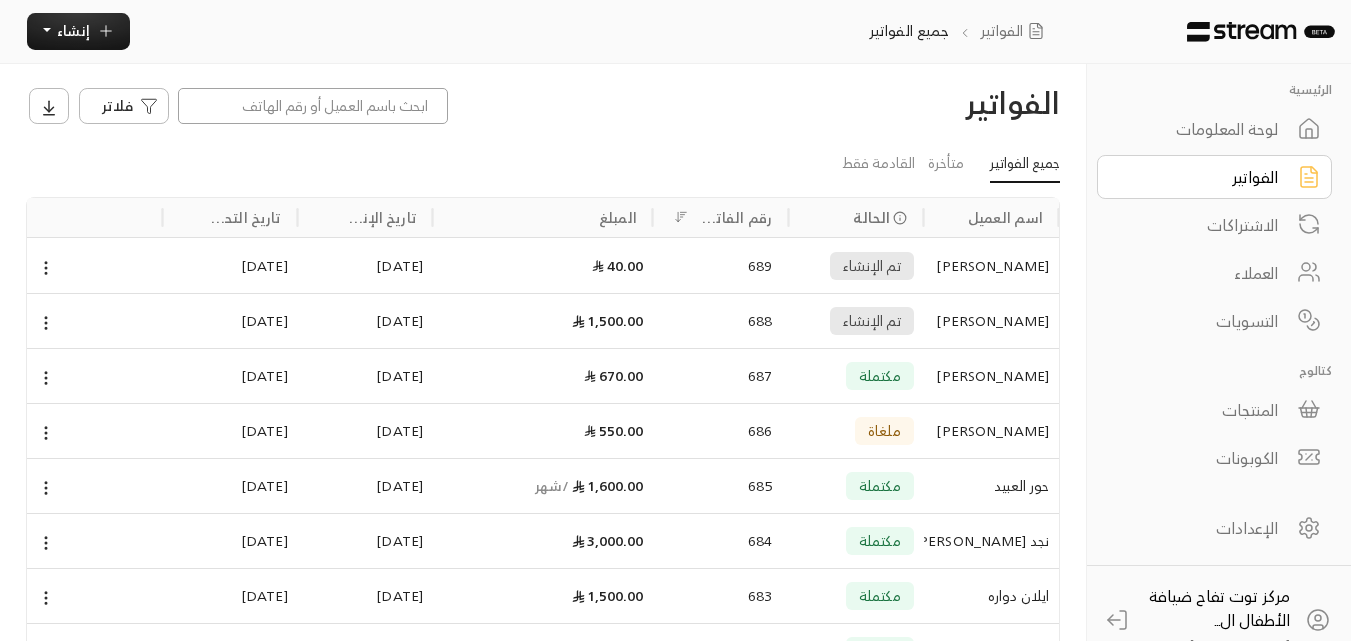 click at bounding box center (313, 106) 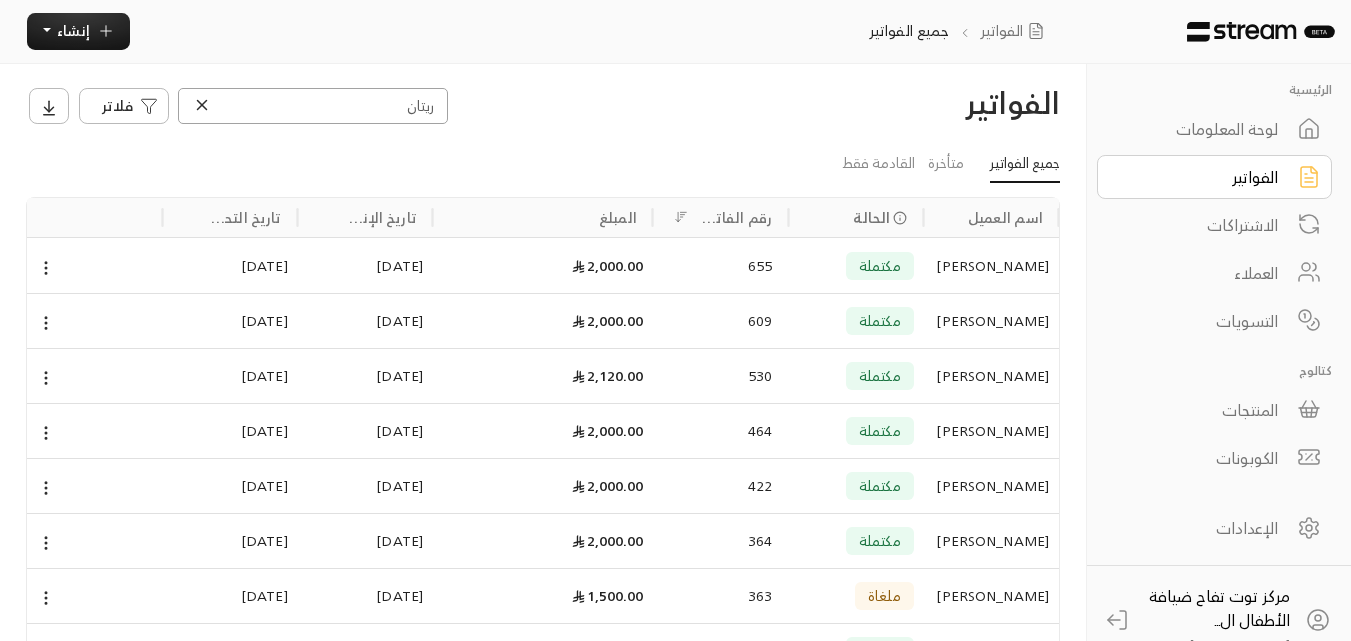 type on "ريتان" 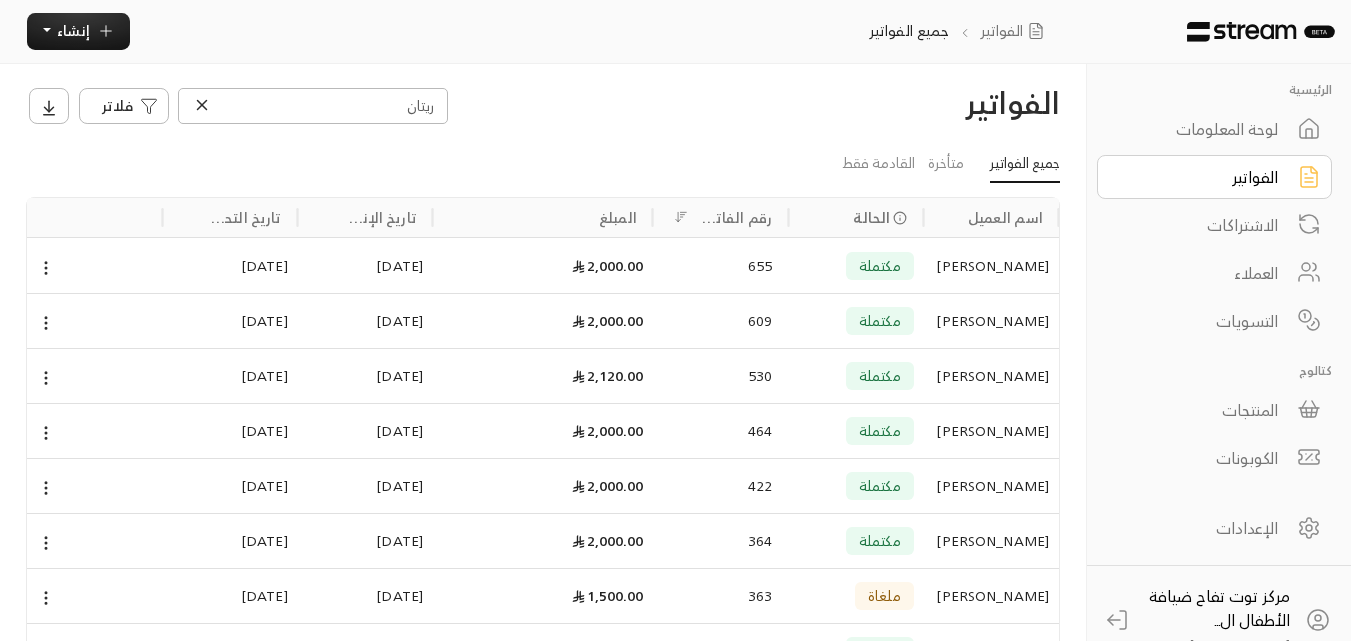 click on "[PERSON_NAME]" at bounding box center (991, 266) 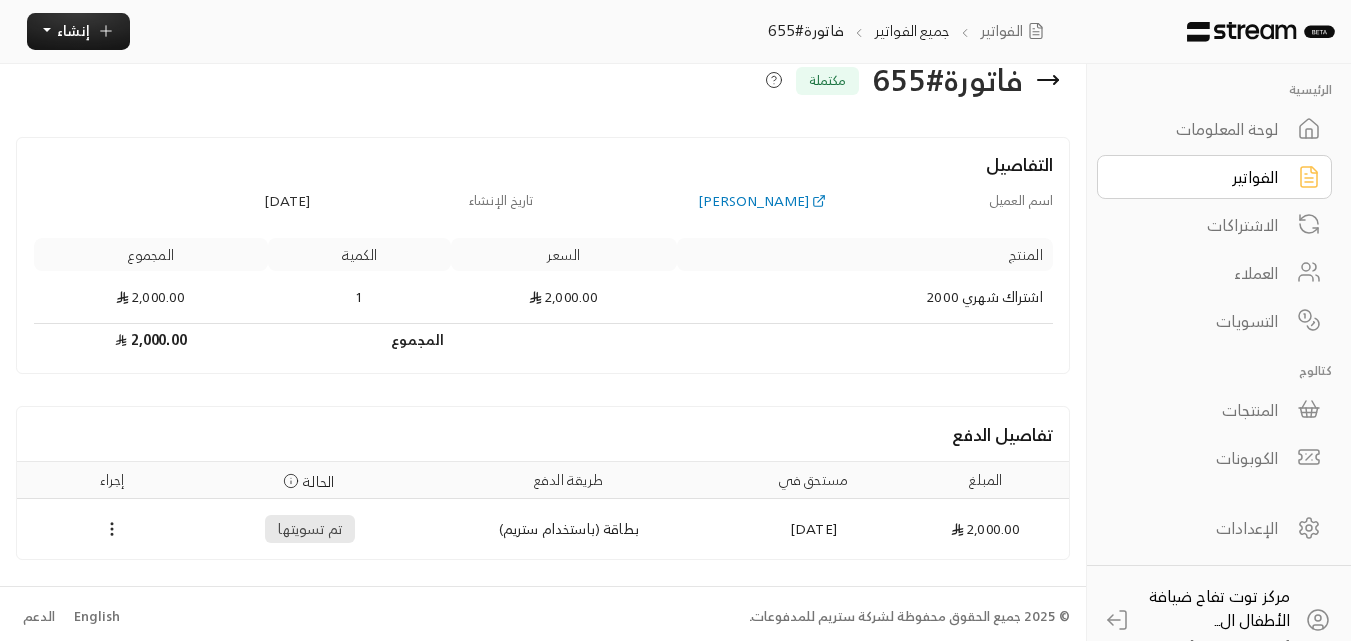 scroll, scrollTop: 29, scrollLeft: 0, axis: vertical 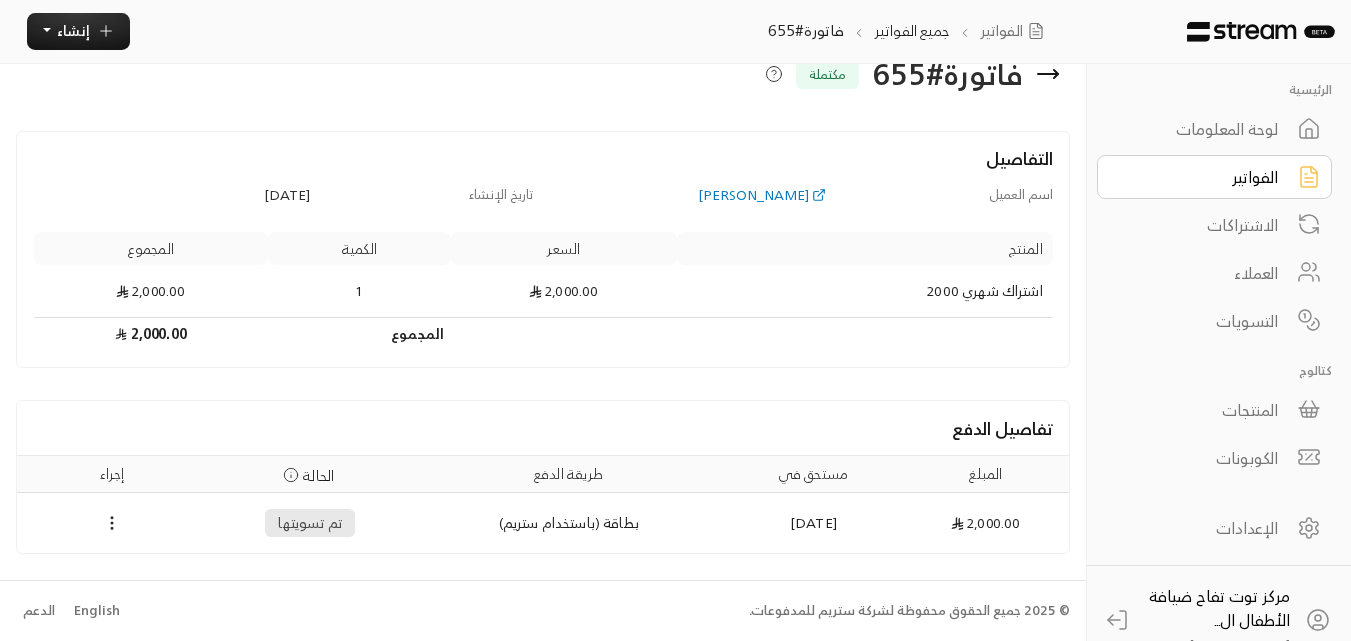 click on "[PERSON_NAME]" at bounding box center (694, 195) 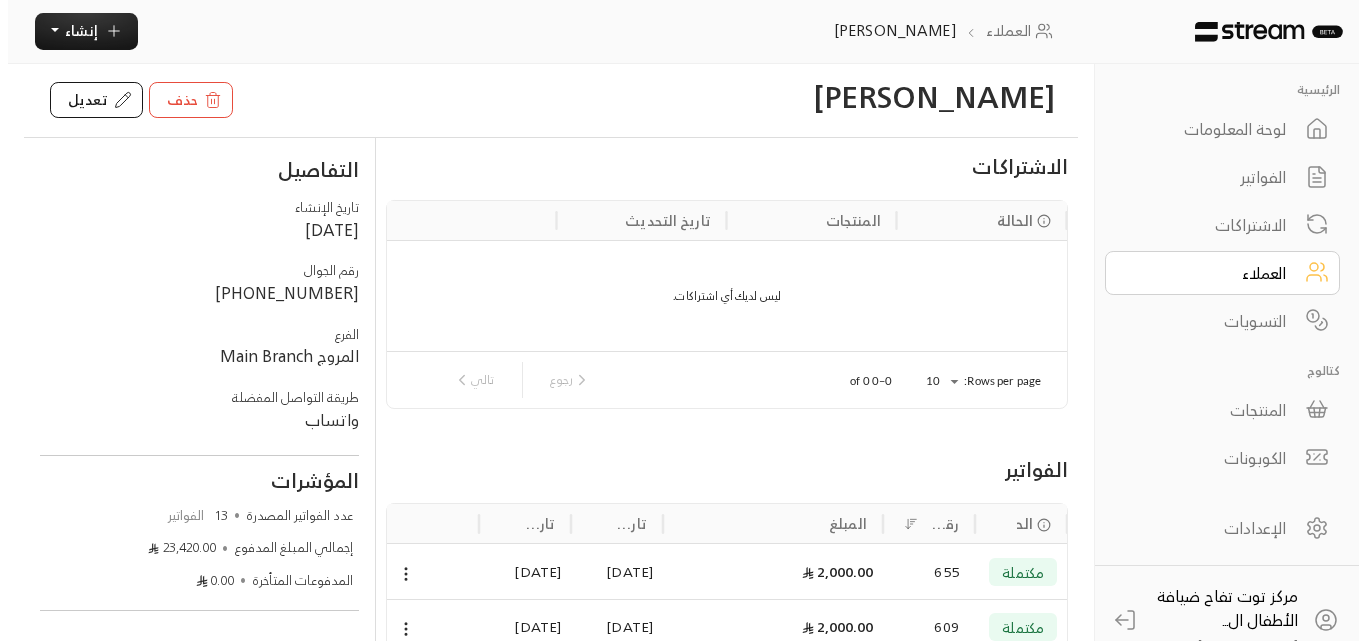 scroll, scrollTop: 0, scrollLeft: 0, axis: both 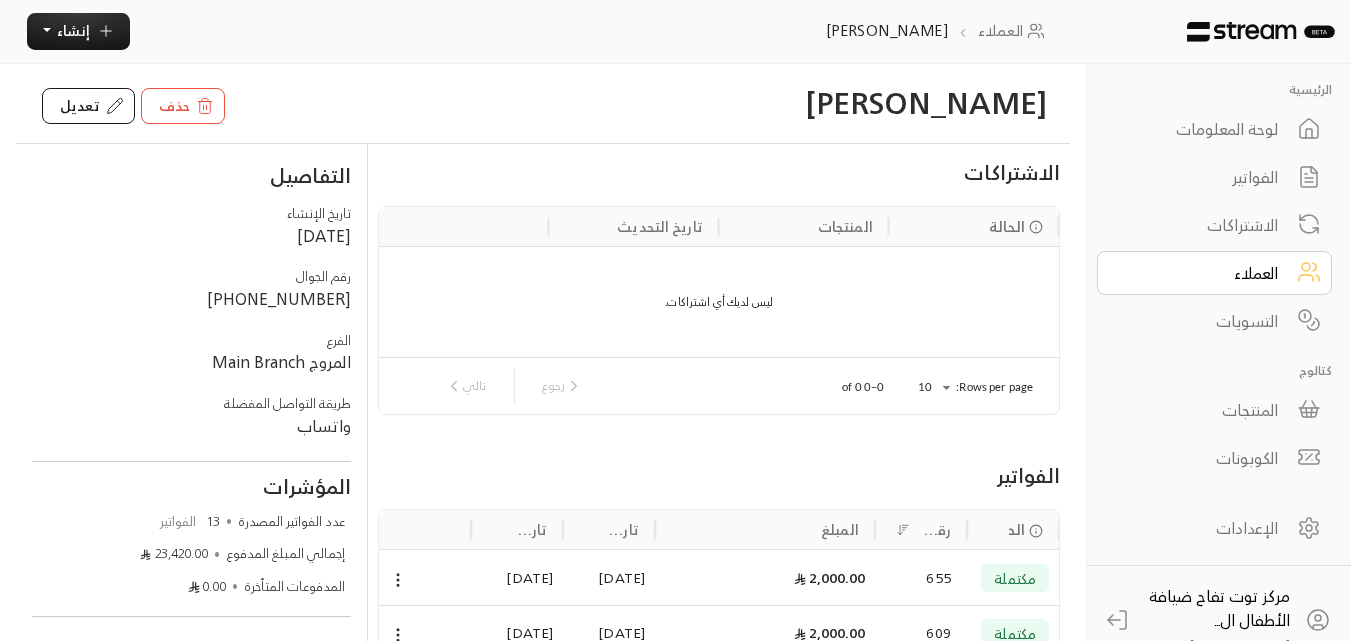 click on "المبلغ" at bounding box center (765, 529) 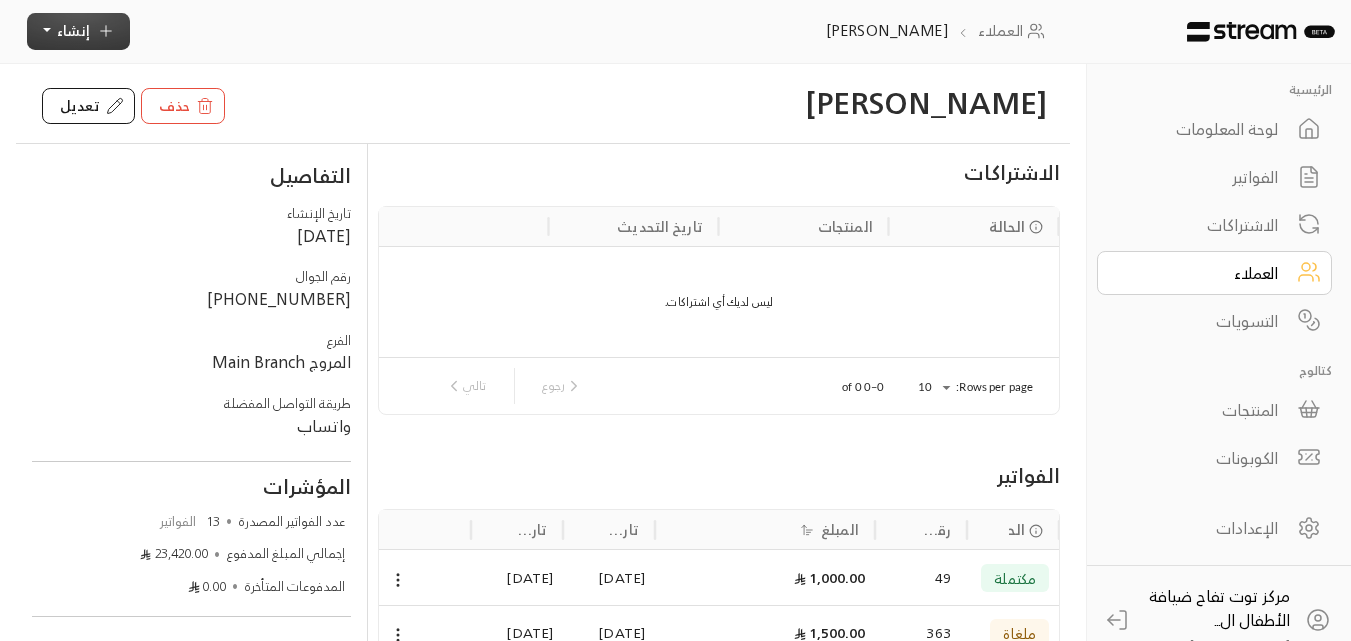 click on "إنشاء" at bounding box center (78, 31) 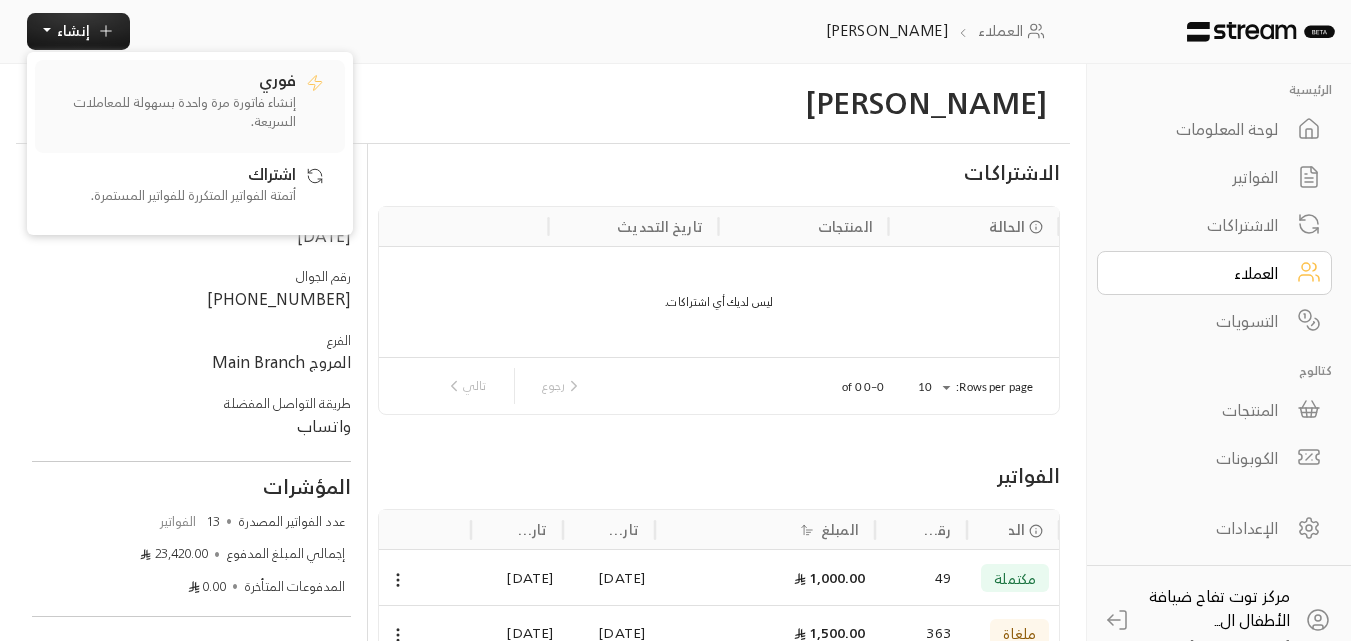 click on "إنشاء فاتورة مرة واحدة بسهولة للمعاملات السريعة." at bounding box center [171, 112] 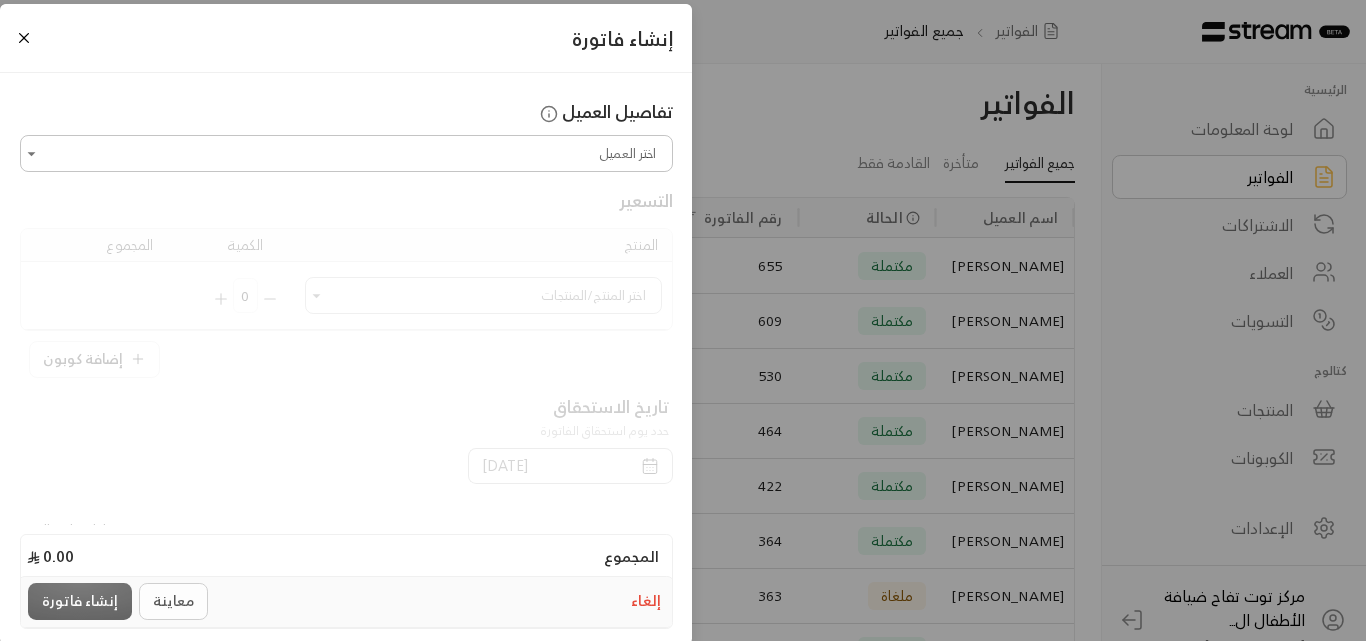 click on "اختر العميل" at bounding box center [346, 153] 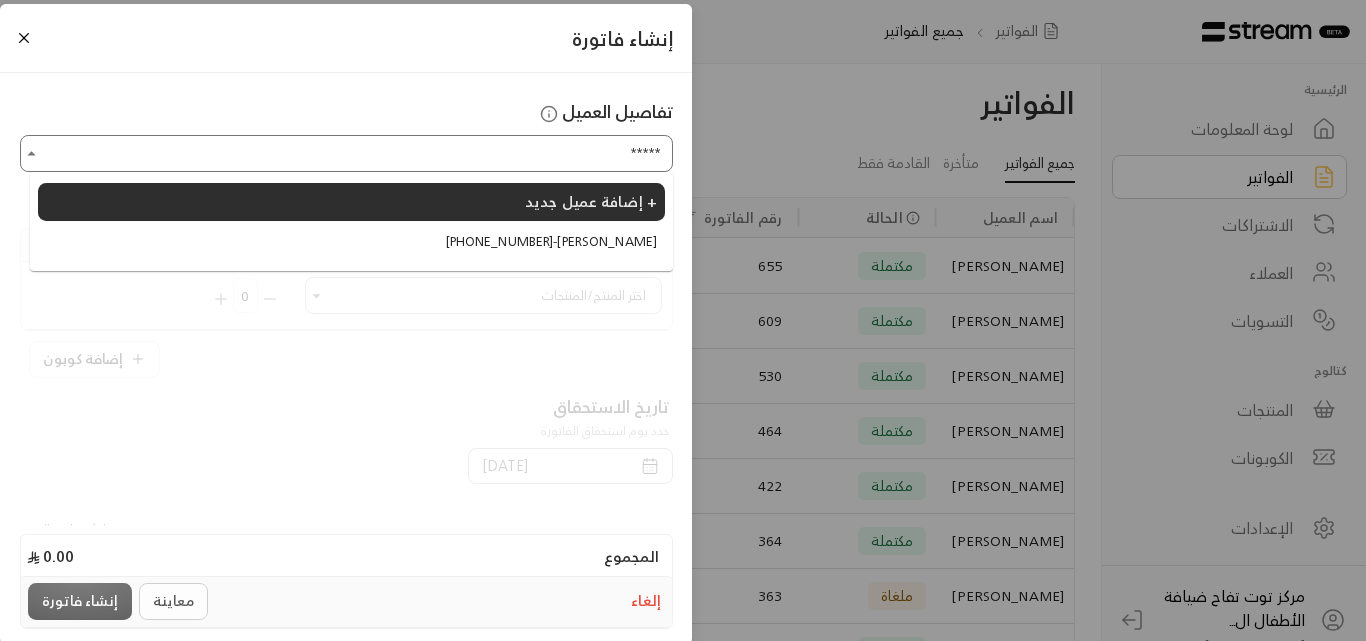 click on "[PHONE_NUMBER]  -  [PERSON_NAME]" at bounding box center [351, 242] 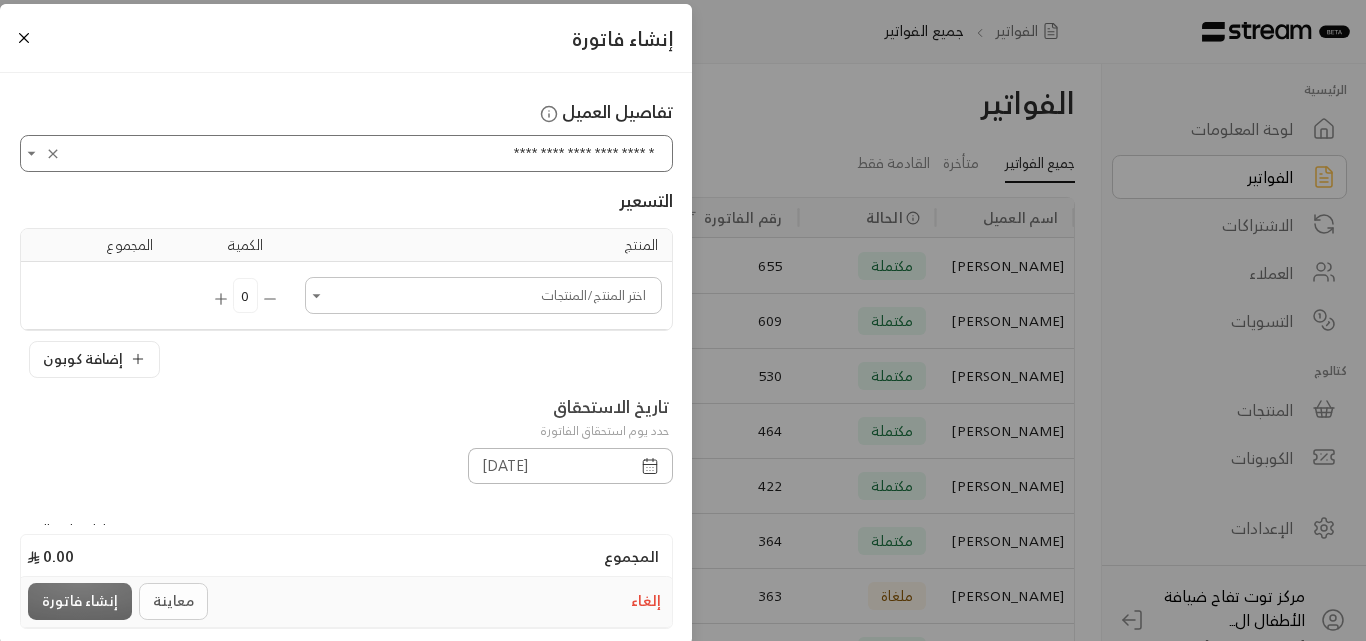 type on "**********" 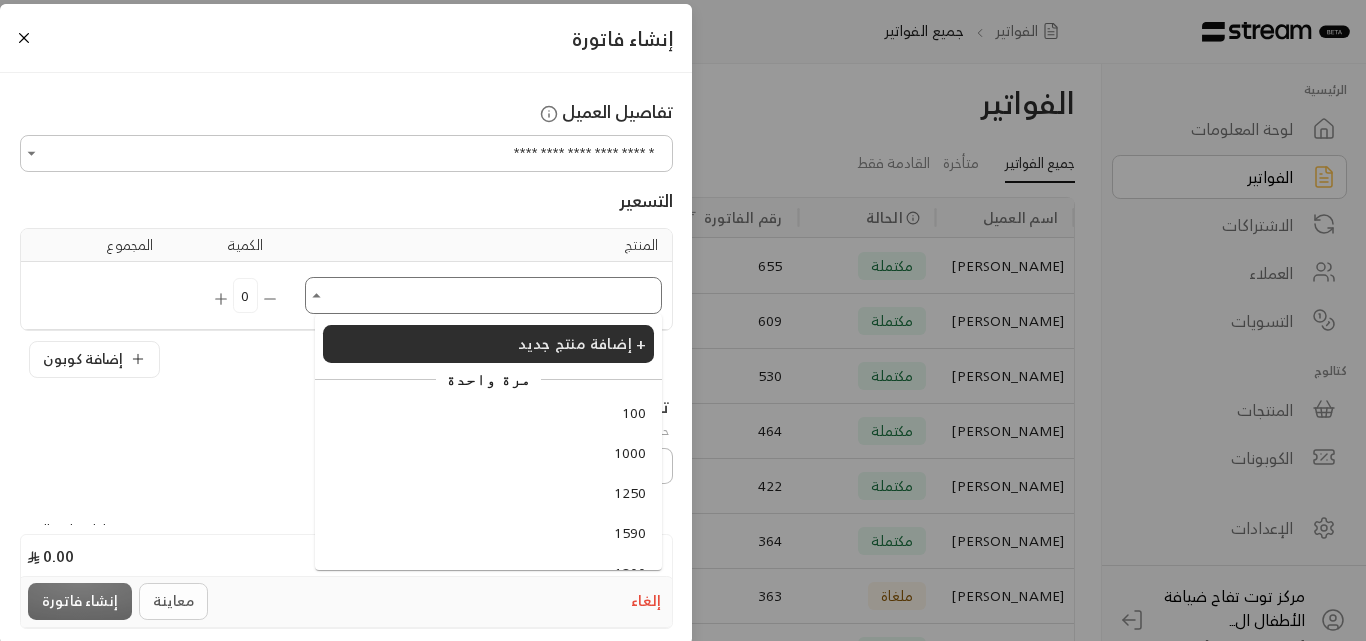 click on "اختر العميل" at bounding box center [483, 295] 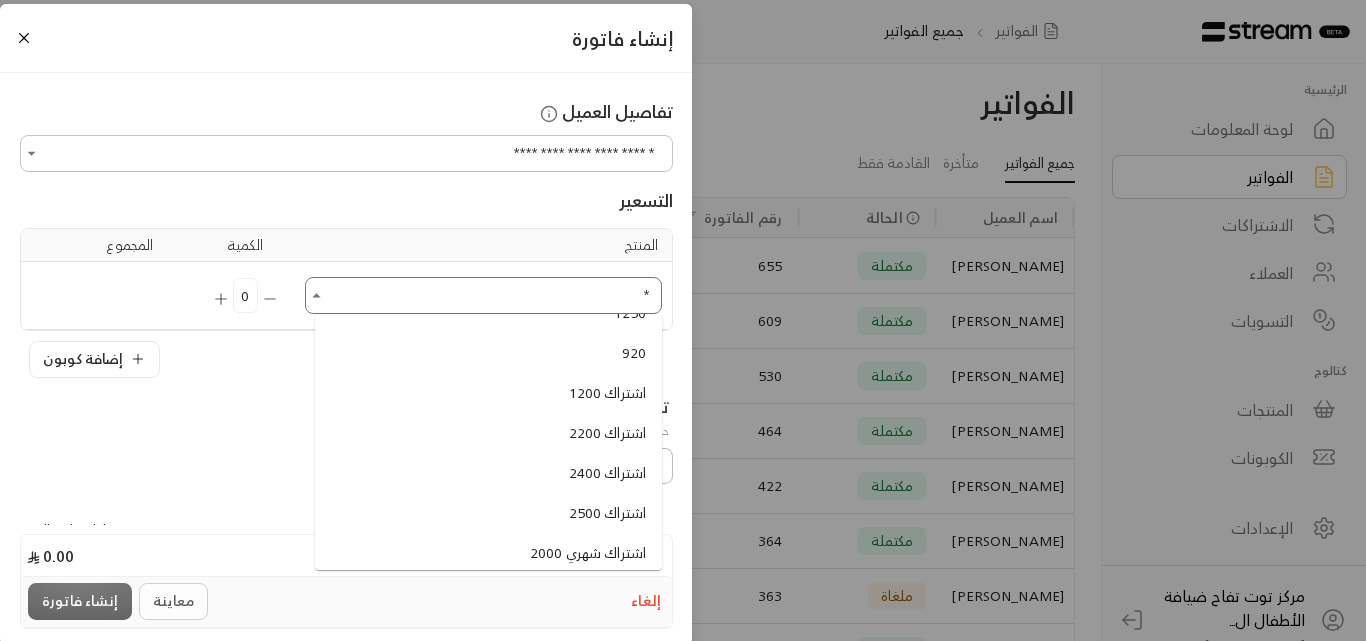 scroll, scrollTop: 153, scrollLeft: 0, axis: vertical 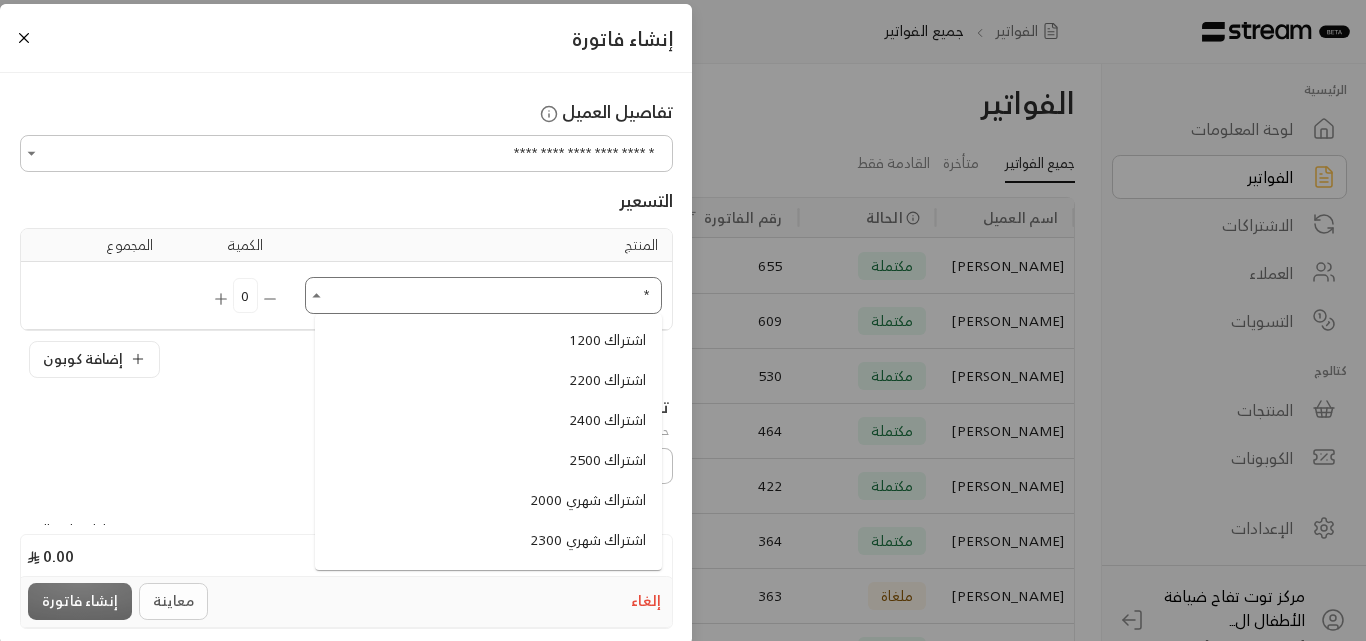 click on "اشتراك شهري 2000" at bounding box center (588, 500) 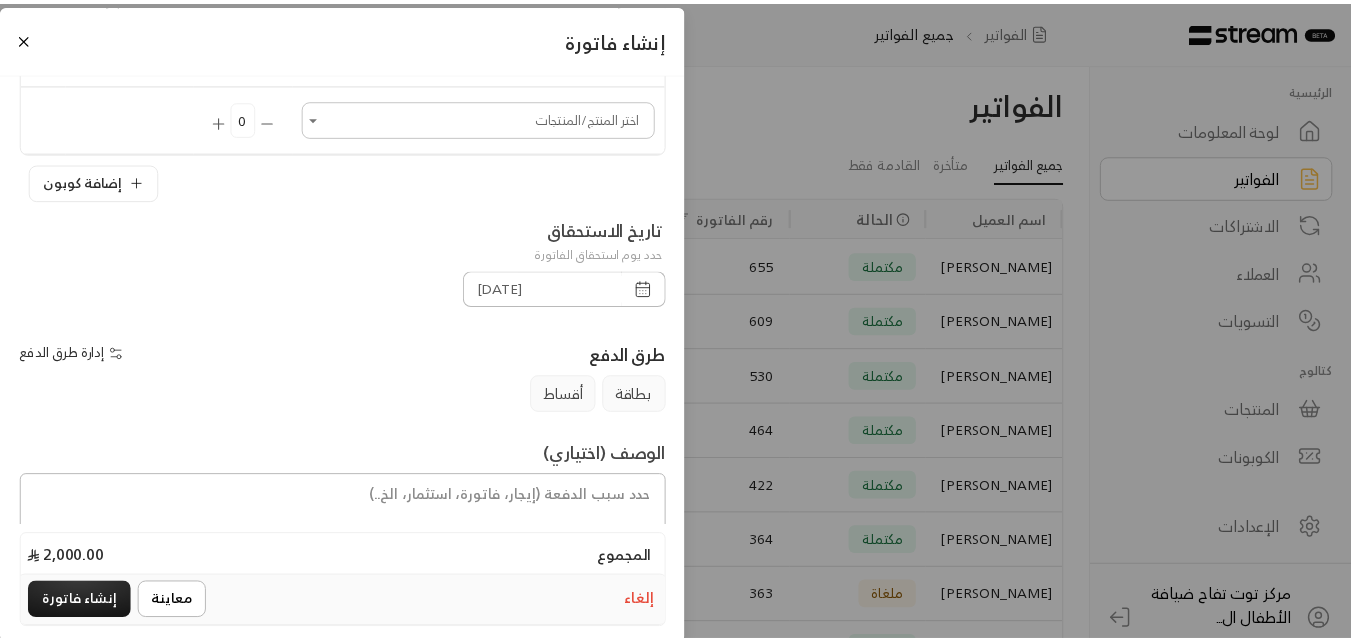 scroll, scrollTop: 300, scrollLeft: 0, axis: vertical 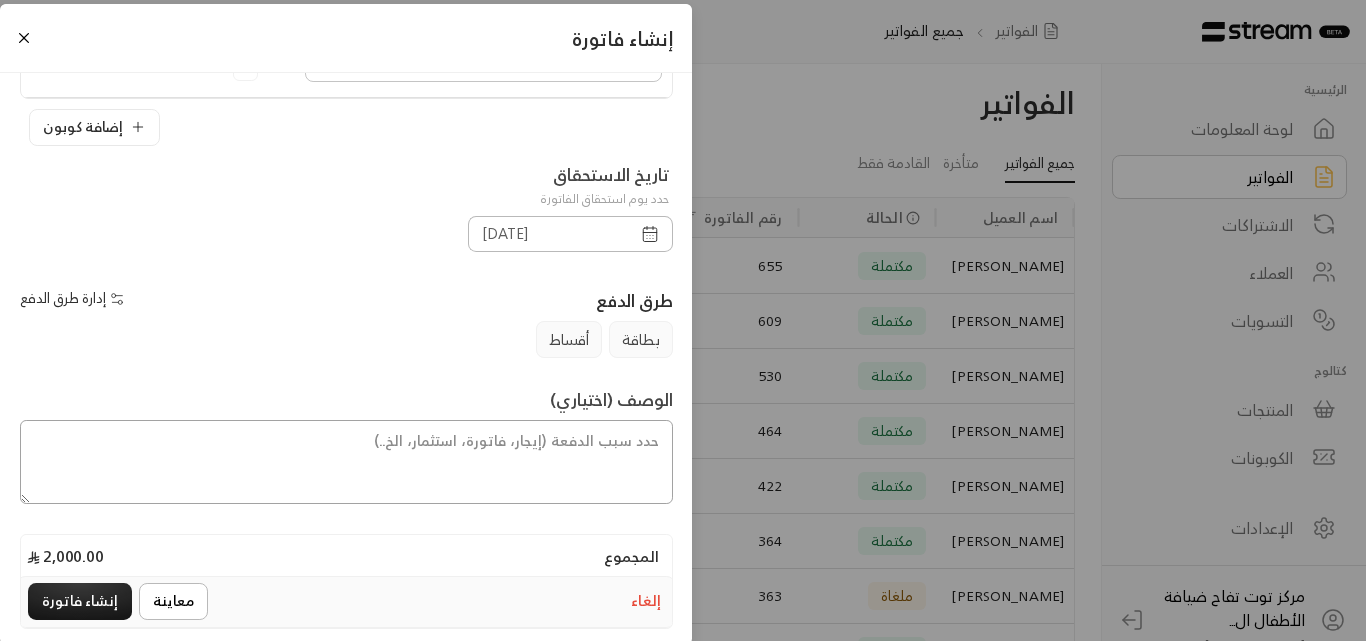 drag, startPoint x: 593, startPoint y: 470, endPoint x: 616, endPoint y: 455, distance: 27.45906 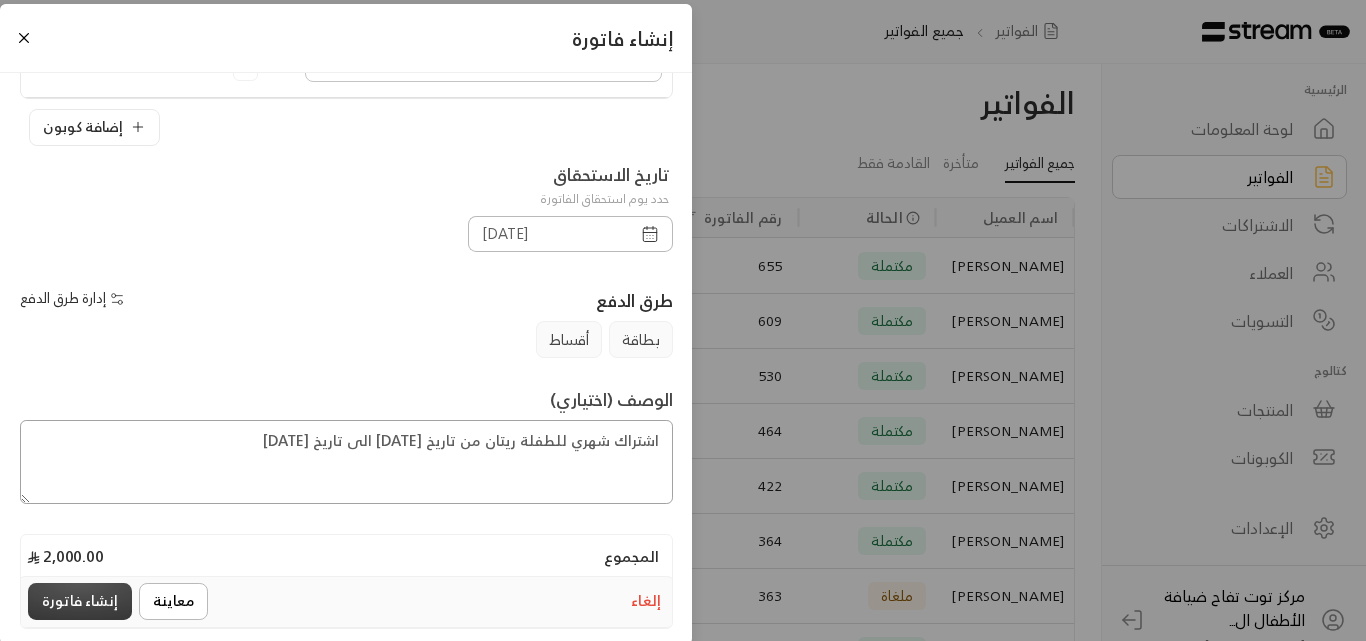 type on "اشتراك شهري للطفلة ريتان من تاريخ [DATE] الى تاريخ [DATE]" 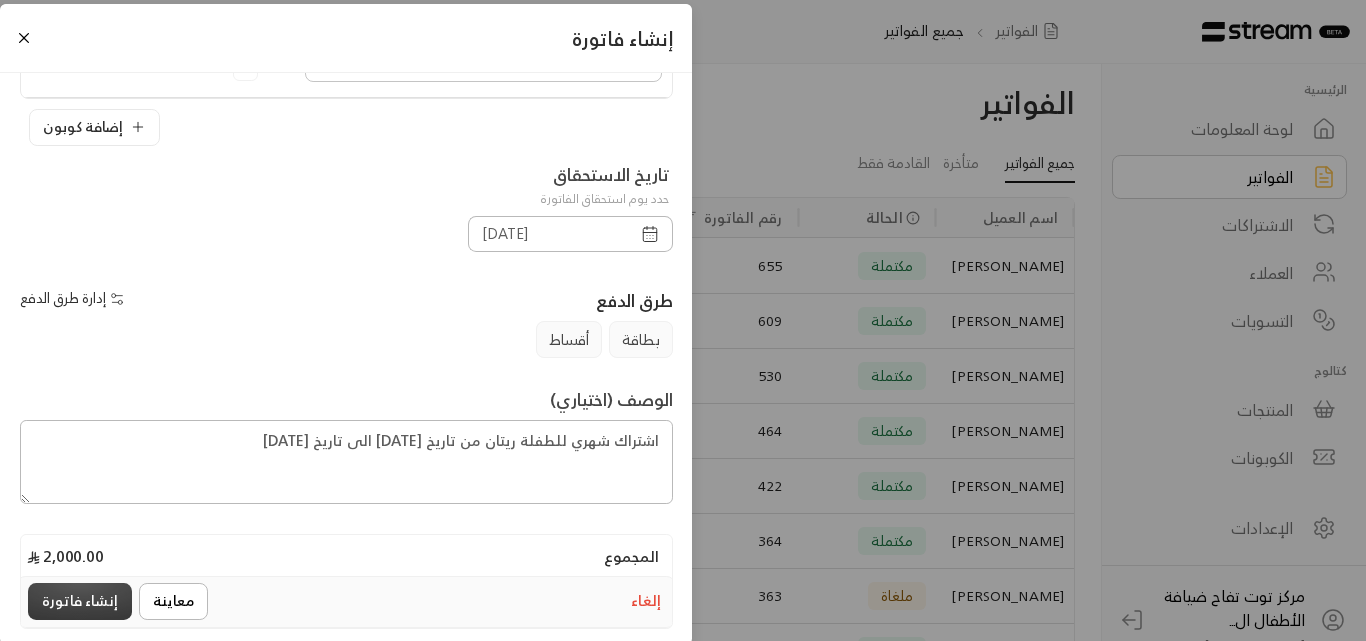 click on "إنشاء فاتورة" at bounding box center (80, 601) 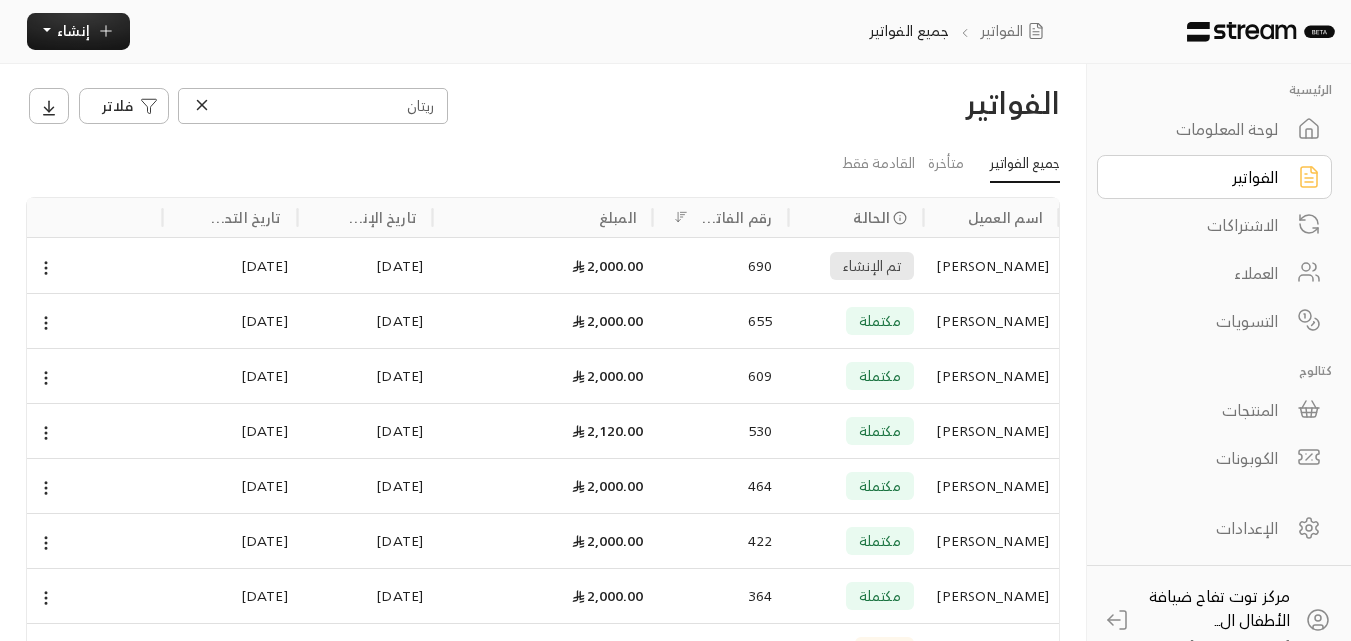 click on "الفواتير" at bounding box center [1214, 177] 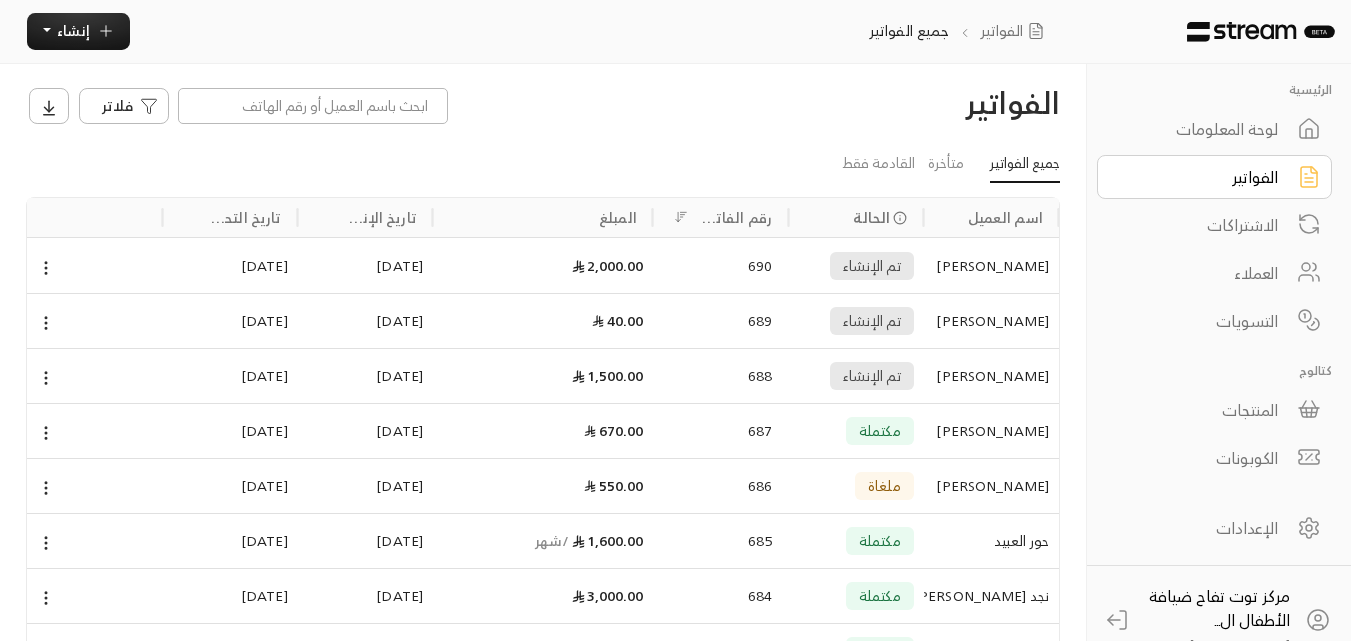 click on "[PERSON_NAME]" at bounding box center [991, 321] 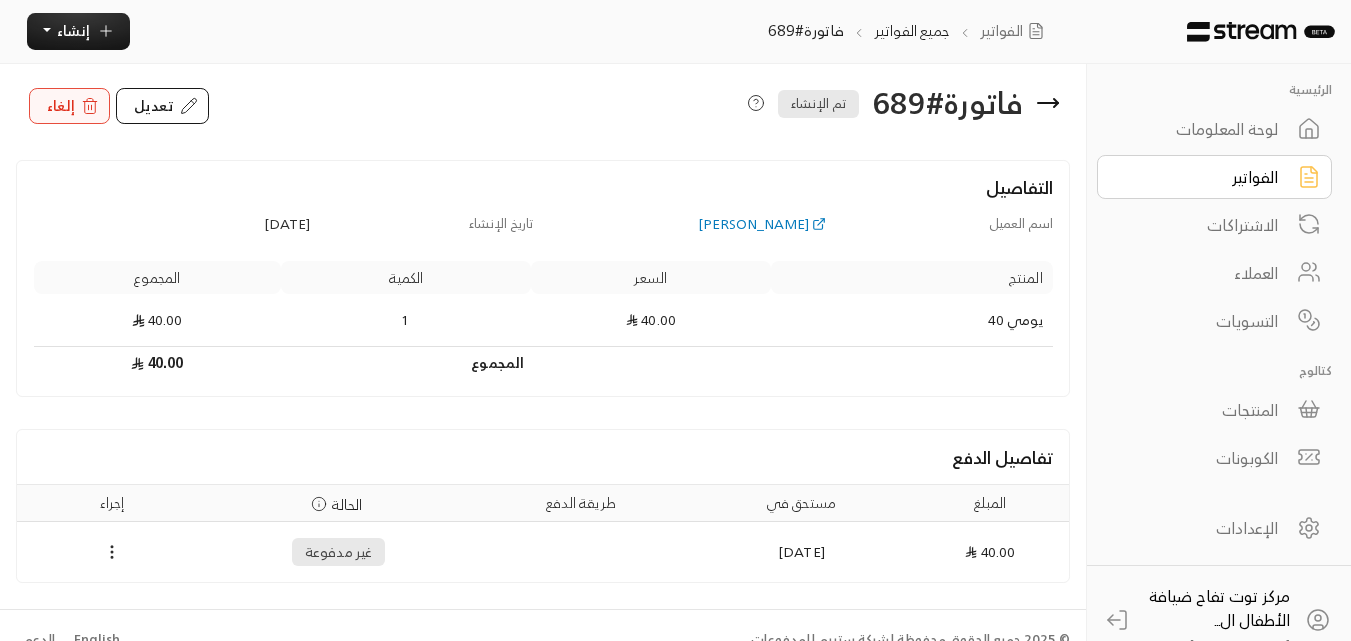click on "إلغاء" at bounding box center (61, 105) 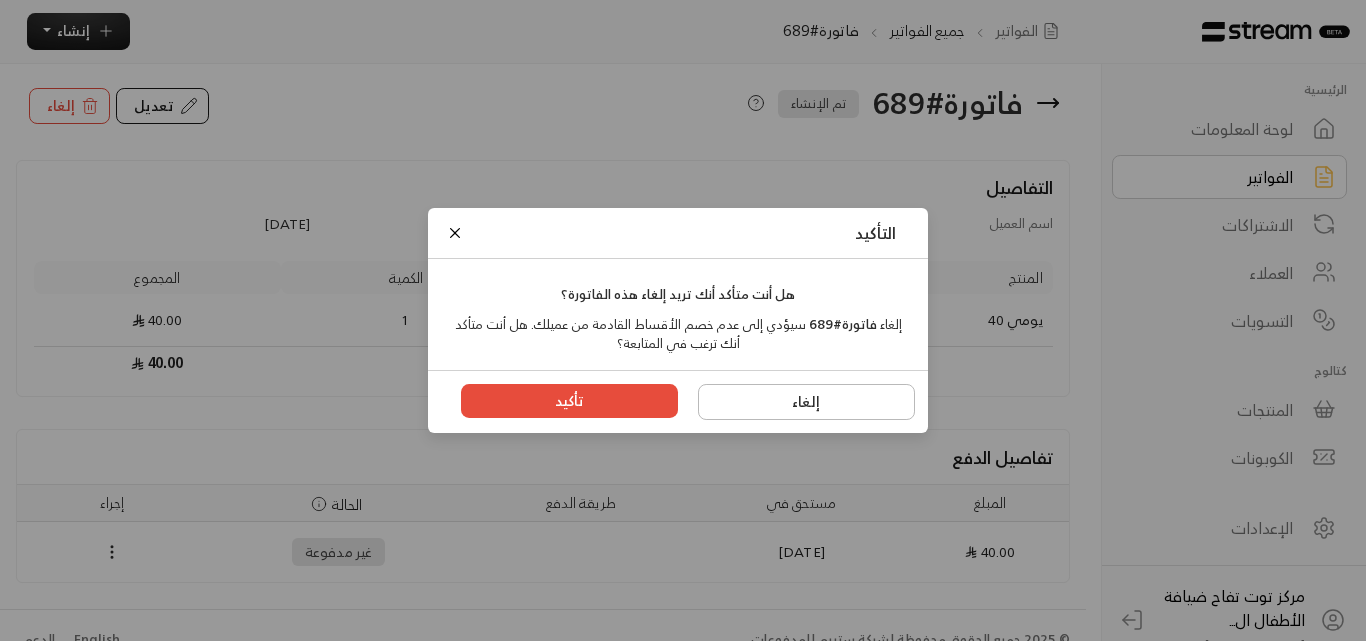 click on "إلغاء تأكيد" at bounding box center (678, 401) 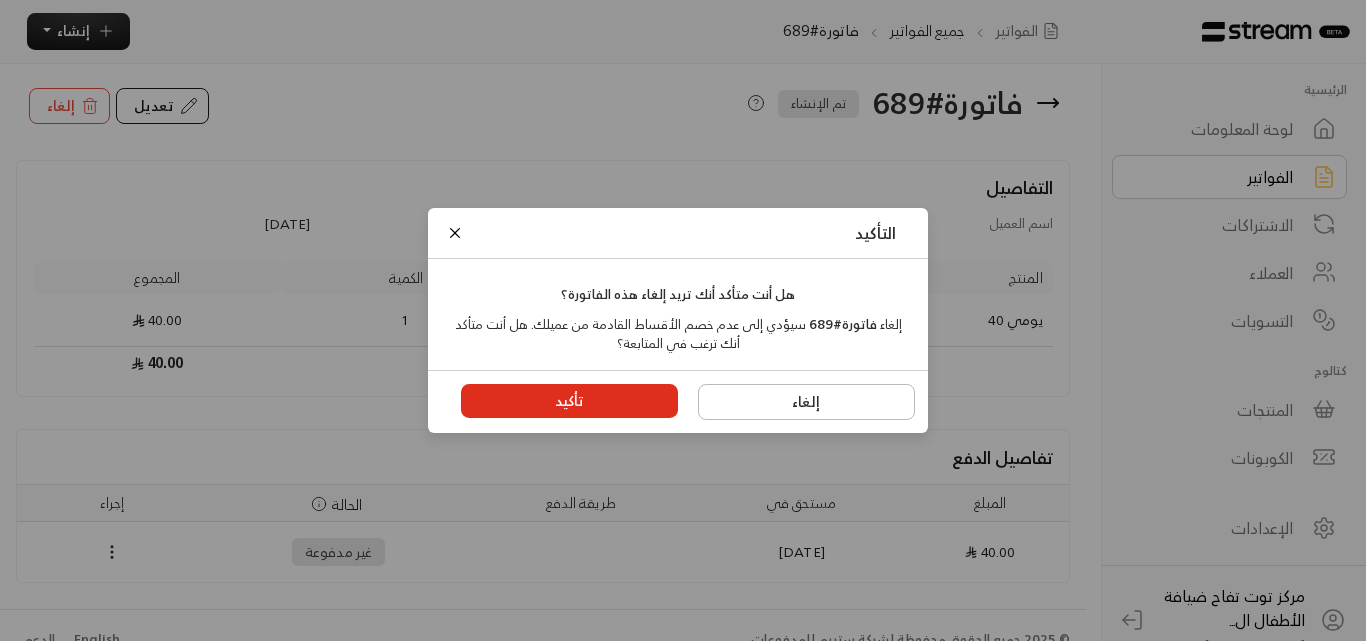 click on "تأكيد" at bounding box center (570, 401) 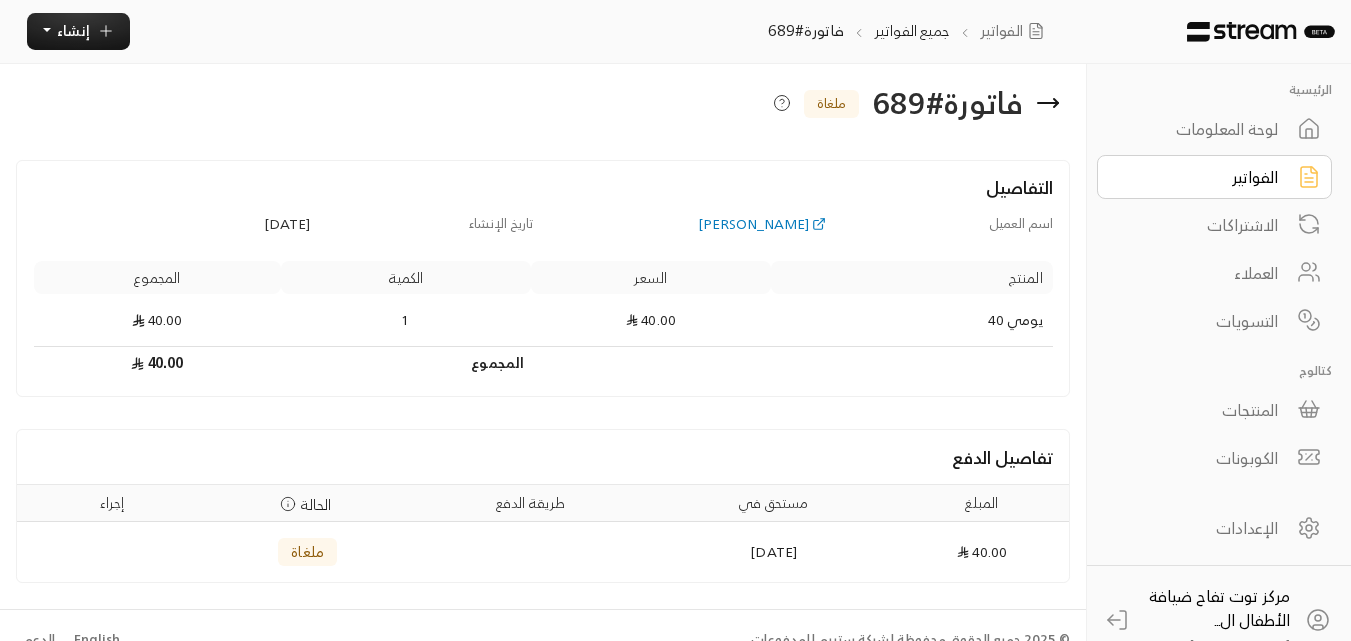 click on "الفواتير" at bounding box center (1201, 177) 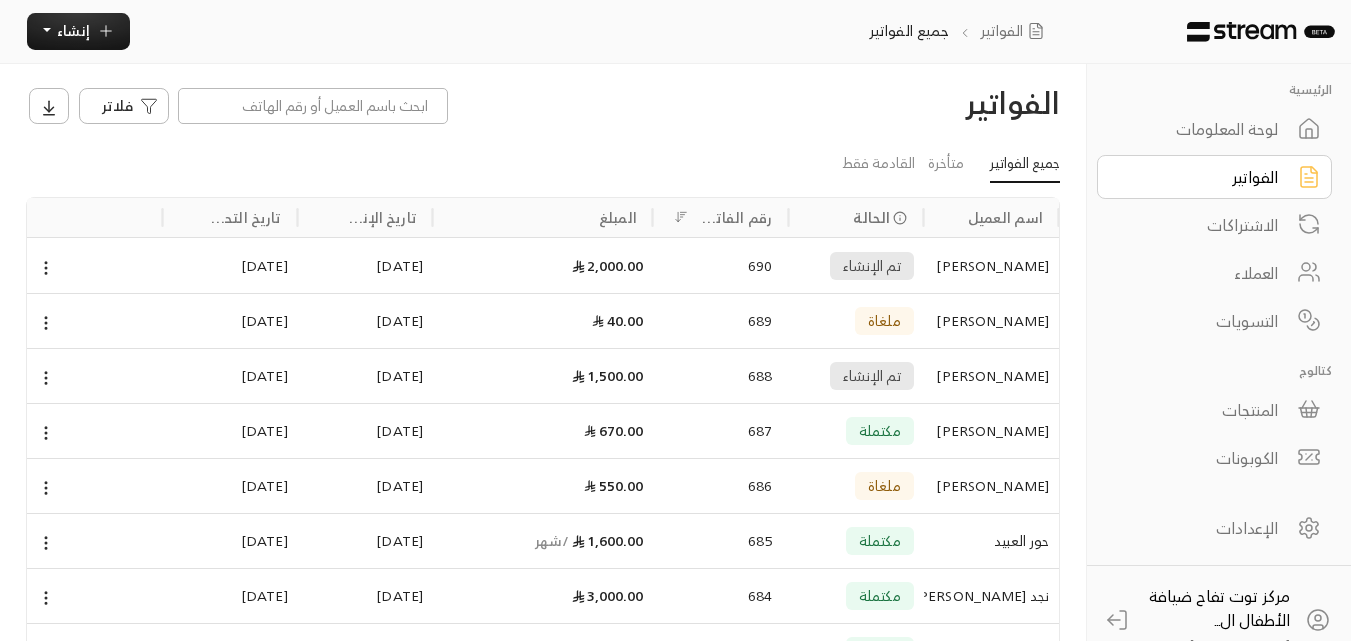 scroll, scrollTop: 100, scrollLeft: 0, axis: vertical 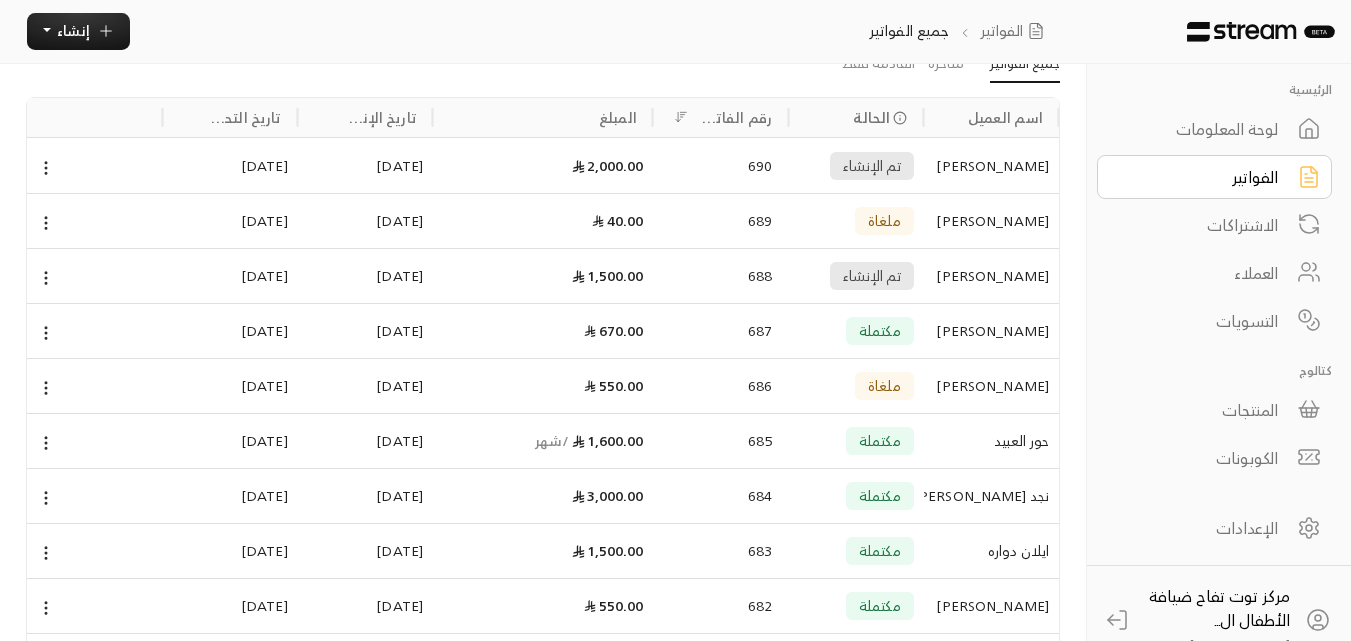 click on "[PERSON_NAME]" at bounding box center [991, 276] 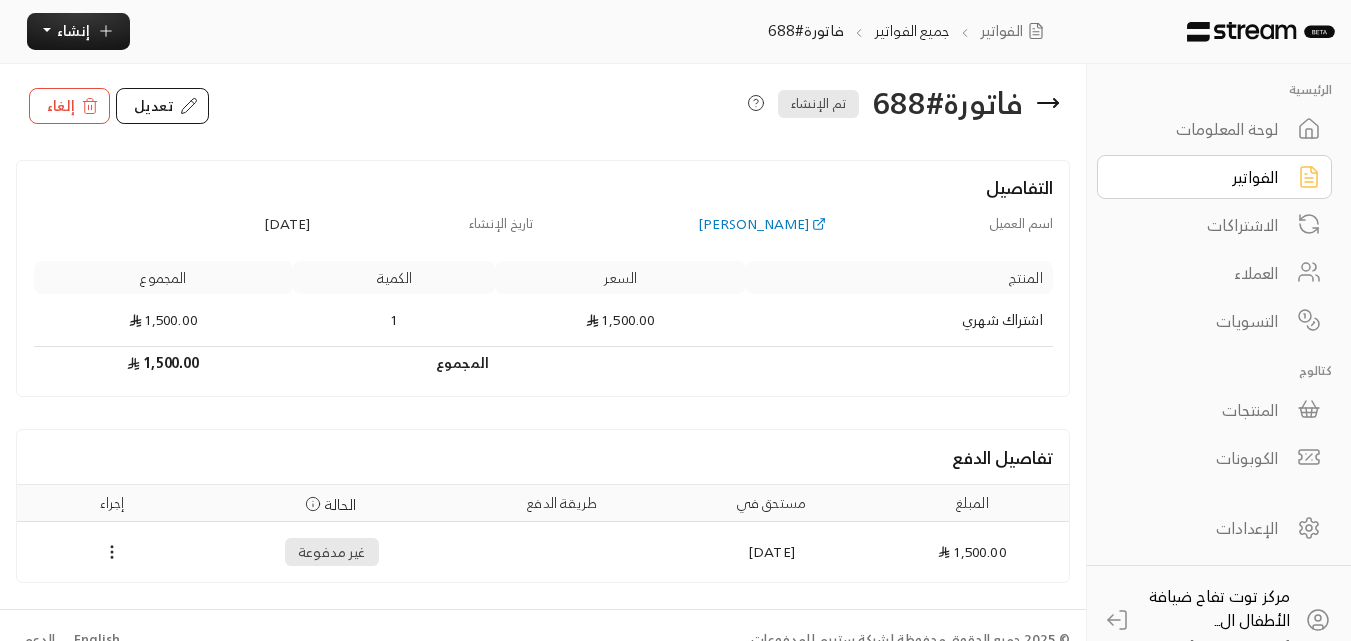 scroll, scrollTop: 29, scrollLeft: 0, axis: vertical 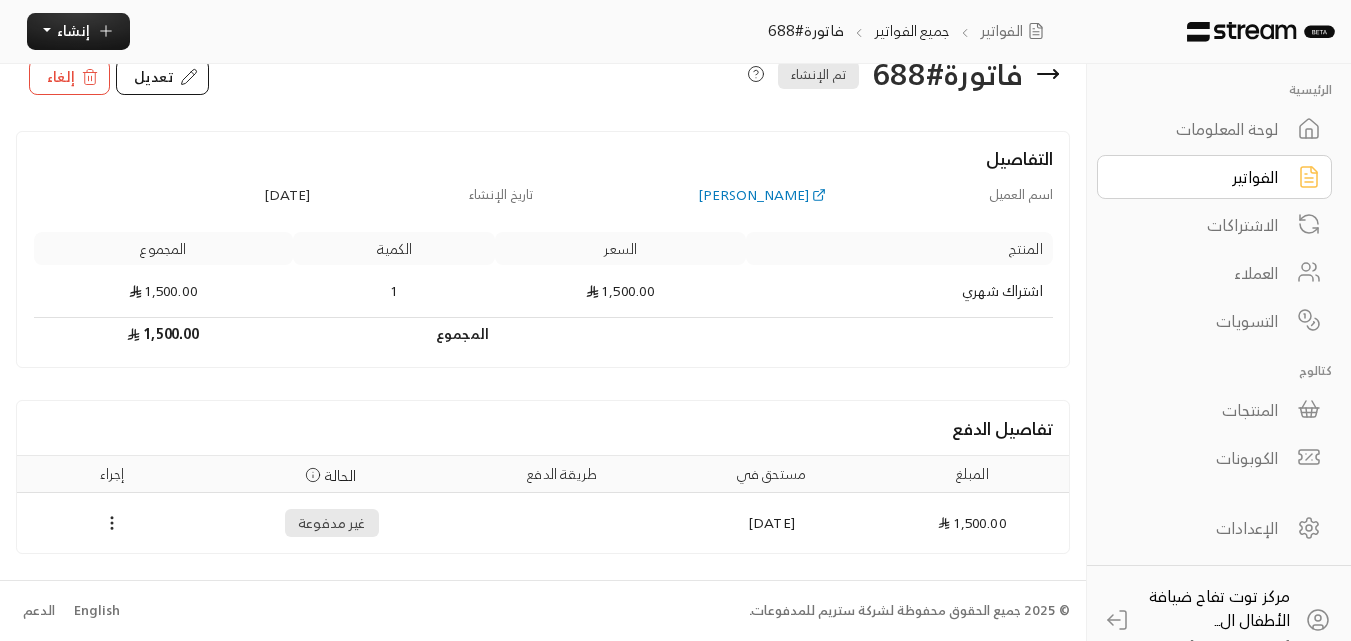 click on "الفواتير" at bounding box center (1201, 177) 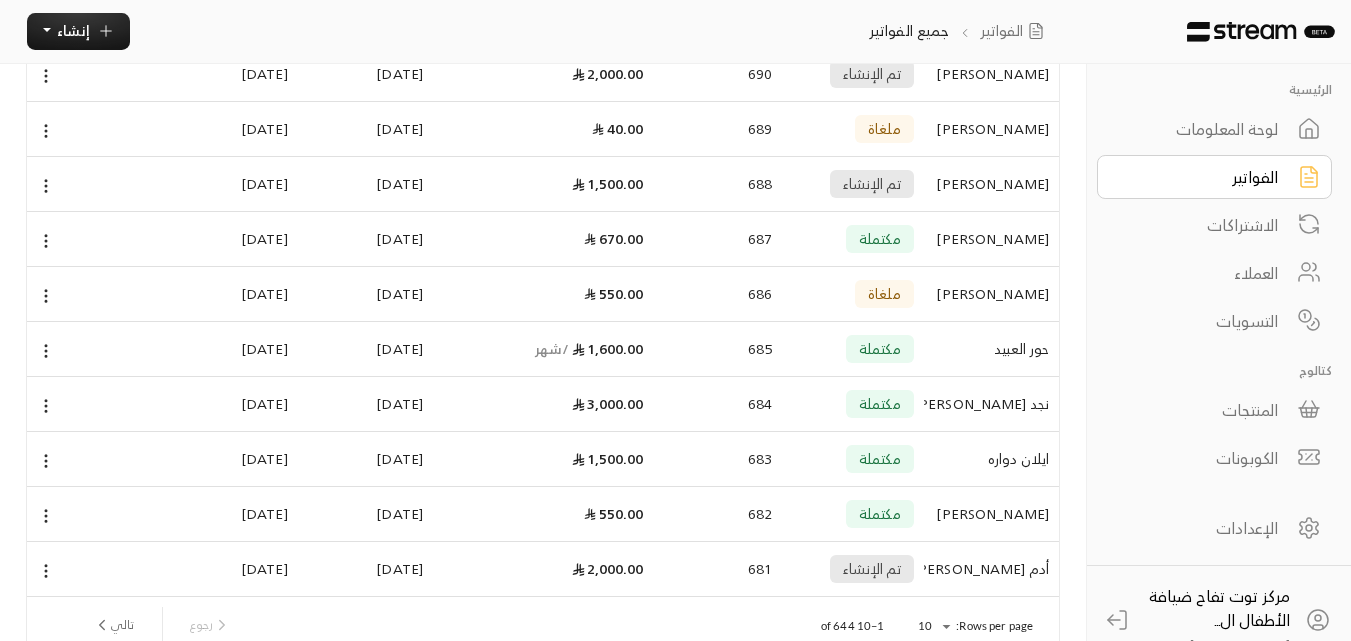 scroll, scrollTop: 200, scrollLeft: 0, axis: vertical 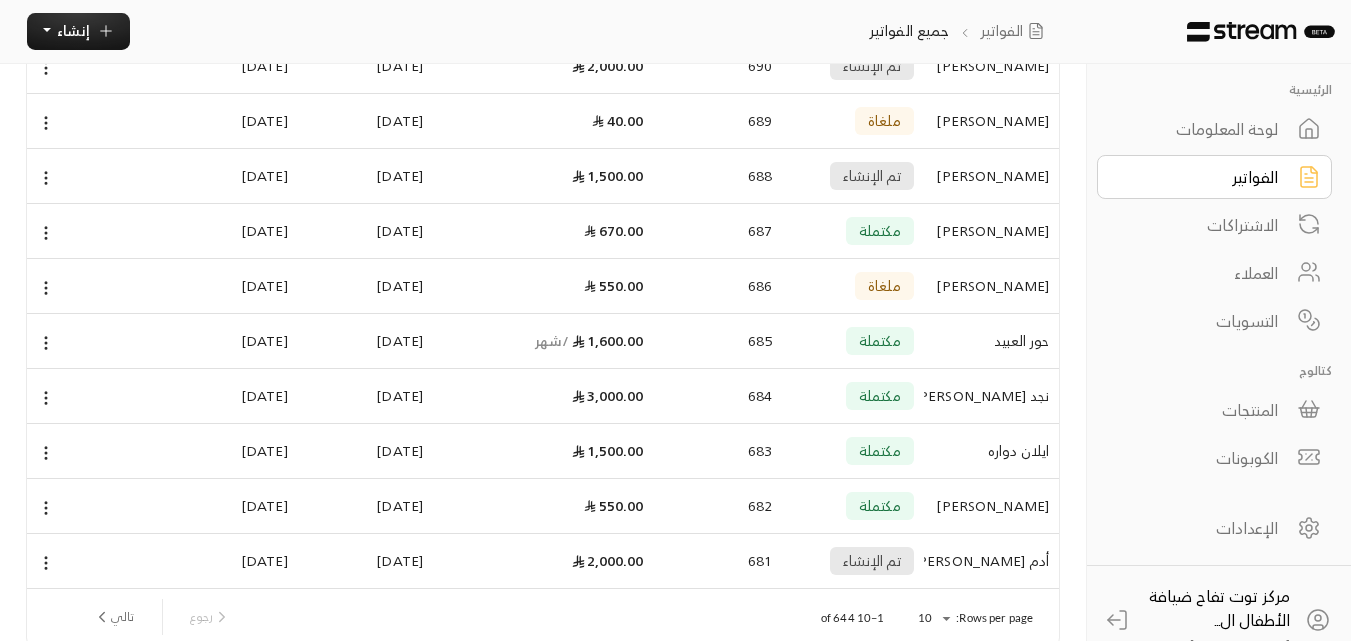 click on "[PERSON_NAME]" at bounding box center (991, 231) 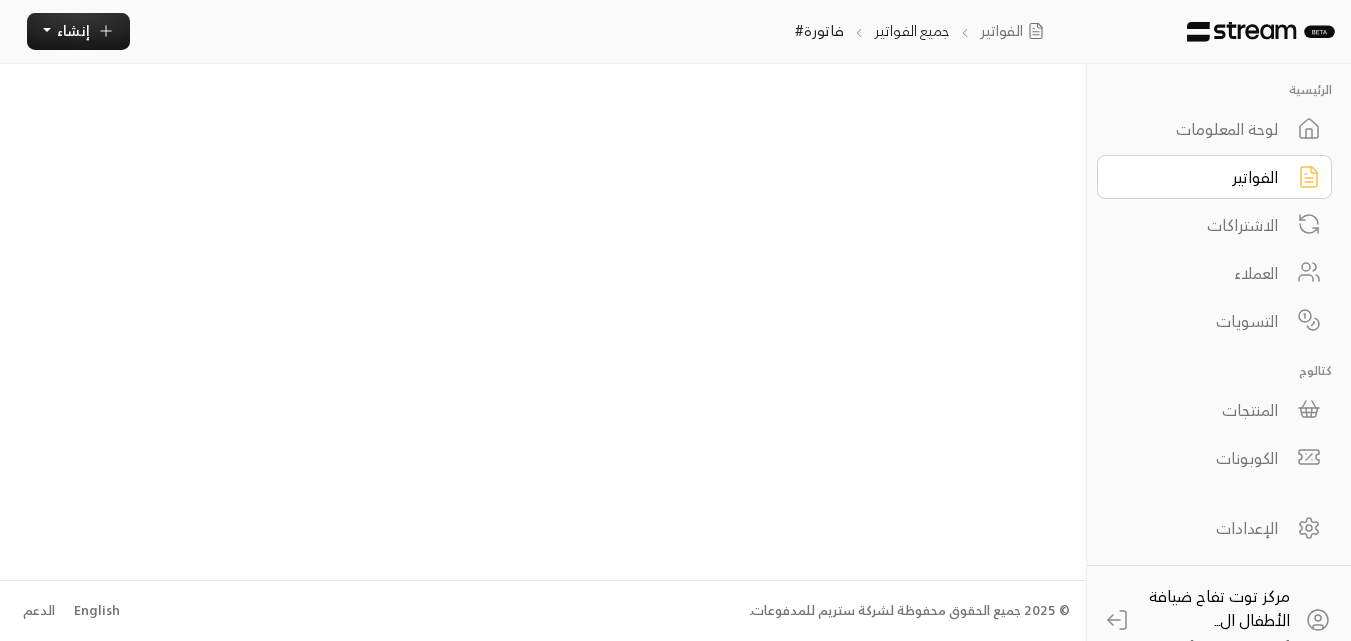 scroll, scrollTop: 0, scrollLeft: 0, axis: both 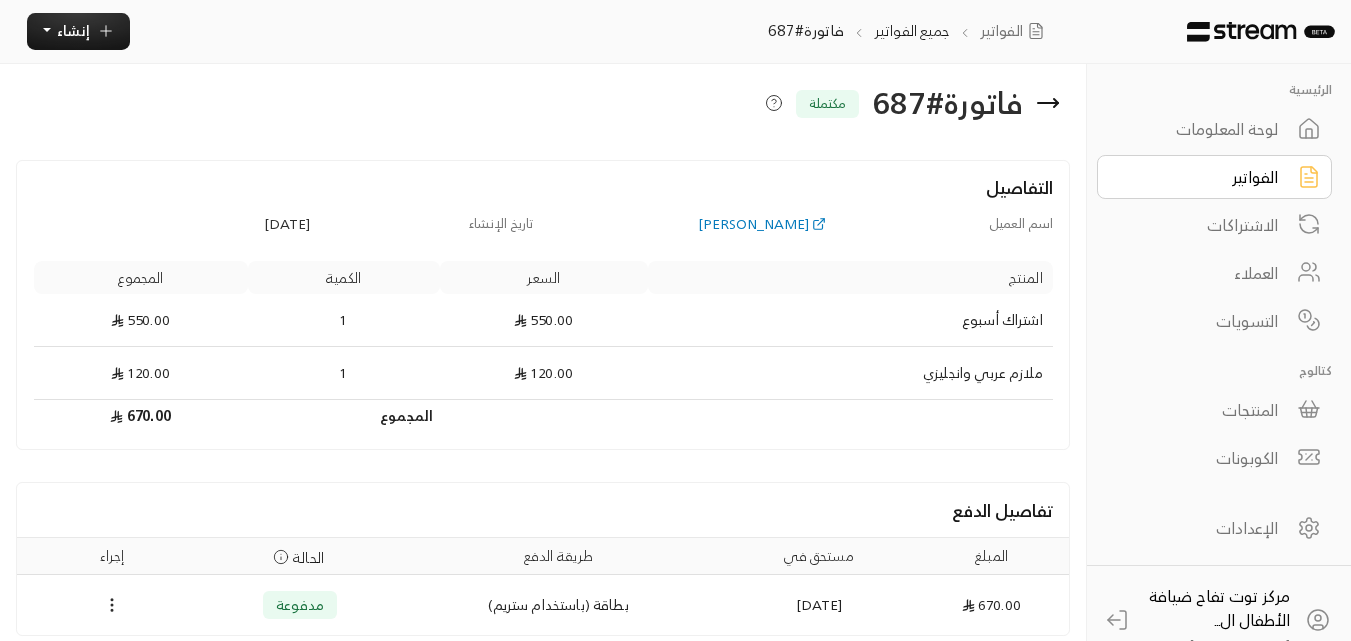 click on "الفواتير" at bounding box center [1201, 177] 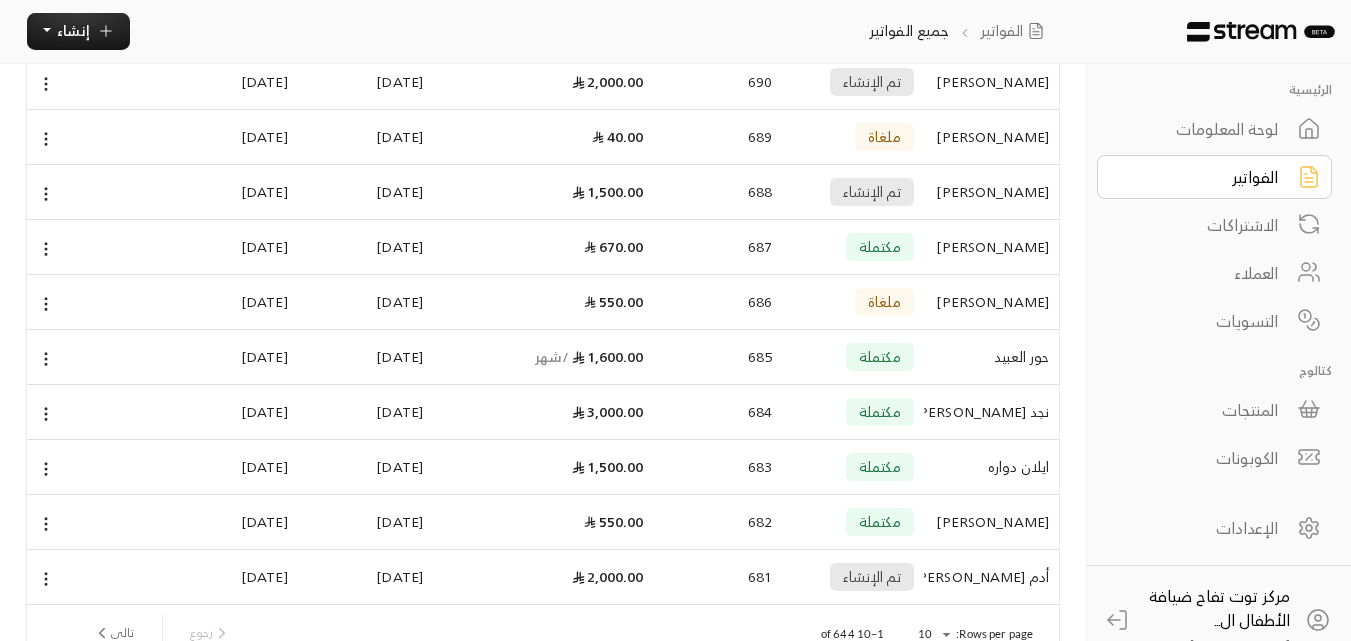 scroll, scrollTop: 292, scrollLeft: 0, axis: vertical 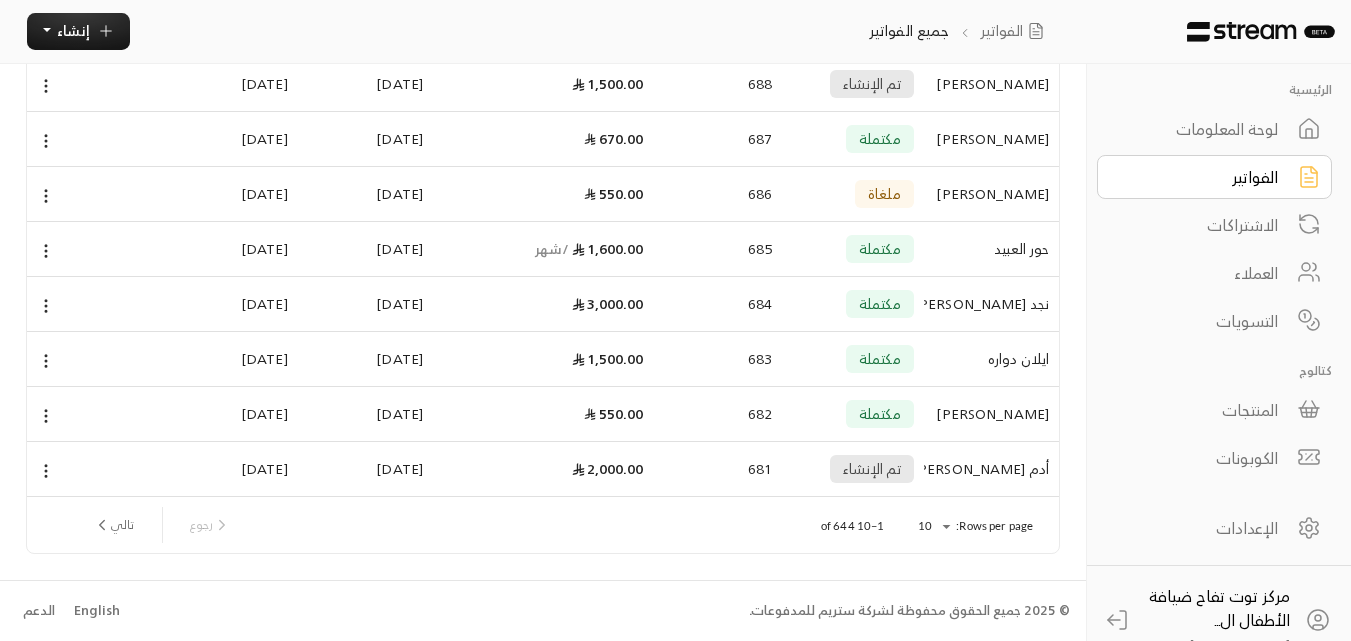 click on "ايلان دواره" at bounding box center [991, 359] 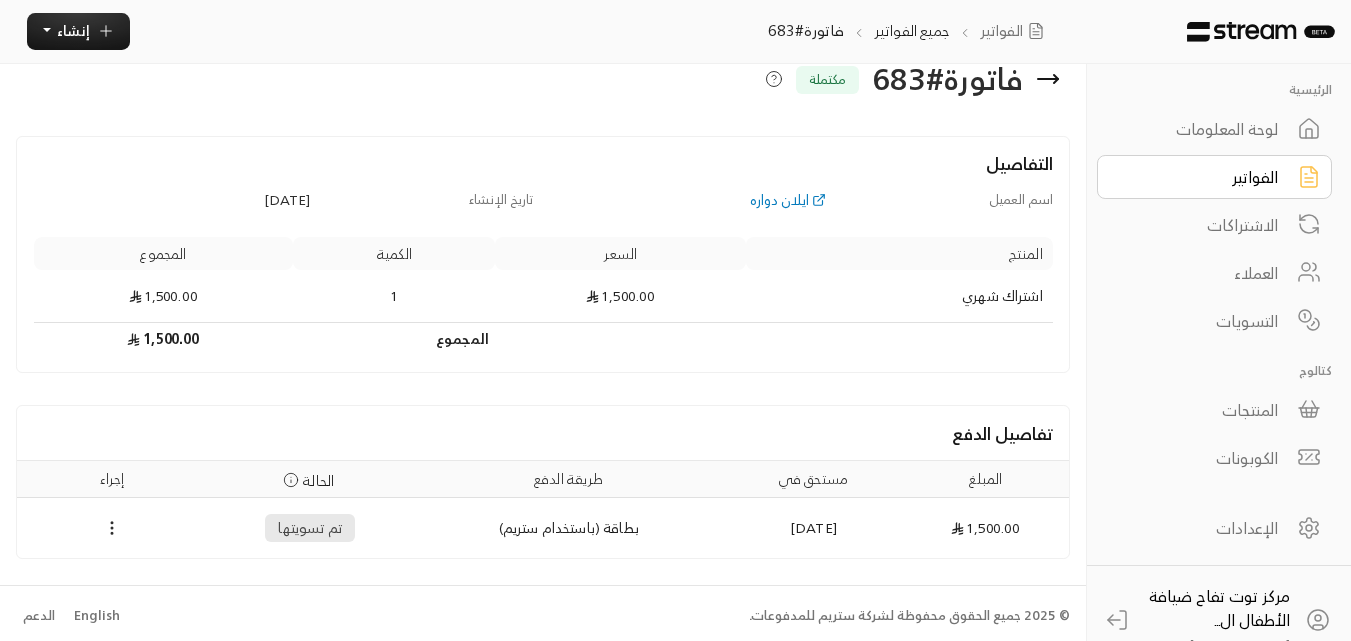 scroll, scrollTop: 29, scrollLeft: 0, axis: vertical 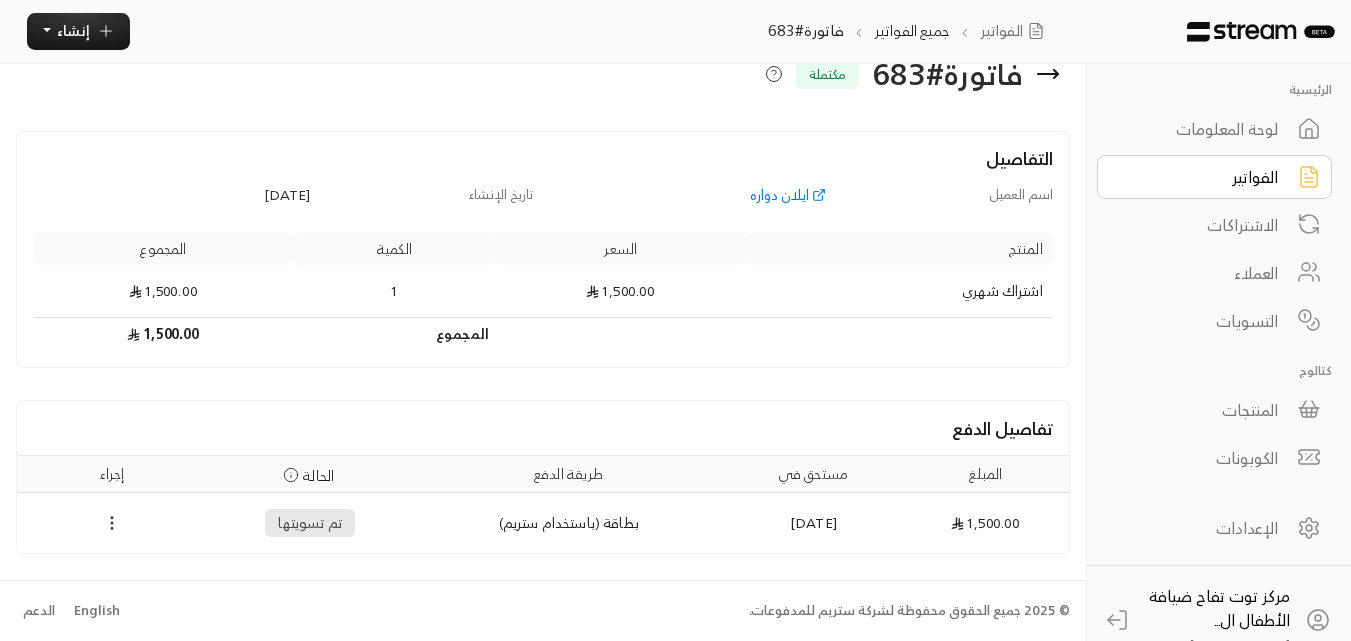 click 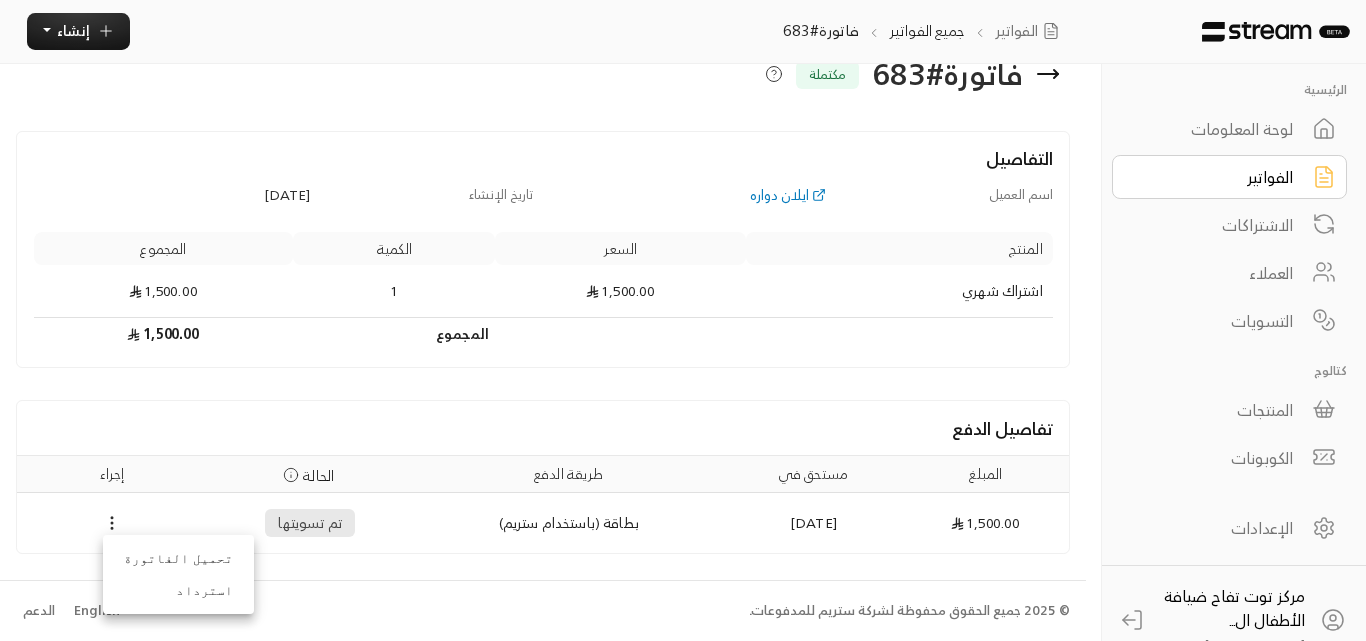 click on "تحميل الفاتورة" at bounding box center (178, 559) 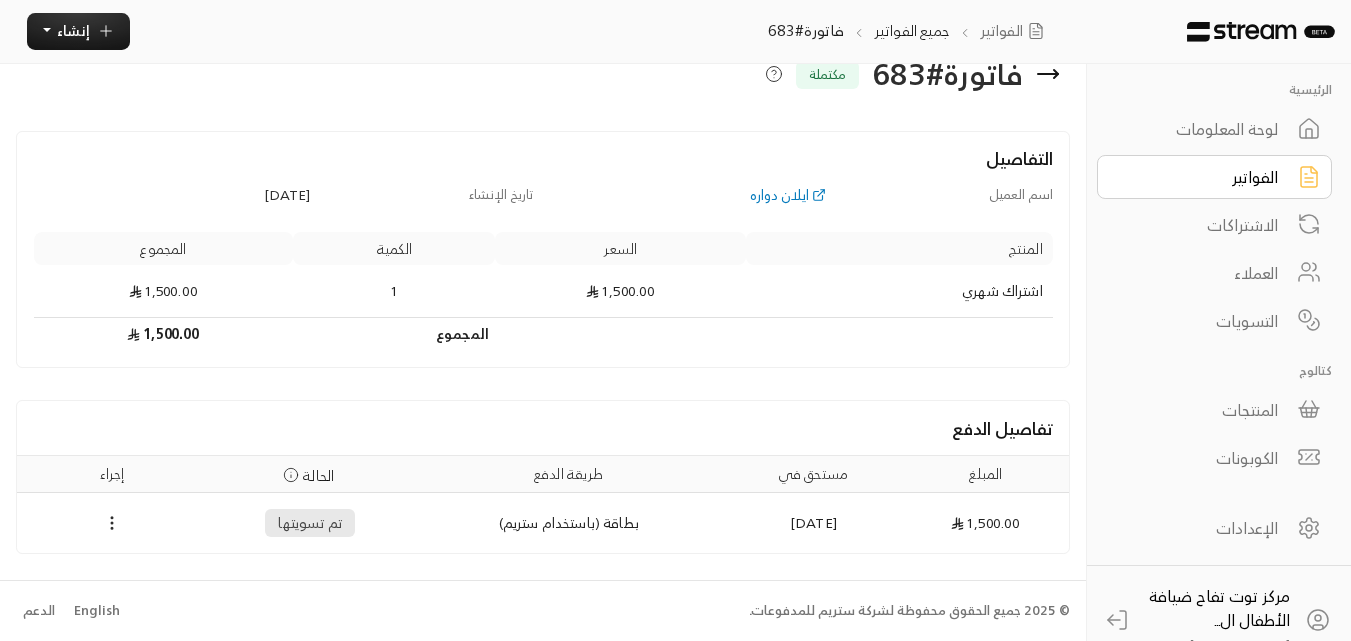 click on "الفواتير" at bounding box center (1201, 177) 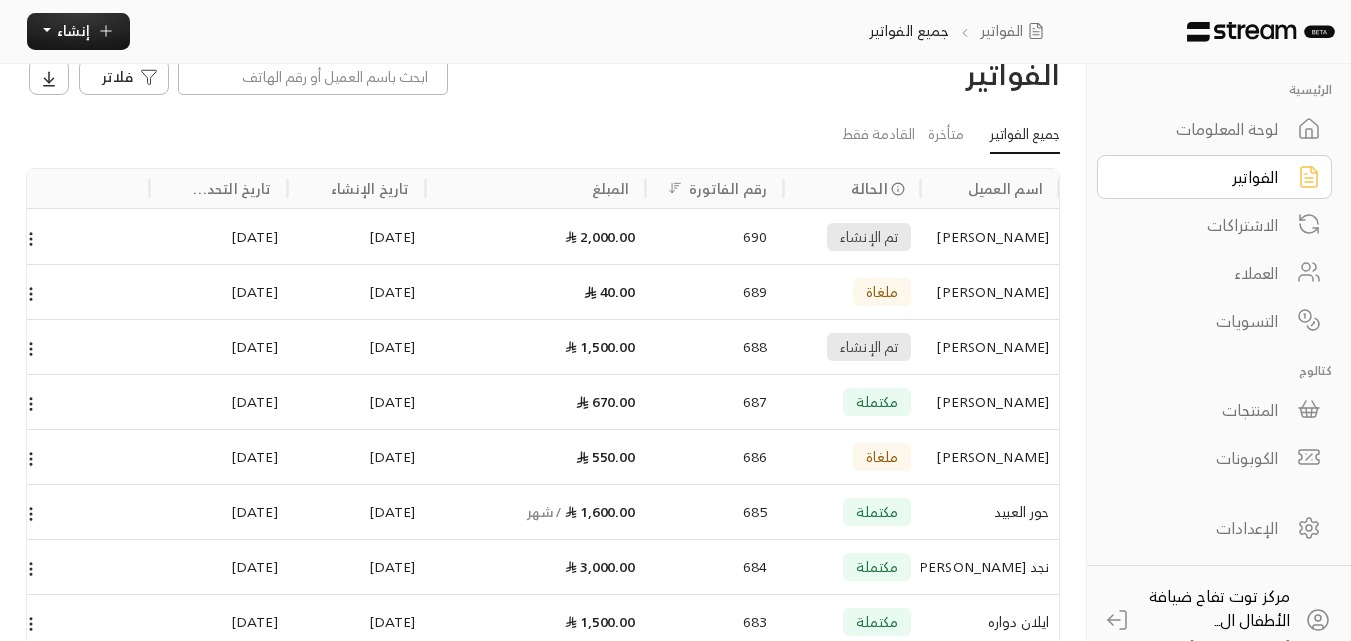 scroll, scrollTop: 0, scrollLeft: 0, axis: both 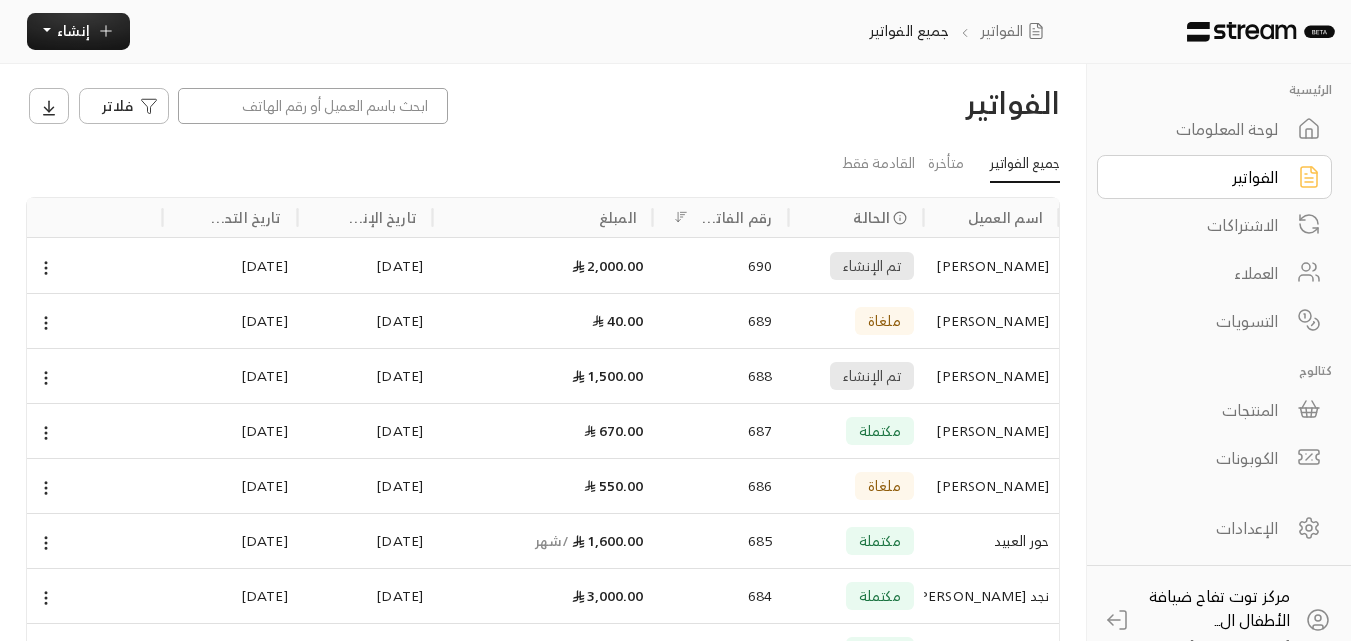 click at bounding box center [313, 106] 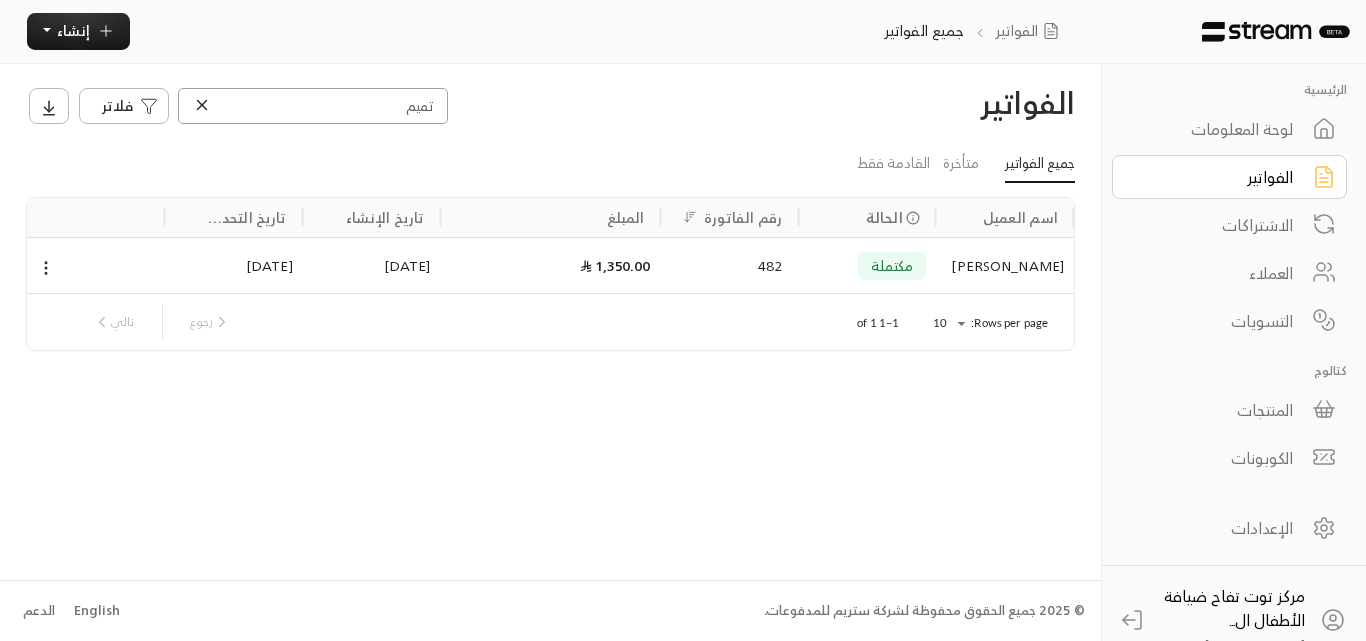 type on "تميم" 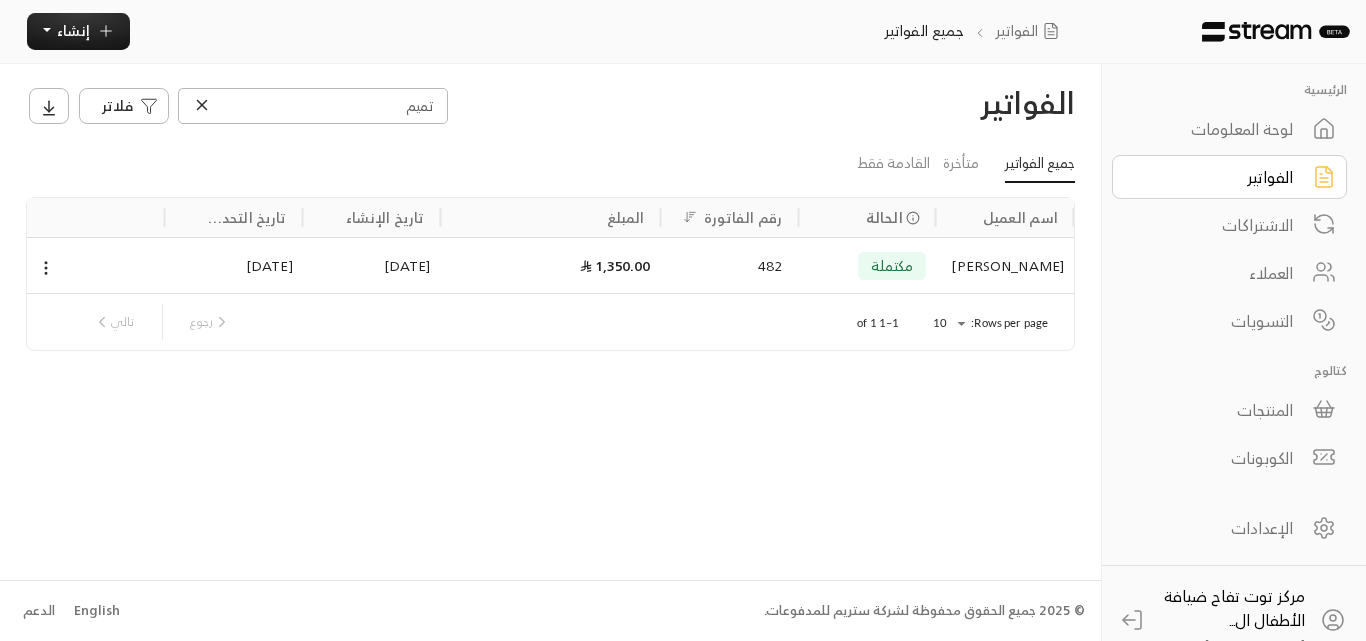 click on "[PERSON_NAME]" at bounding box center (1005, 266) 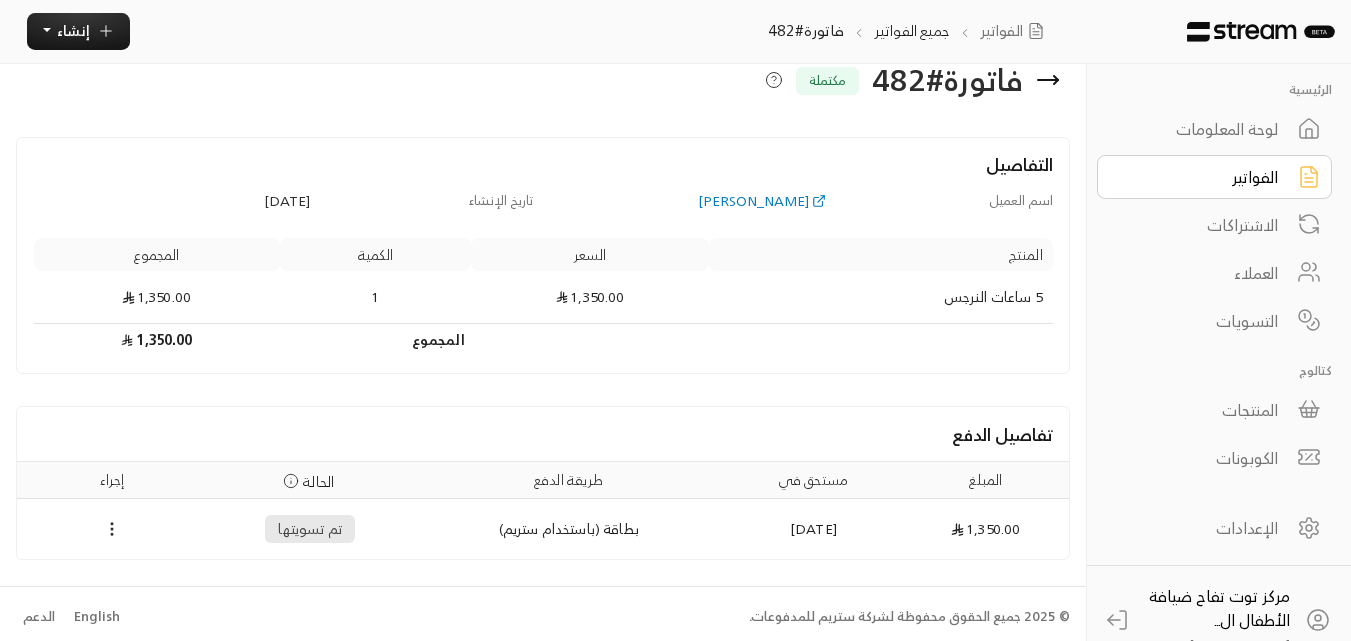 scroll, scrollTop: 29, scrollLeft: 0, axis: vertical 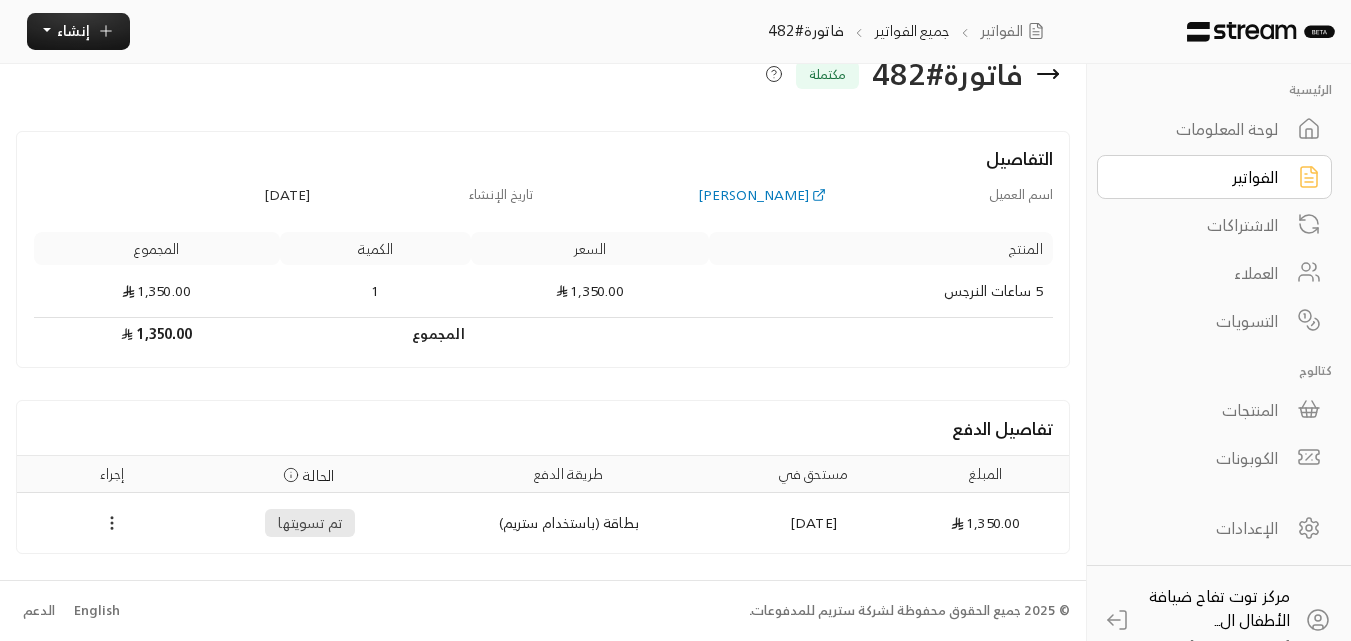 click 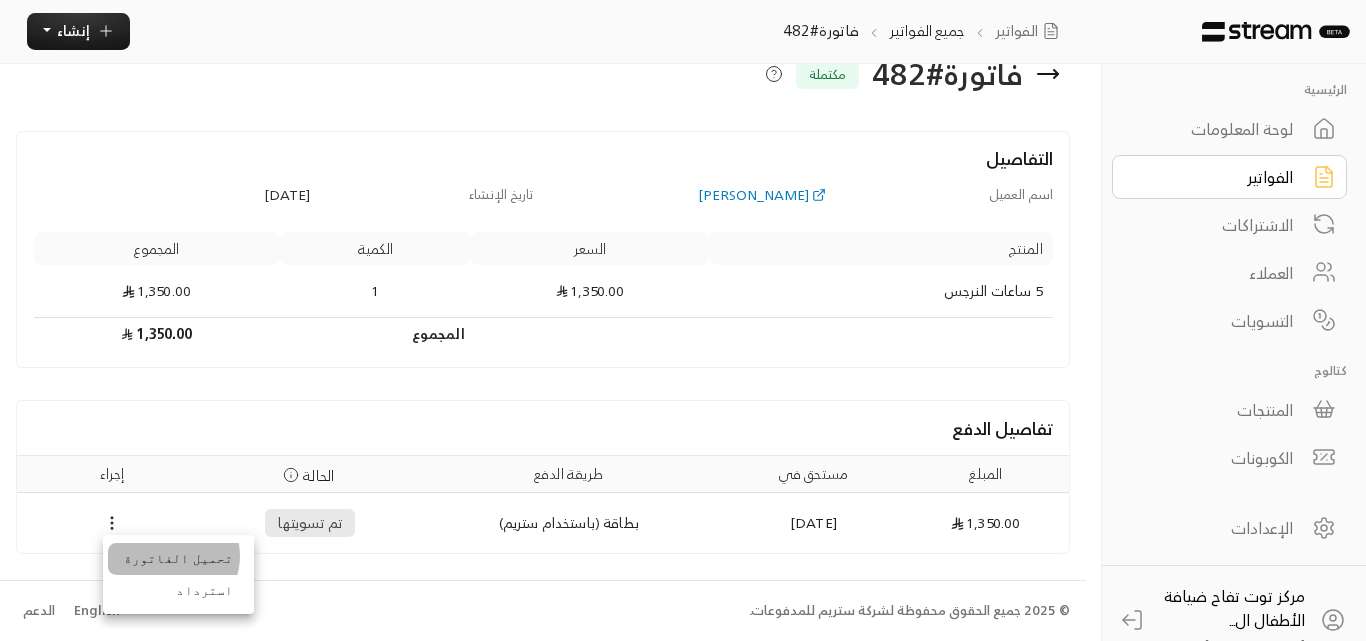 click on "تحميل الفاتورة" at bounding box center [178, 559] 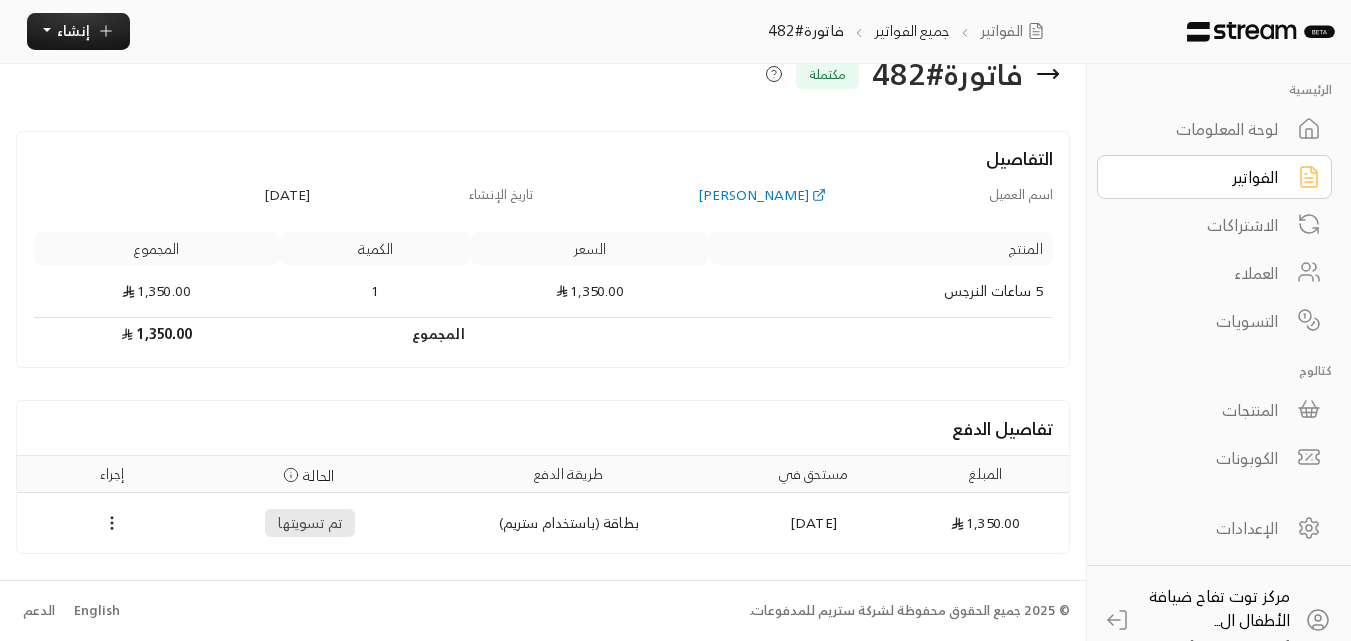 click on "الفواتير" at bounding box center [1201, 177] 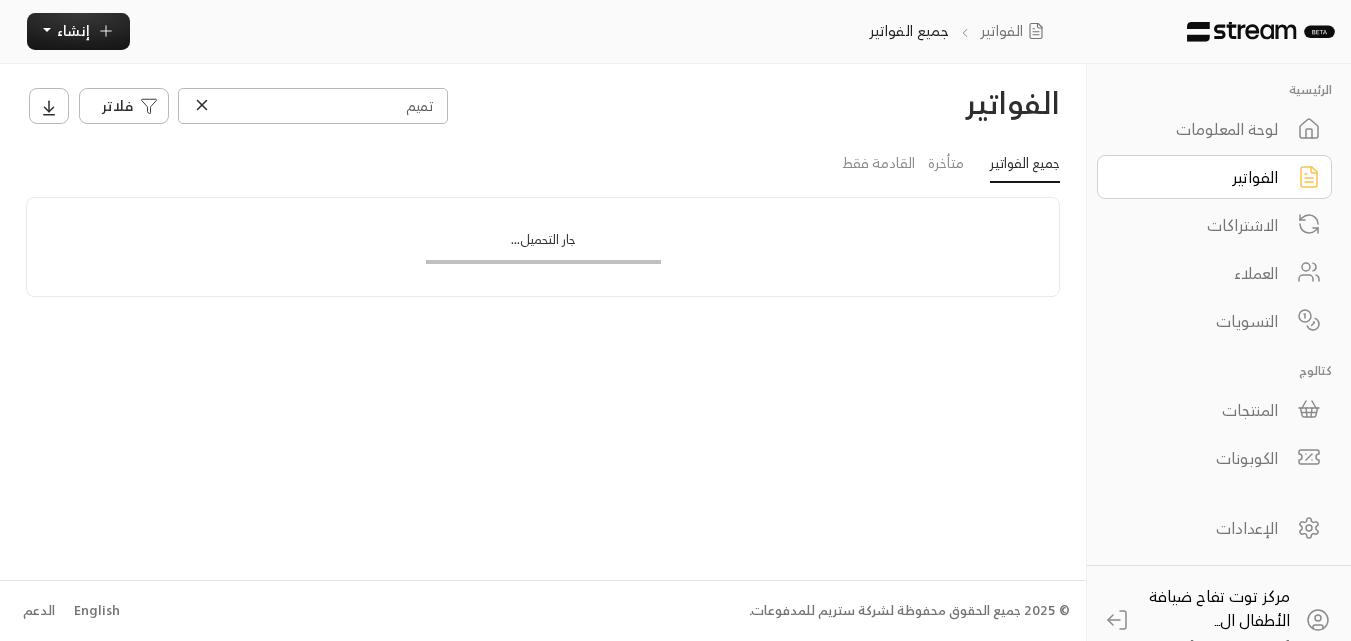 scroll, scrollTop: 0, scrollLeft: 0, axis: both 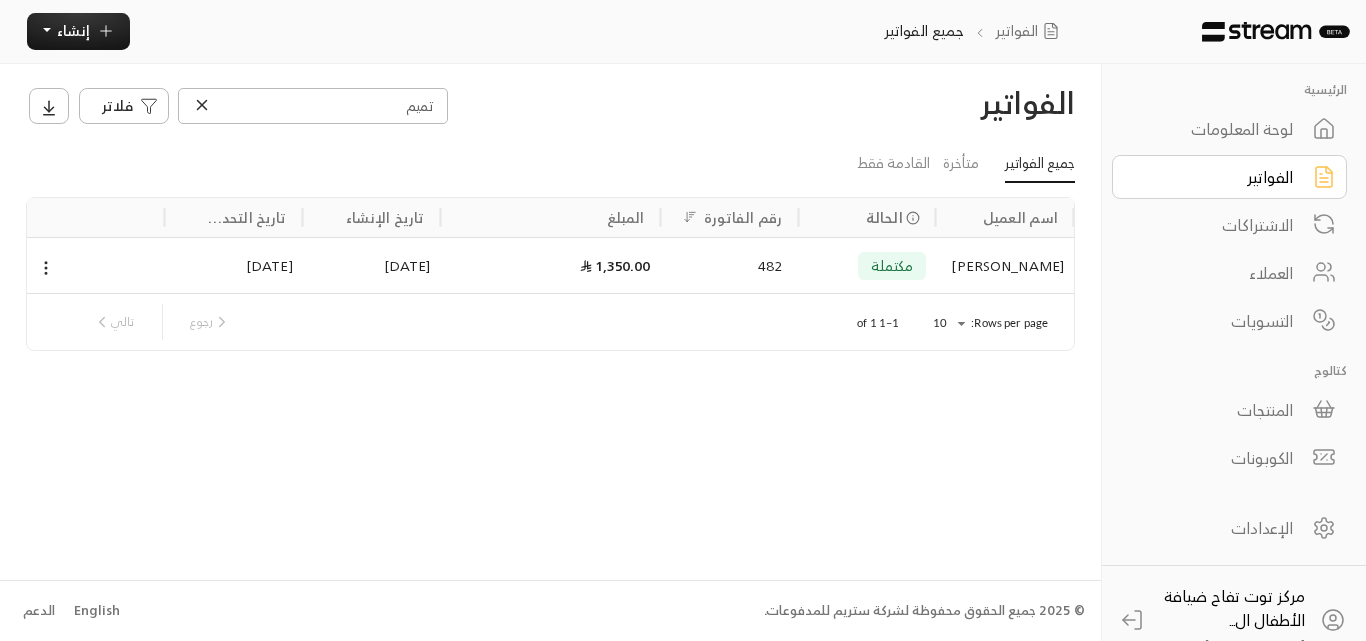 click at bounding box center (202, 105) 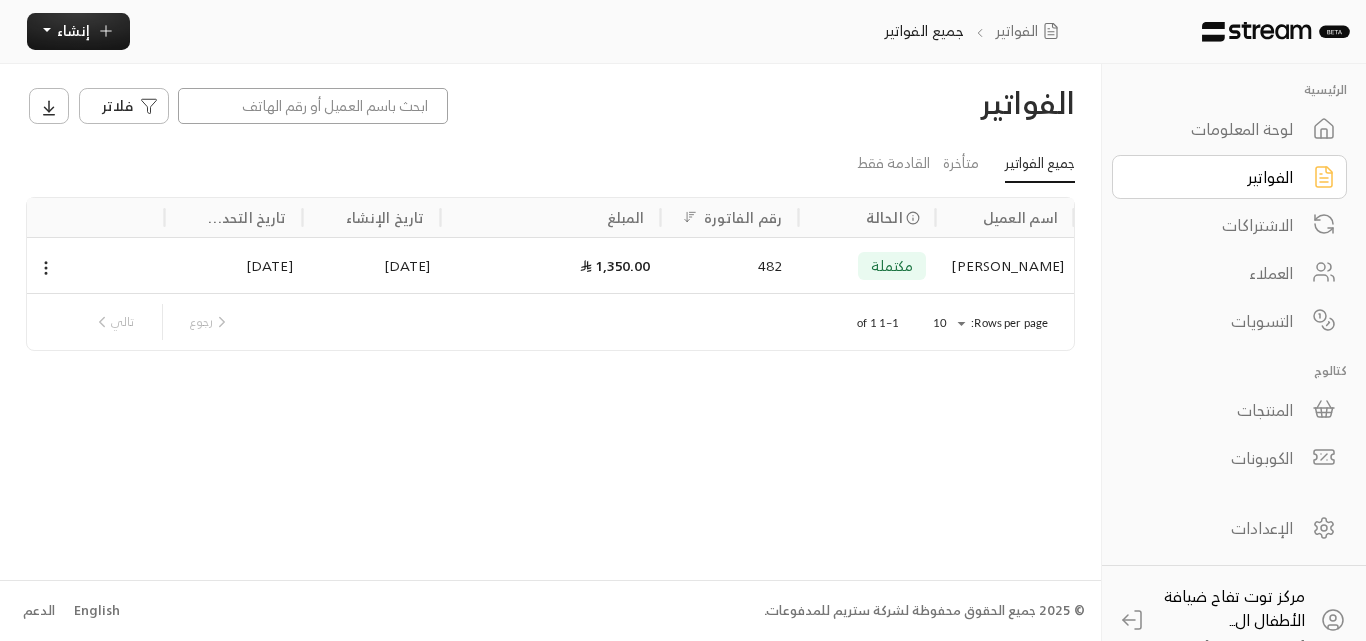 click at bounding box center [313, 106] 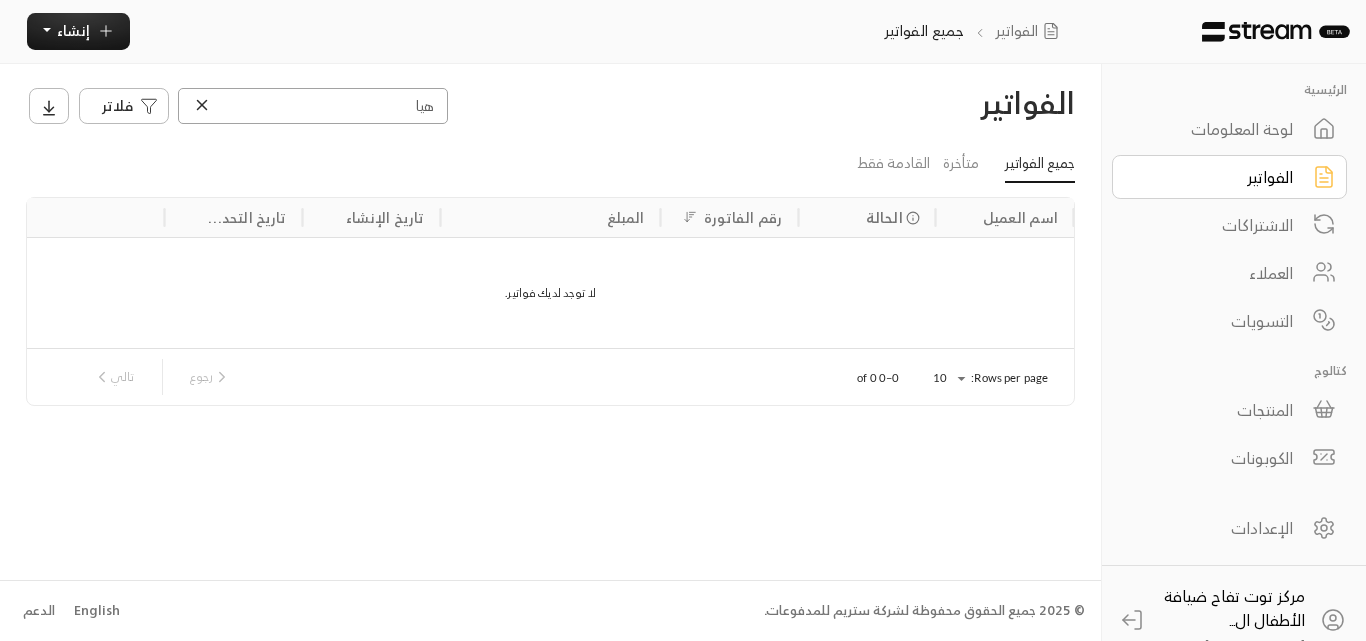 type on "هيا" 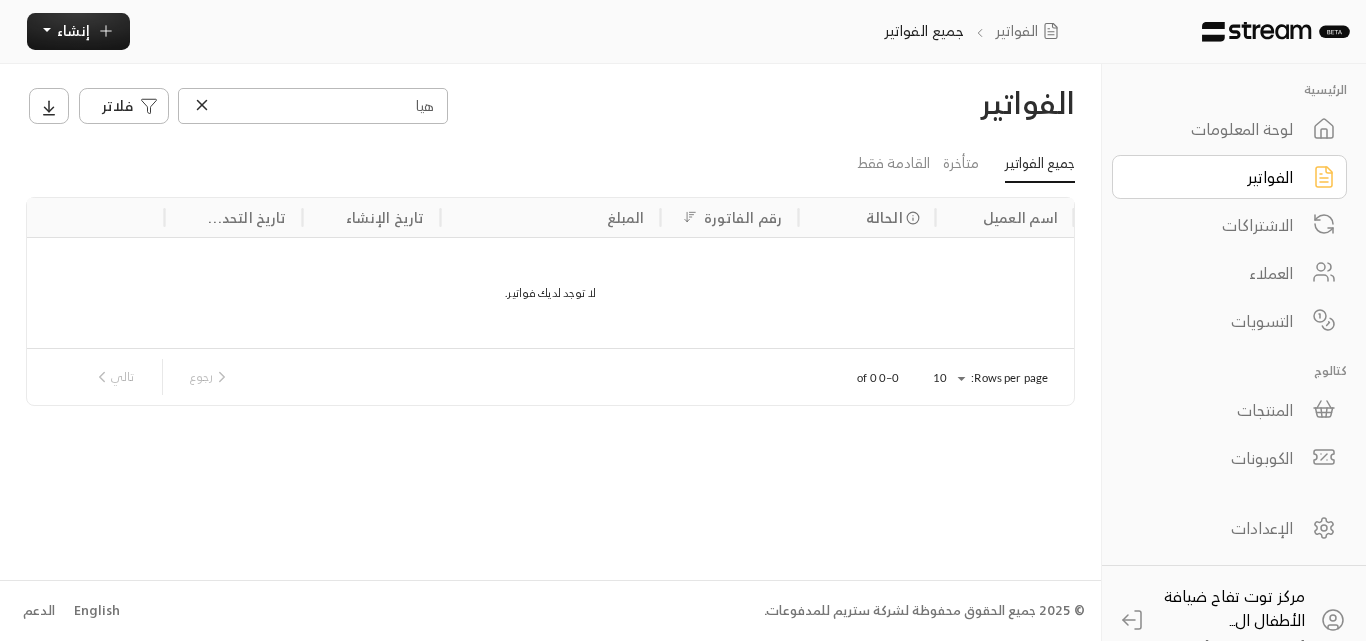 click 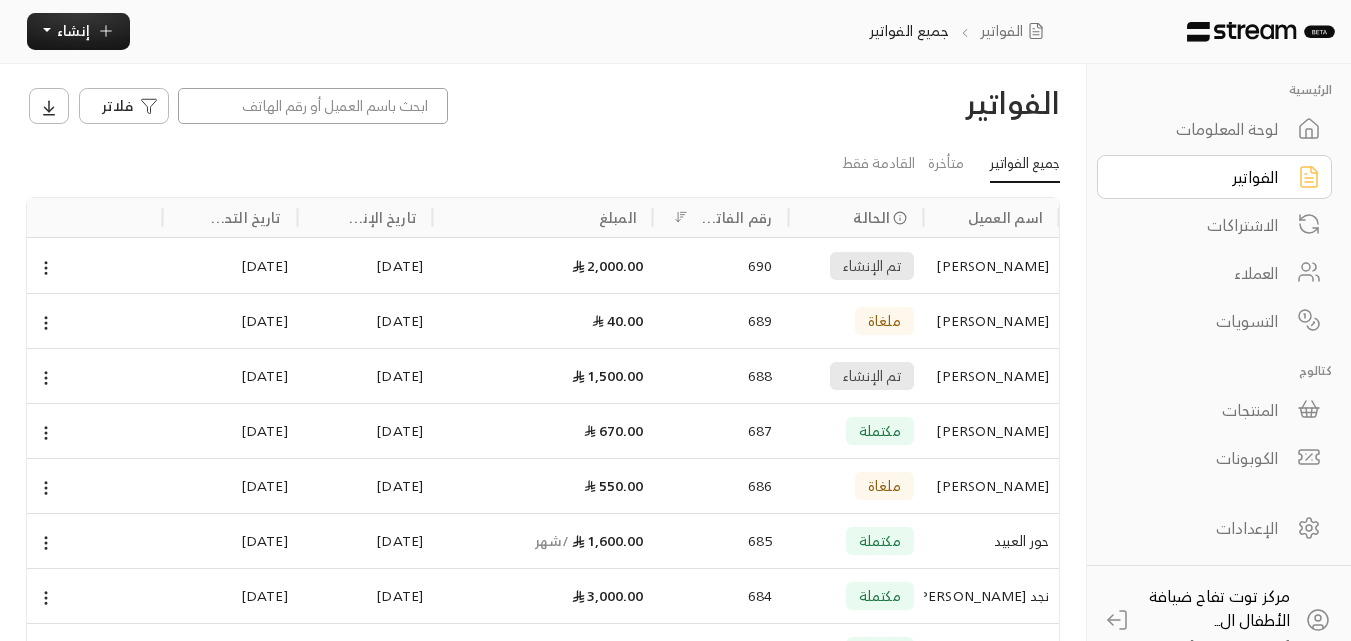 click at bounding box center [313, 106] 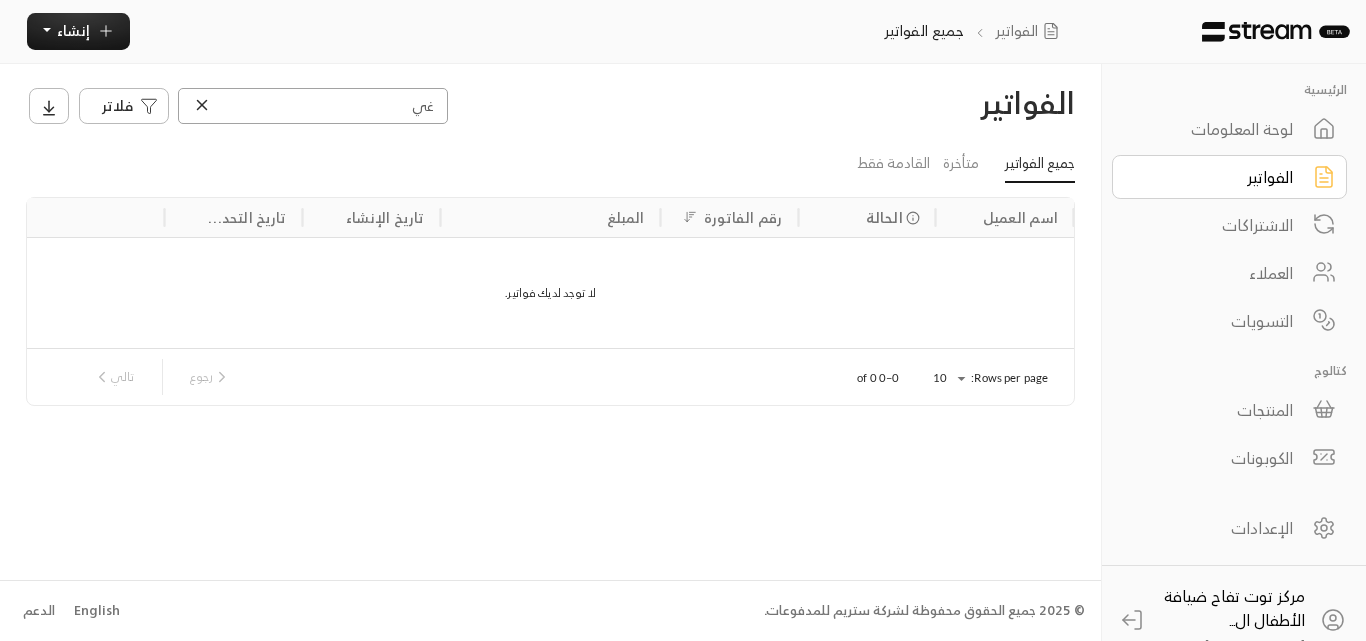 type on "غ" 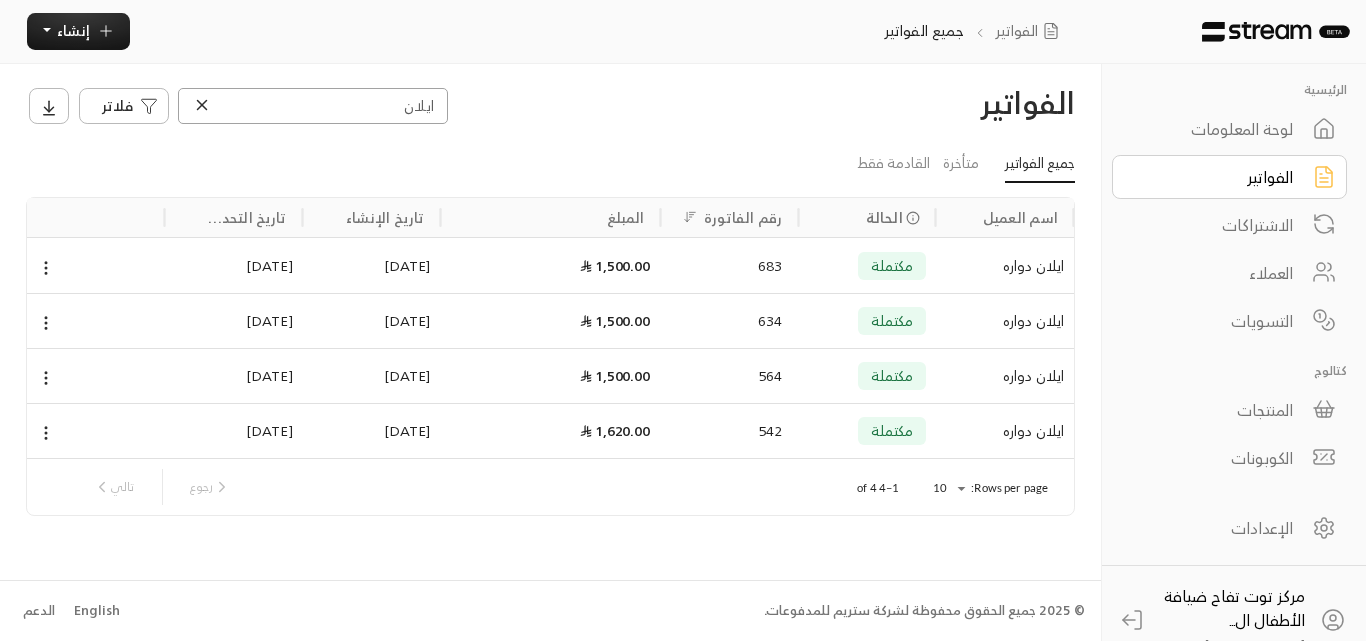 type on "ايلان" 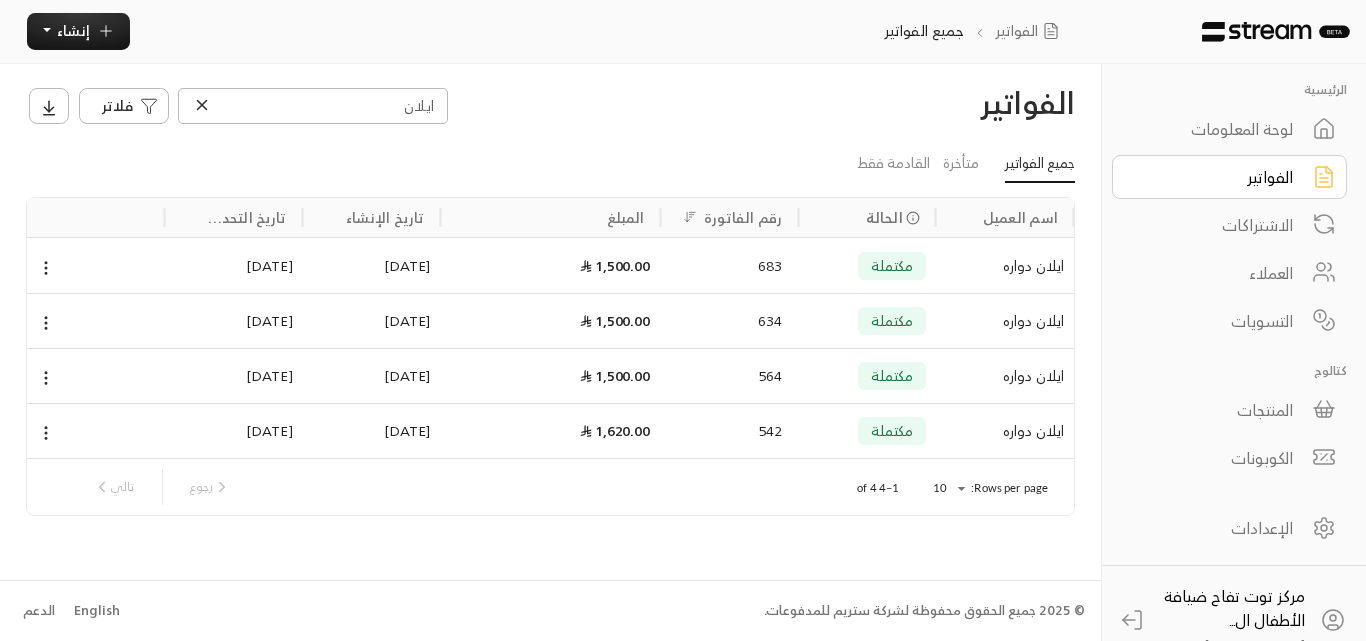 click on "ايلان دواره" at bounding box center (1005, 266) 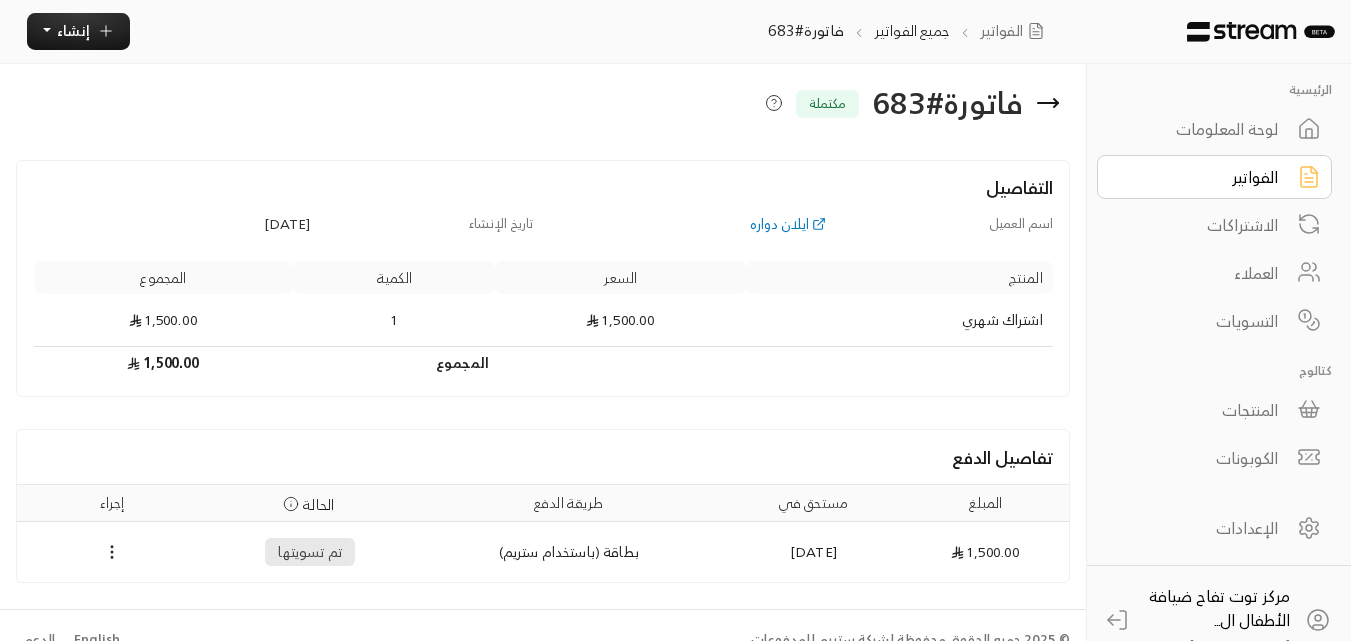 scroll, scrollTop: 29, scrollLeft: 0, axis: vertical 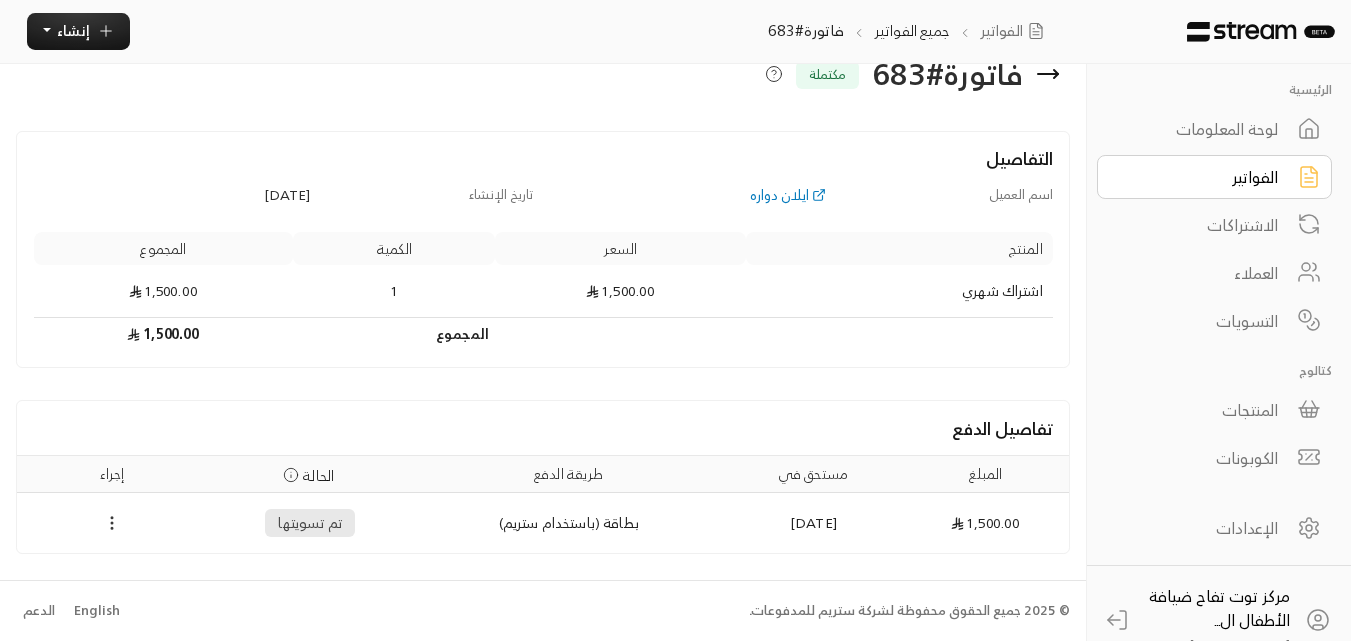 click 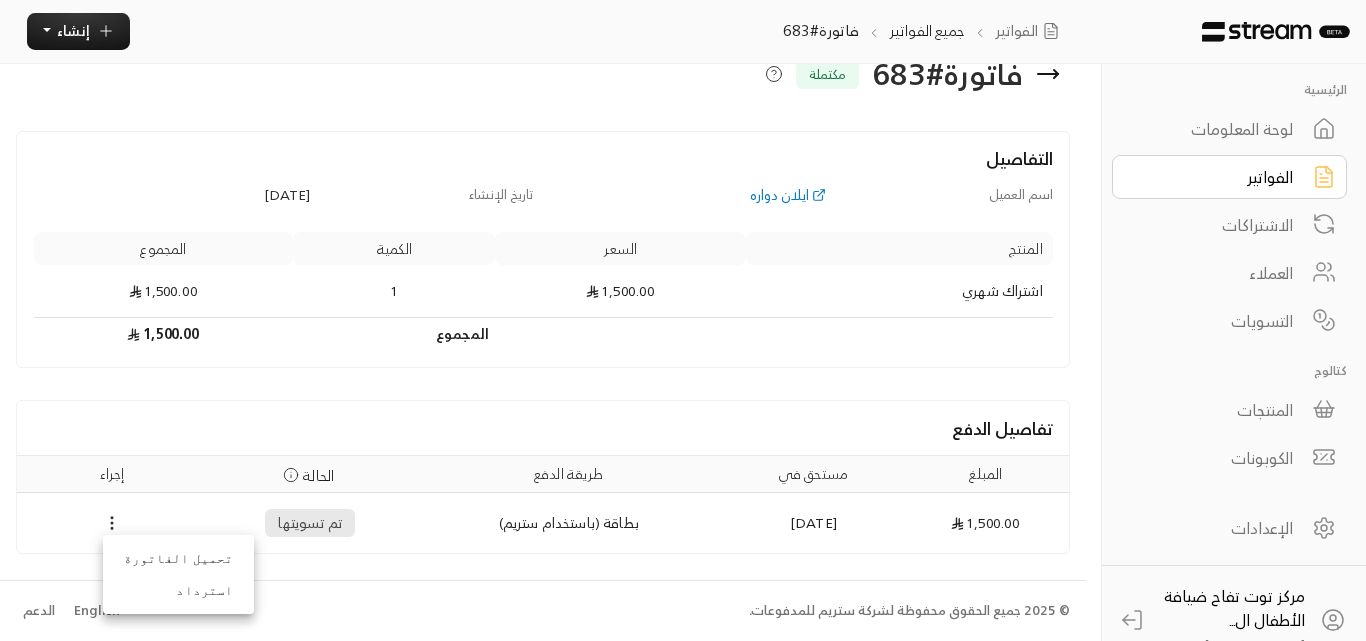 click on "تحميل الفاتورة" at bounding box center (178, 559) 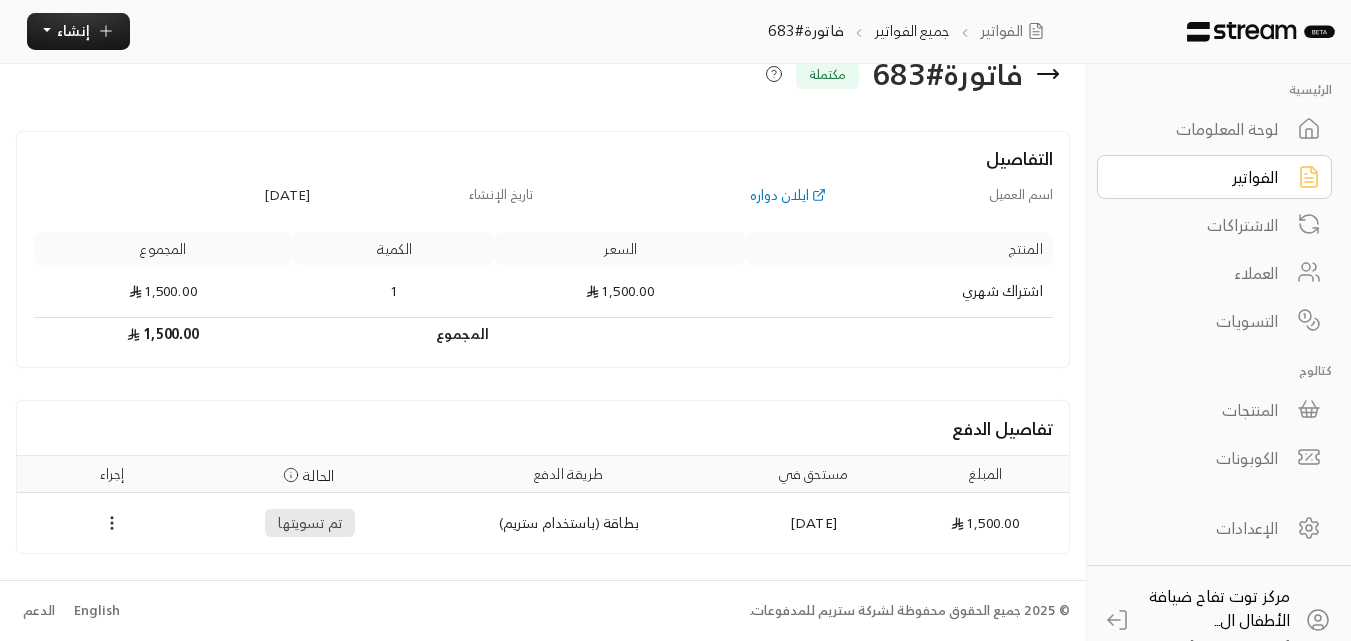 click on "الفواتير" at bounding box center [1214, 177] 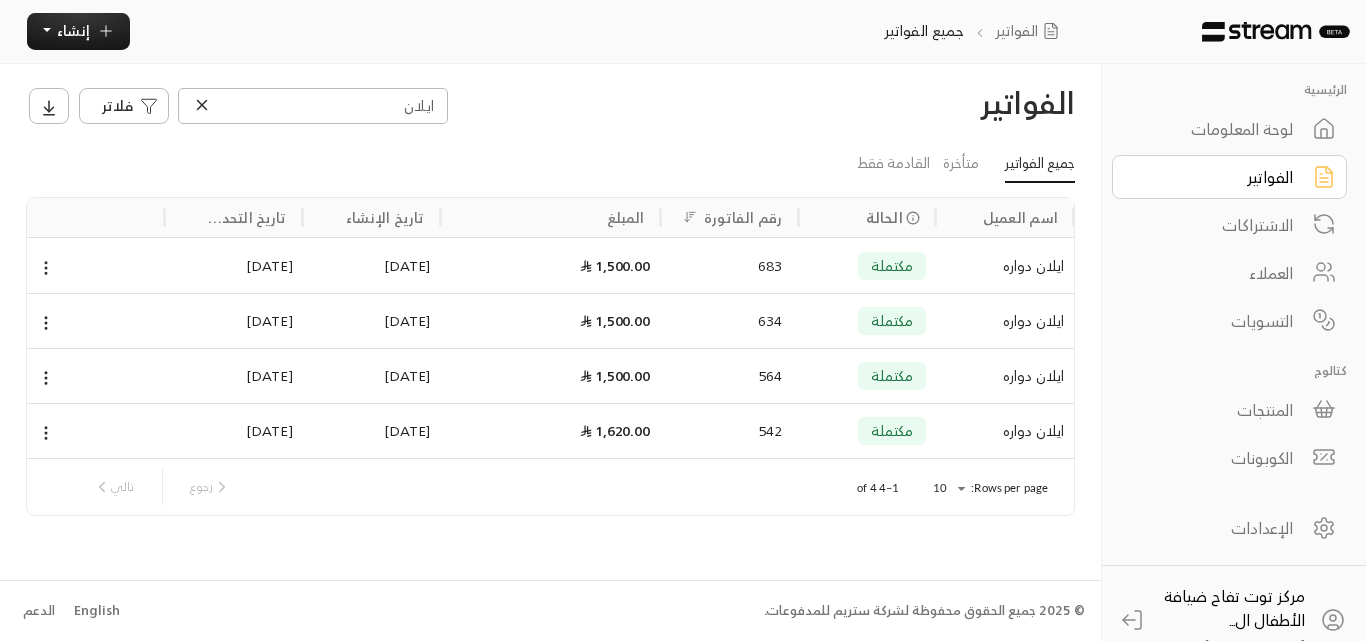 click 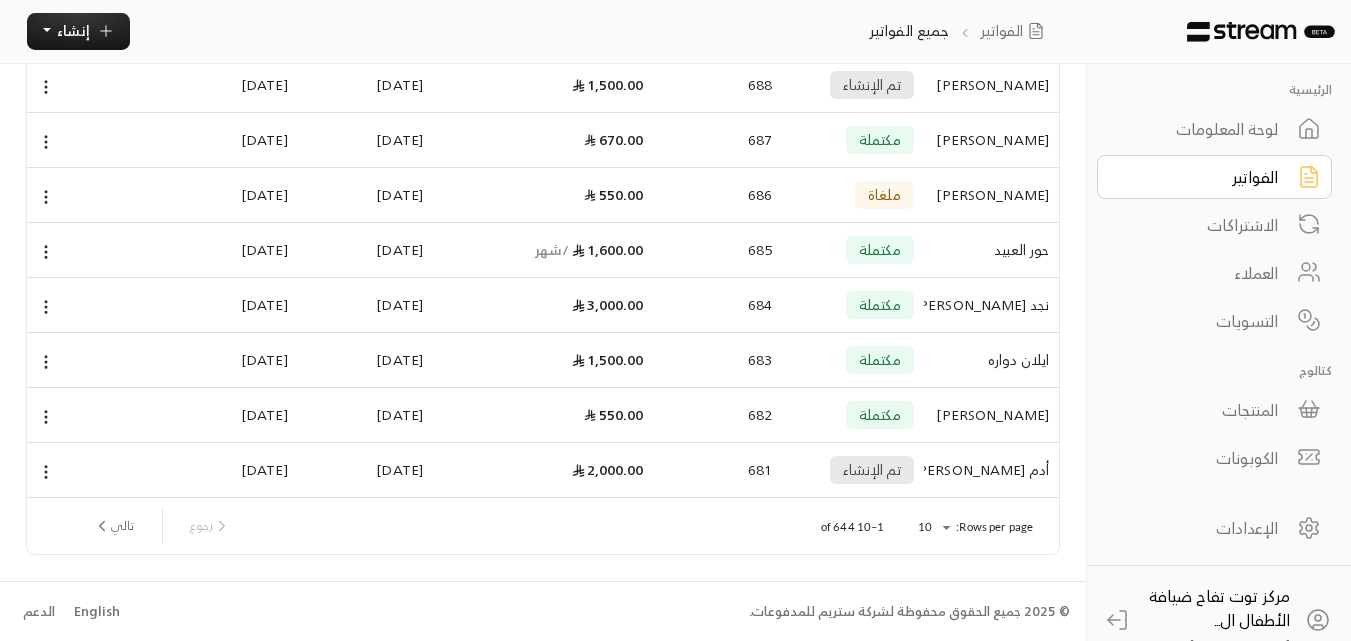 scroll, scrollTop: 292, scrollLeft: 0, axis: vertical 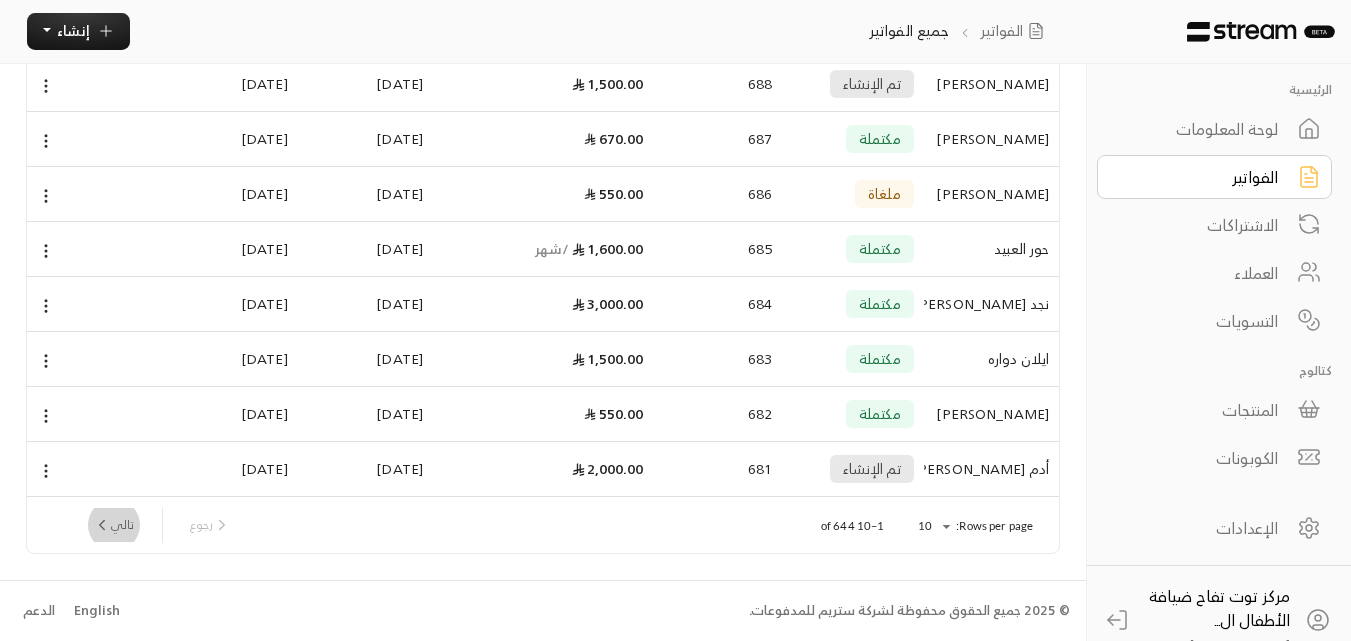 click 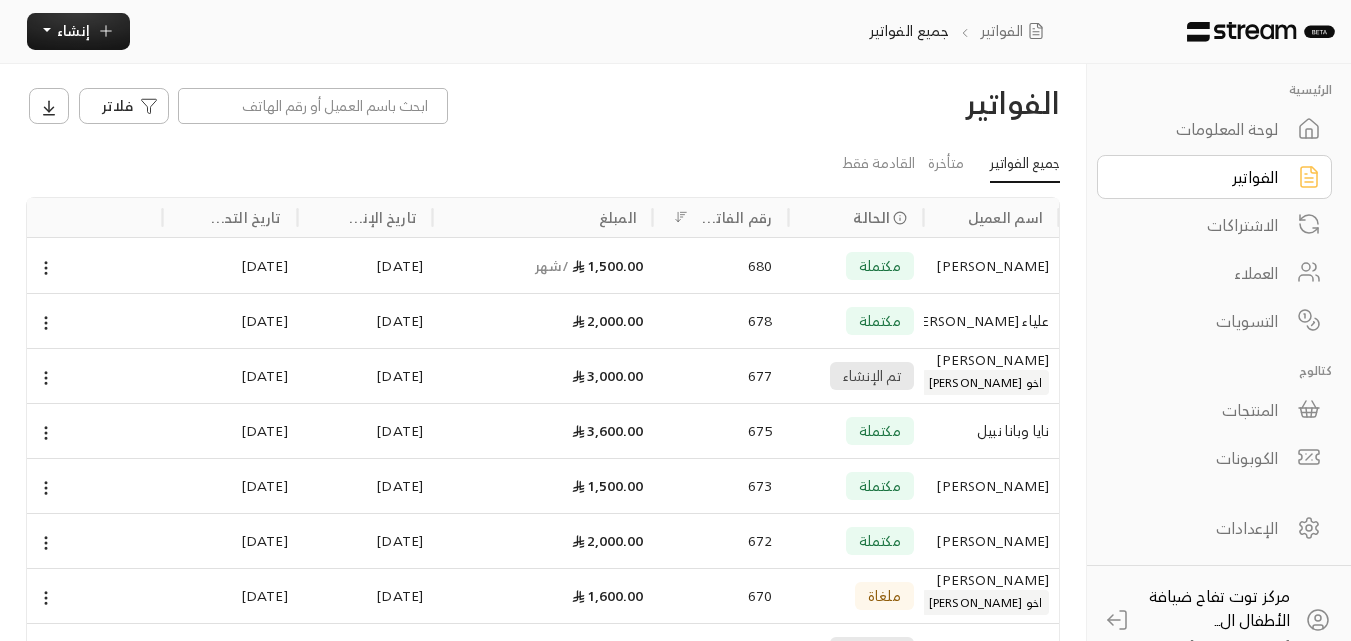 click on "مكتملة" at bounding box center [880, 486] 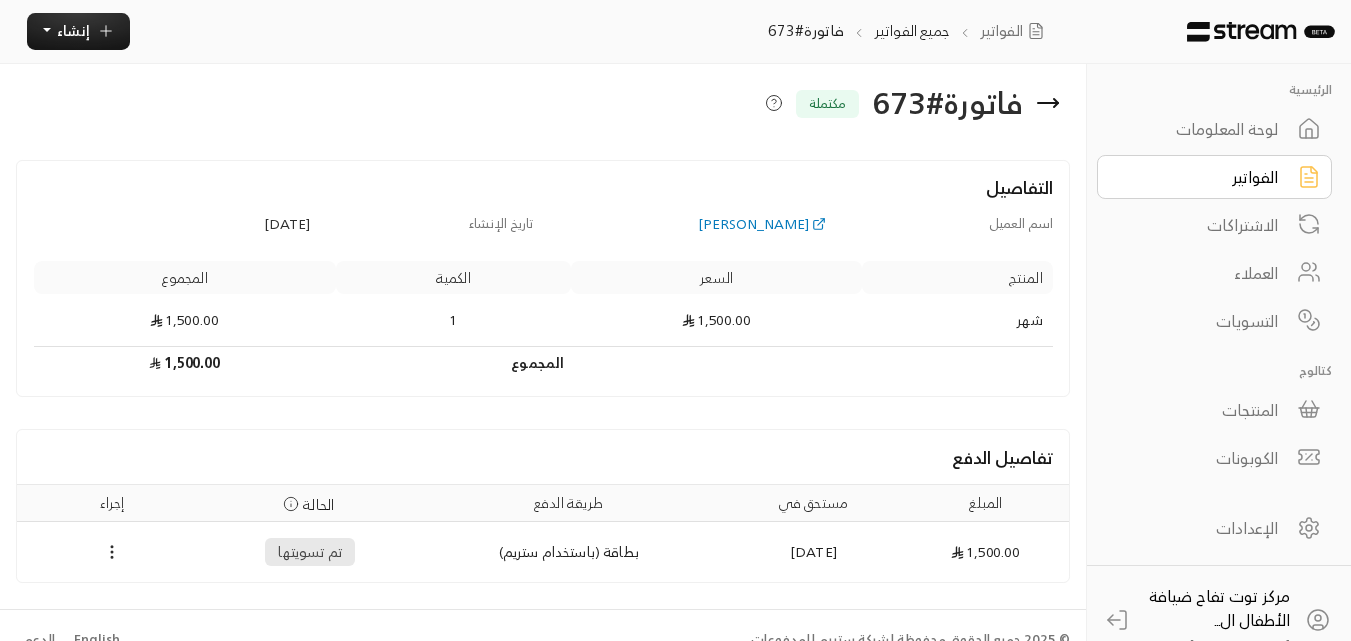 click on "الفواتير" at bounding box center (1214, 177) 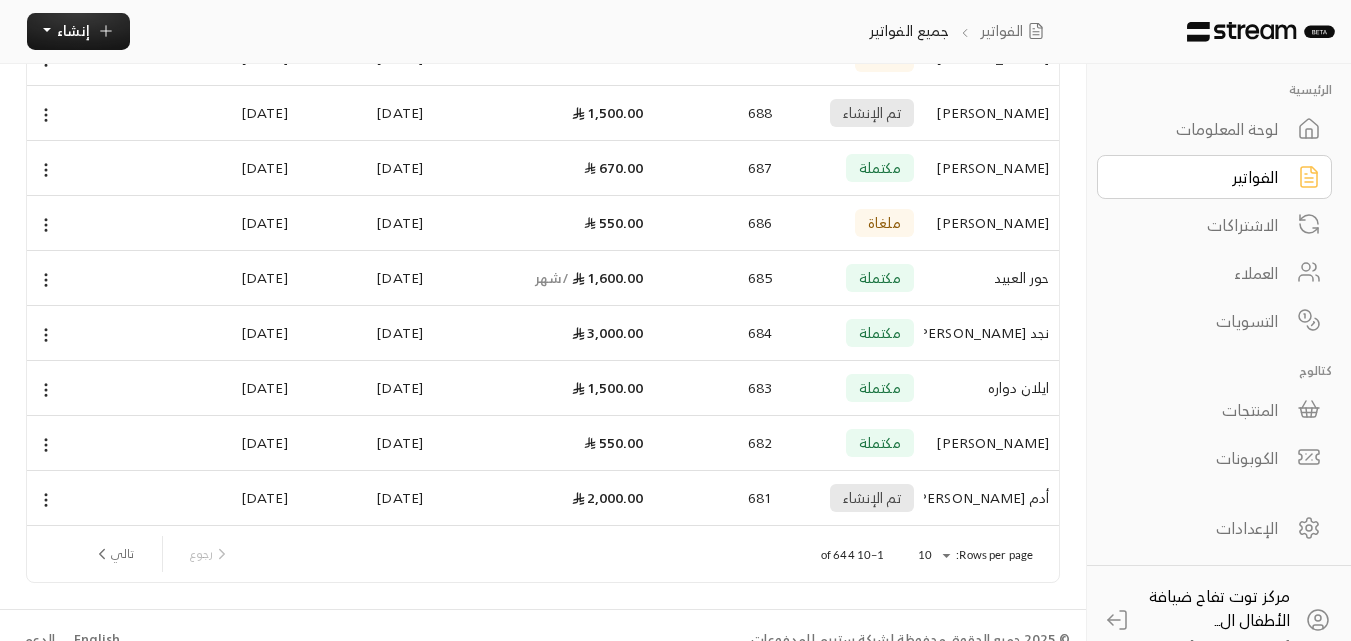 scroll, scrollTop: 292, scrollLeft: 0, axis: vertical 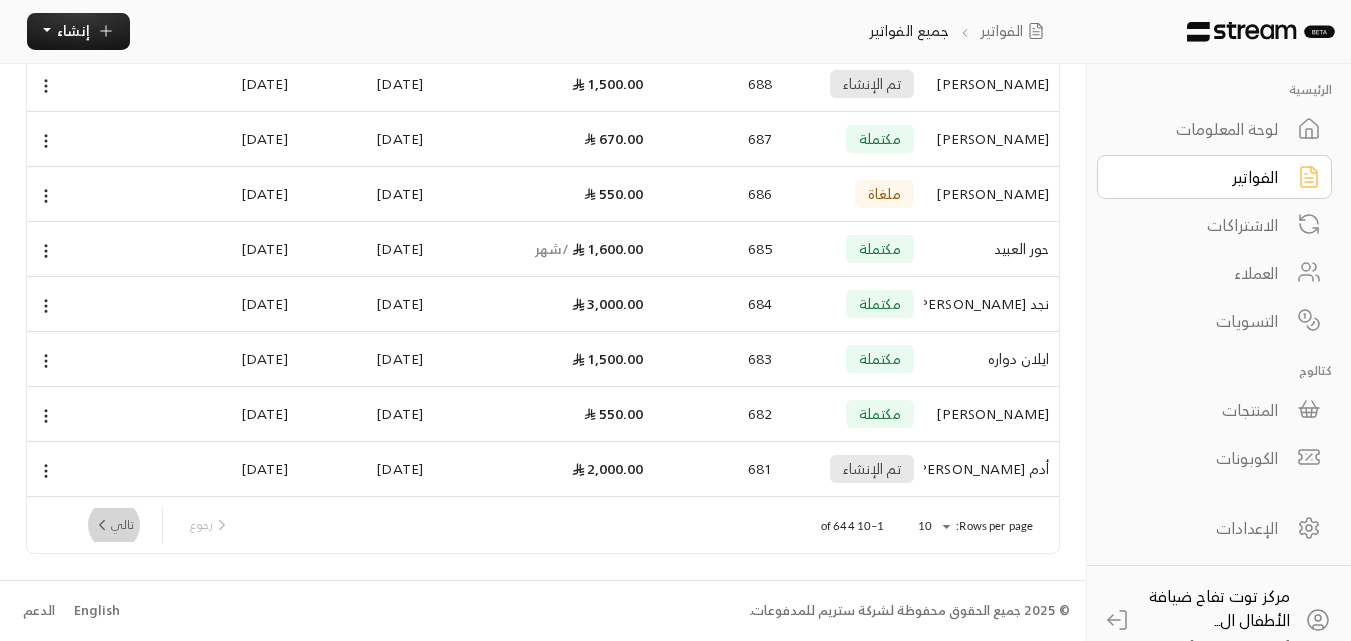 click 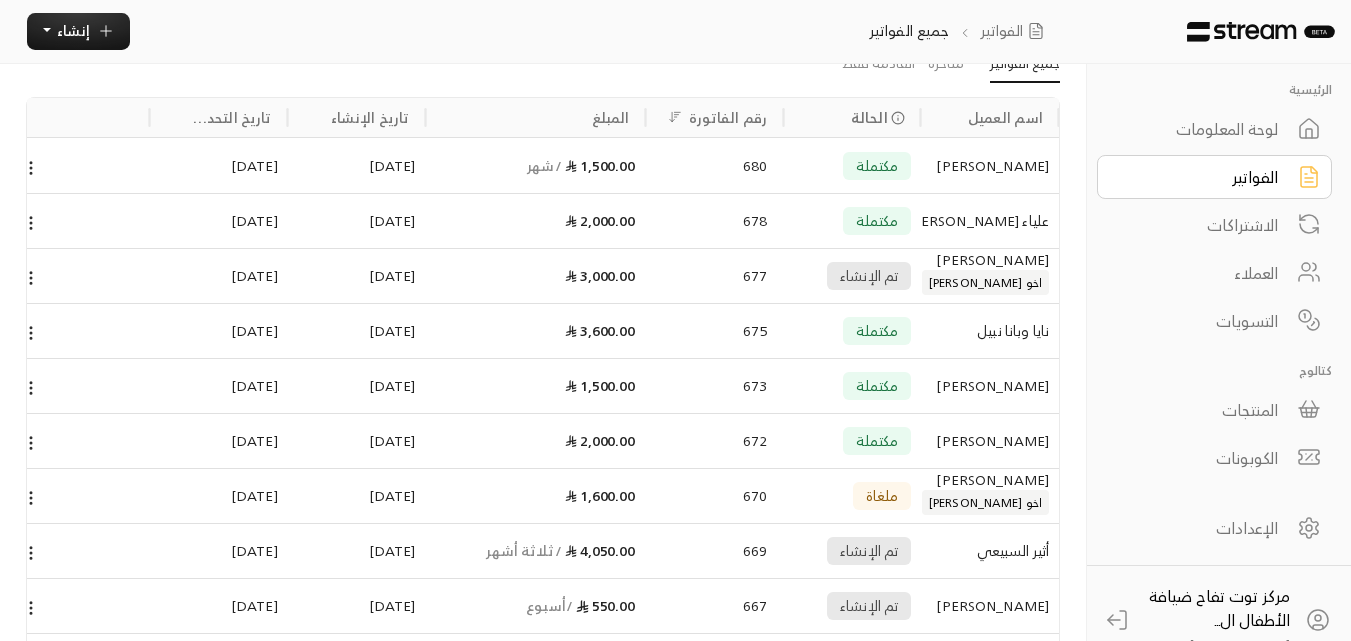 scroll, scrollTop: 0, scrollLeft: 0, axis: both 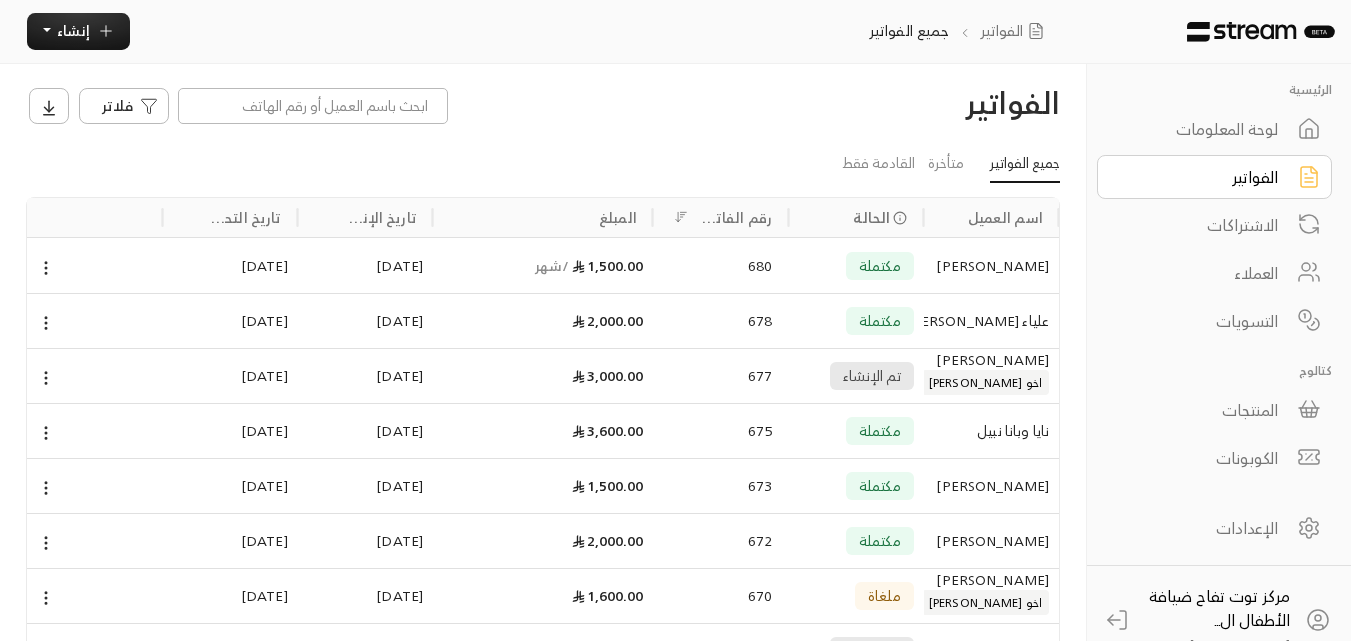 click on "[PERSON_NAME]" at bounding box center (991, 541) 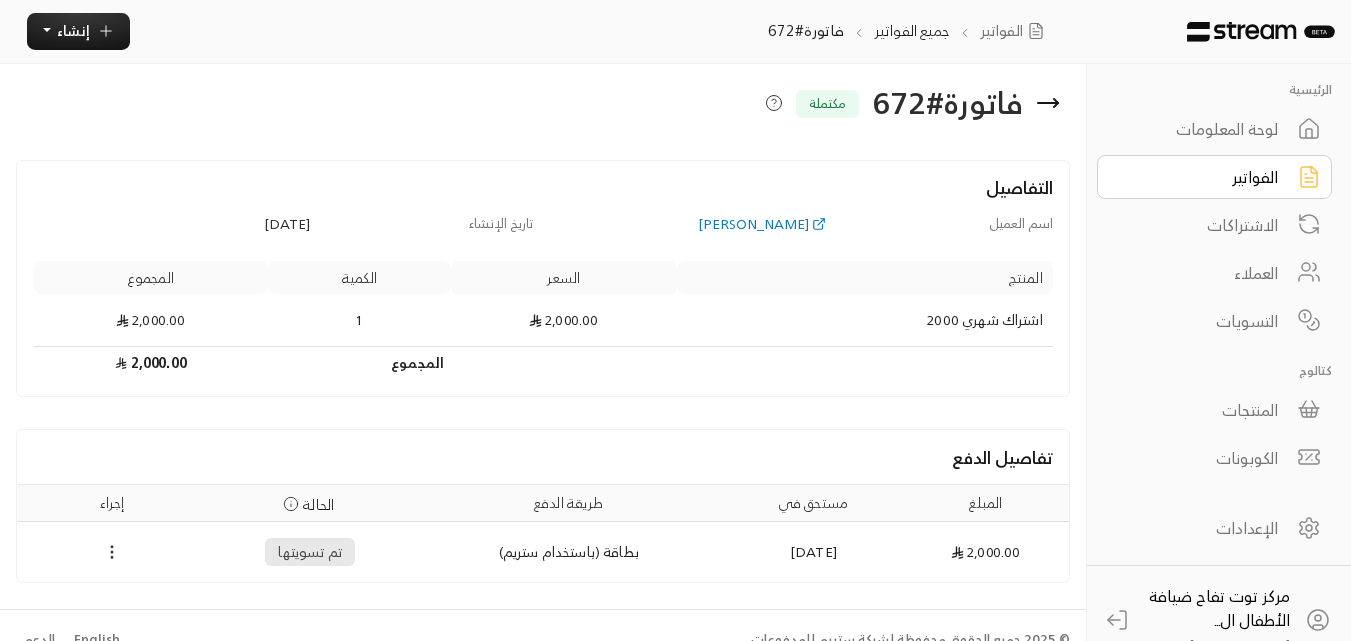 click 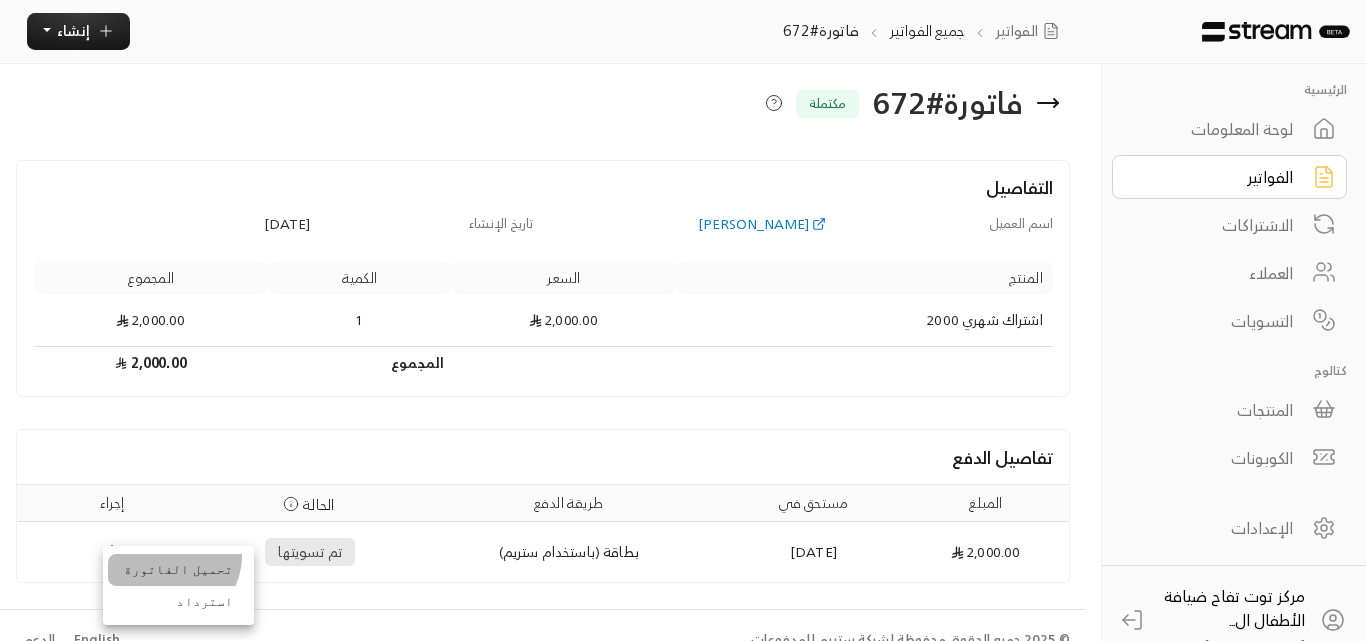 click on "تحميل الفاتورة" at bounding box center [178, 570] 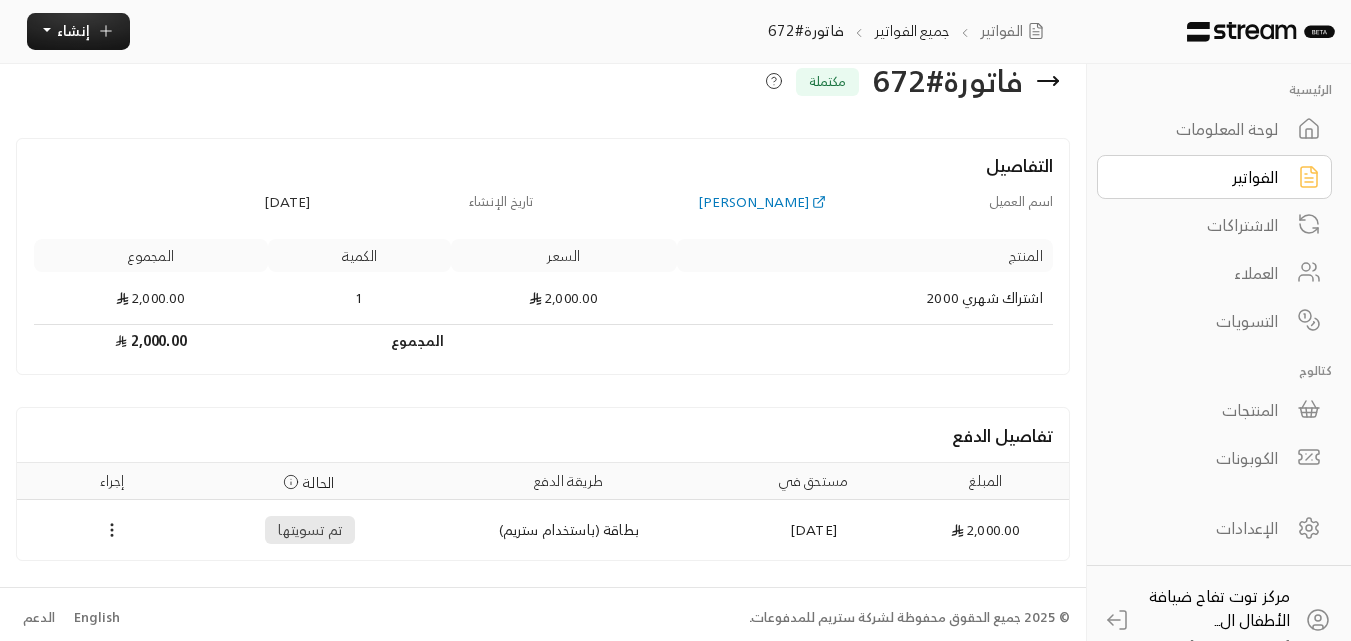 scroll, scrollTop: 29, scrollLeft: 0, axis: vertical 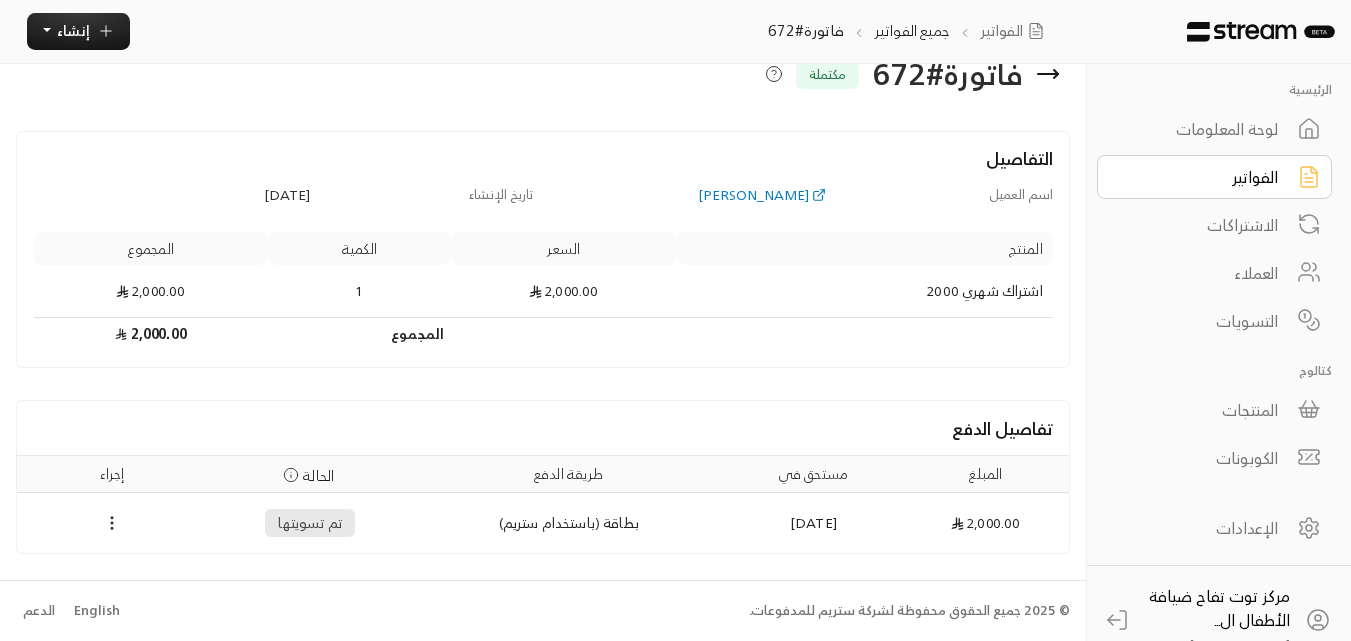 click on "الفواتير" at bounding box center [1201, 177] 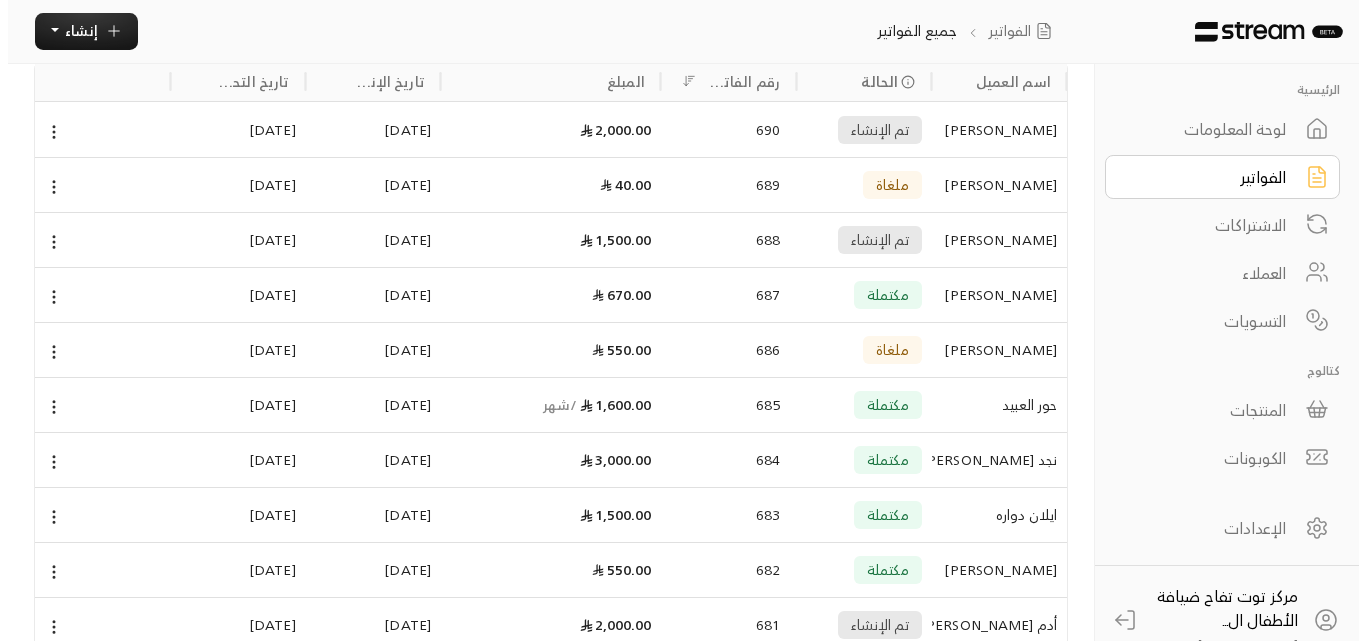 scroll, scrollTop: 0, scrollLeft: 0, axis: both 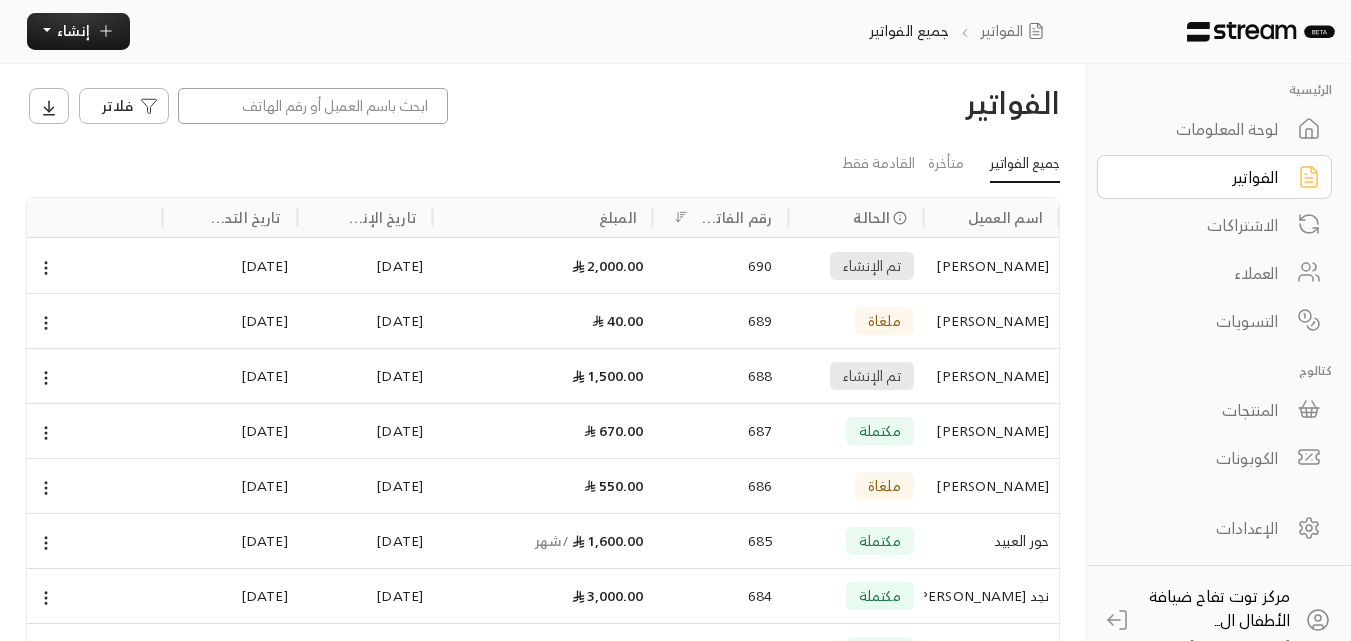 click at bounding box center (313, 106) 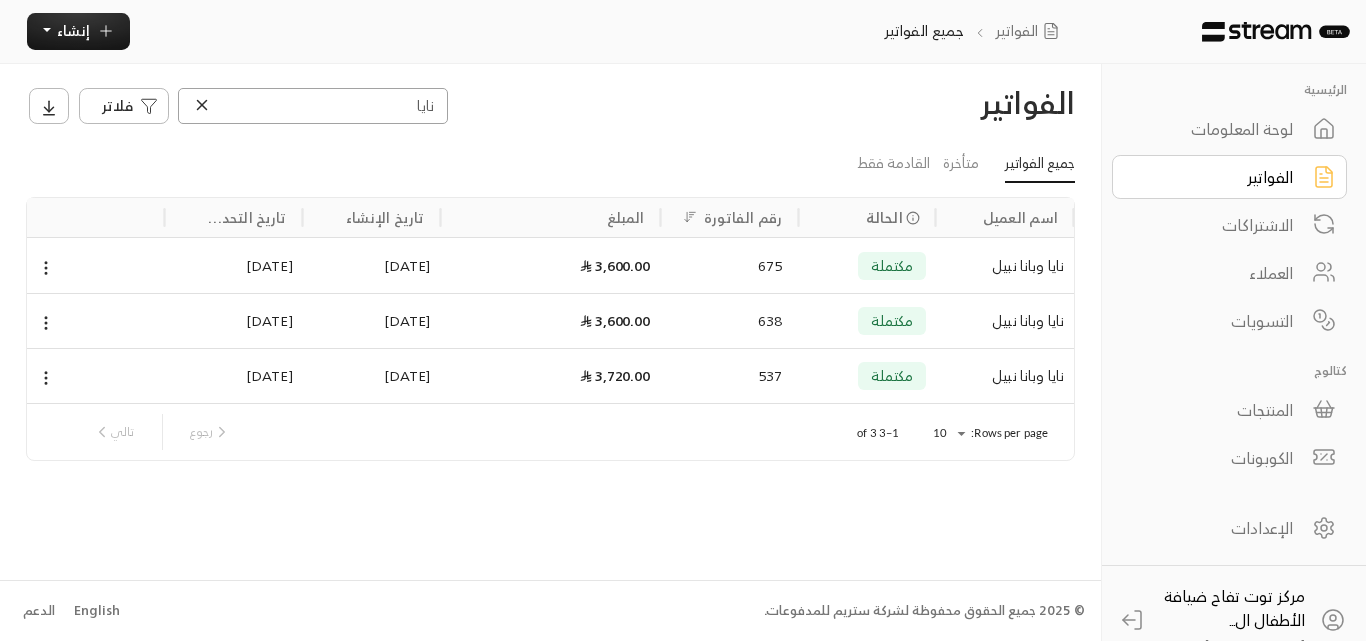 type on "نايا" 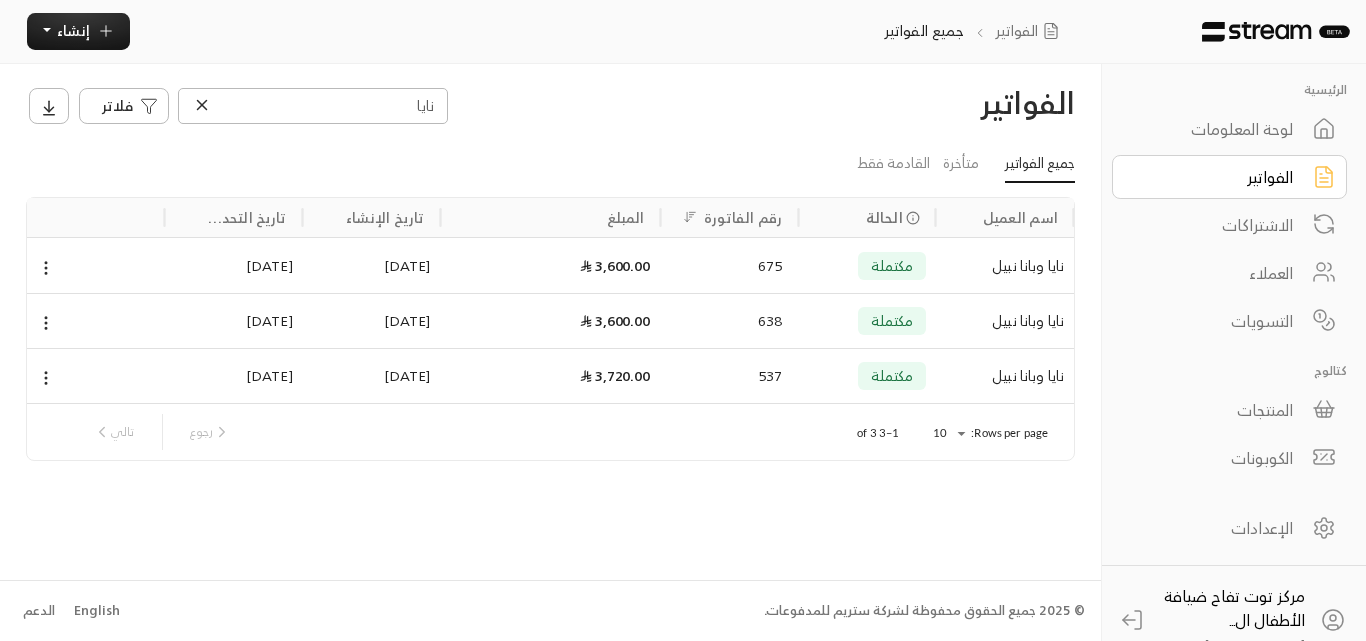 click on "نايا وبانا نبيل" at bounding box center (1005, 266) 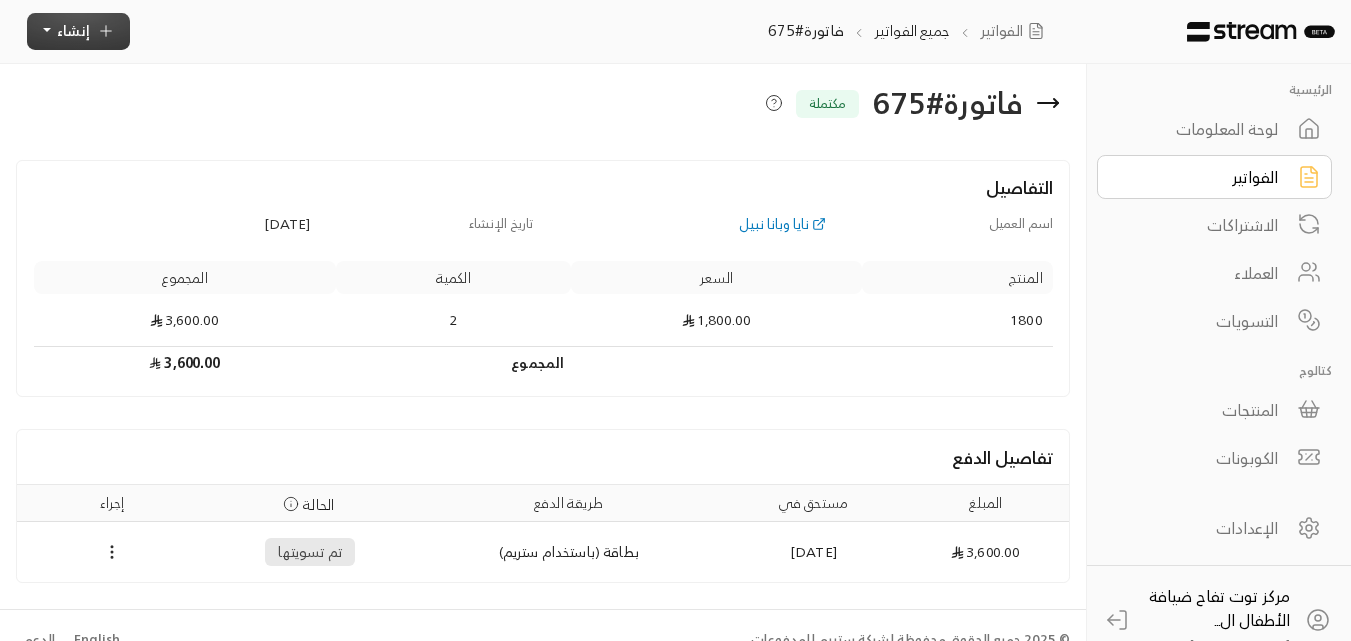 click on "إنشاء" at bounding box center [73, 30] 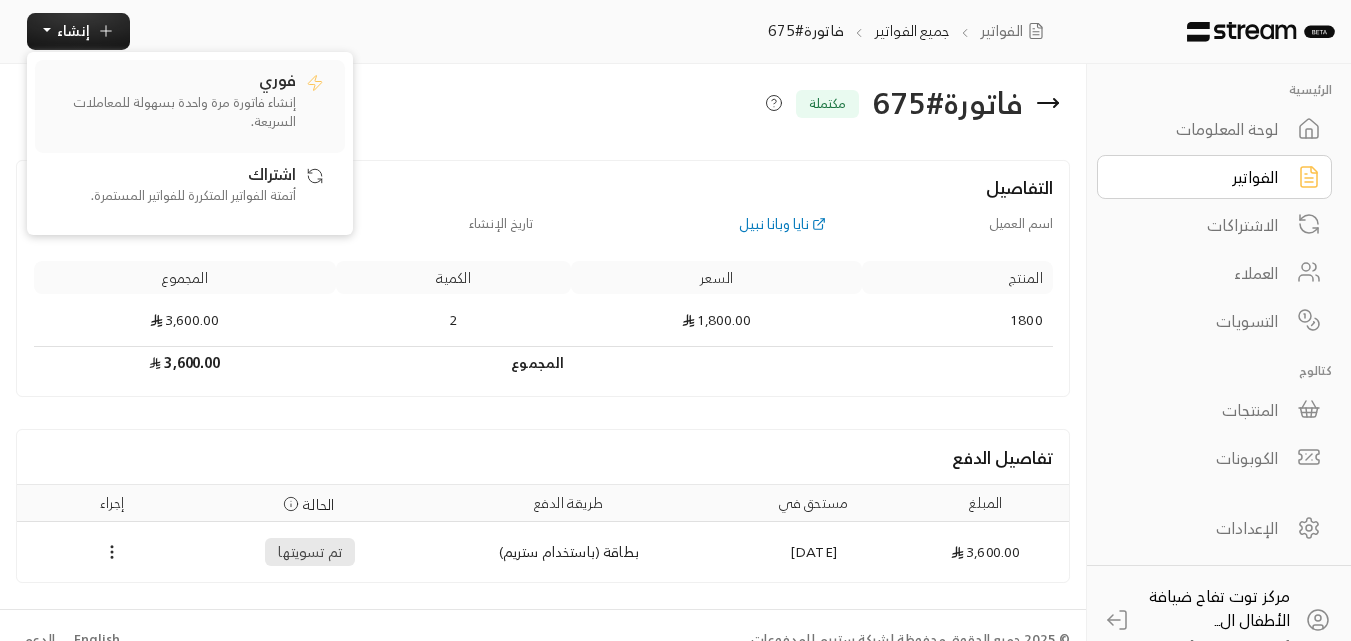 click on "إنشاء فاتورة مرة واحدة بسهولة للمعاملات السريعة." at bounding box center (171, 112) 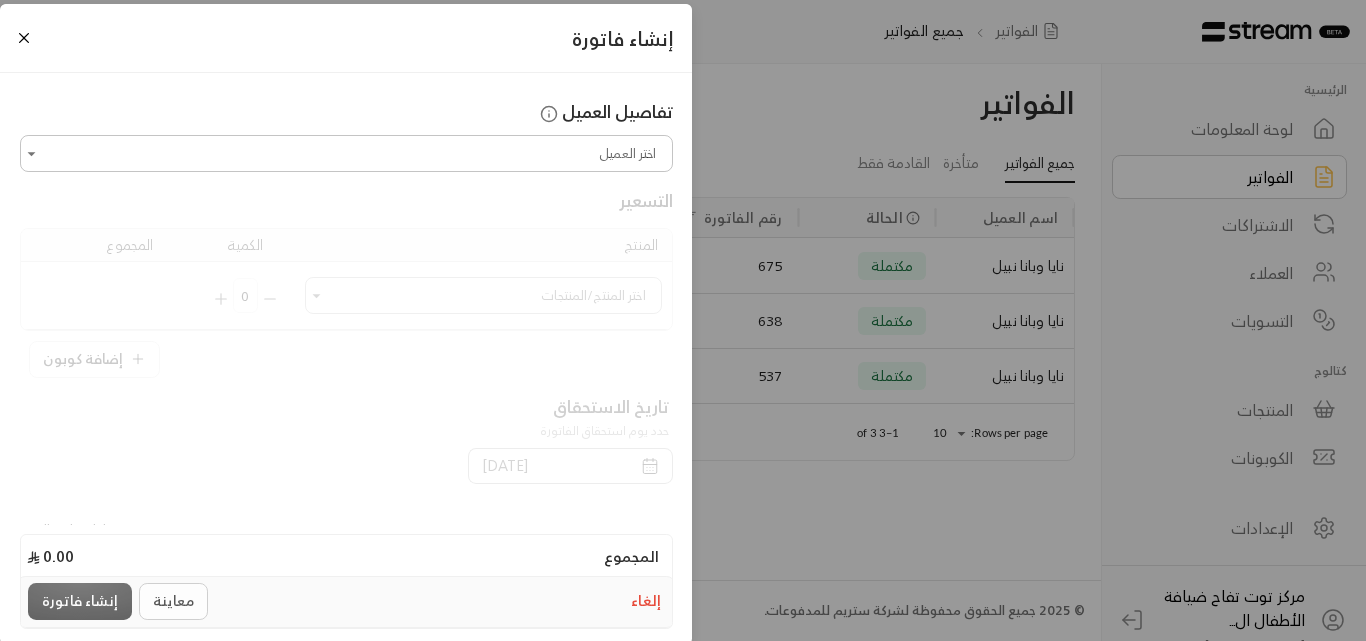 click on "اختر العميل" at bounding box center [346, 153] 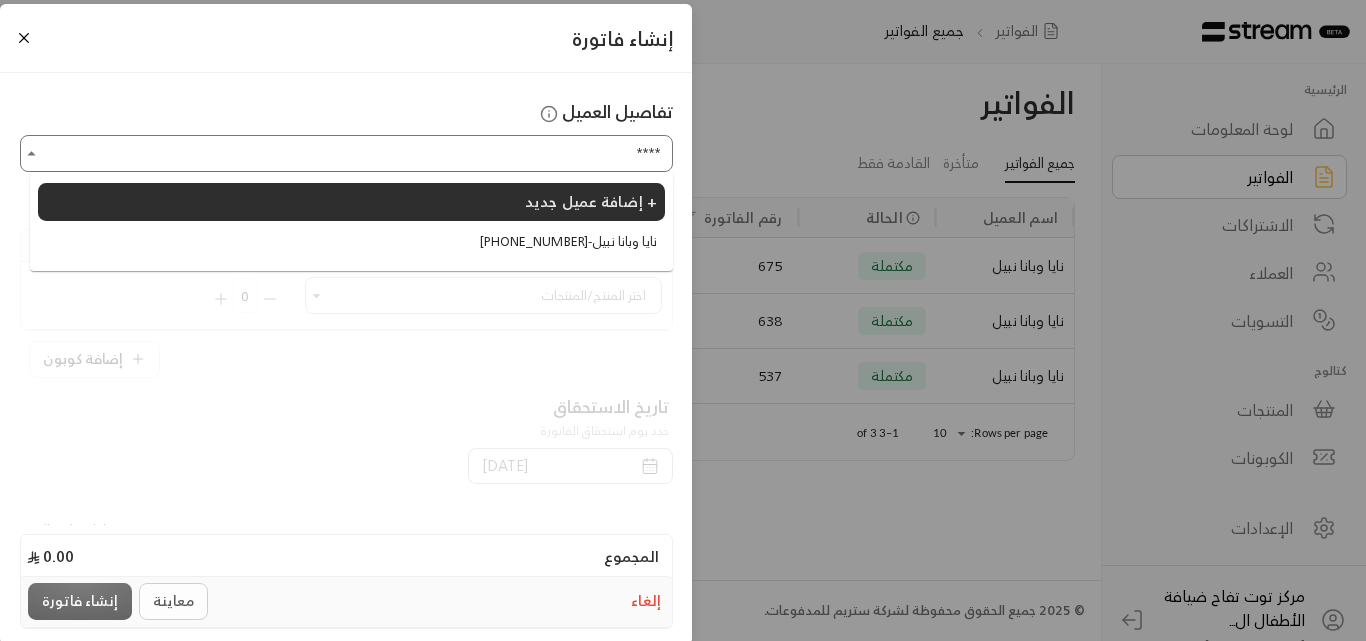 click on "[PHONE_NUMBER]  -  نايا وبانا نبيل" at bounding box center [351, 242] 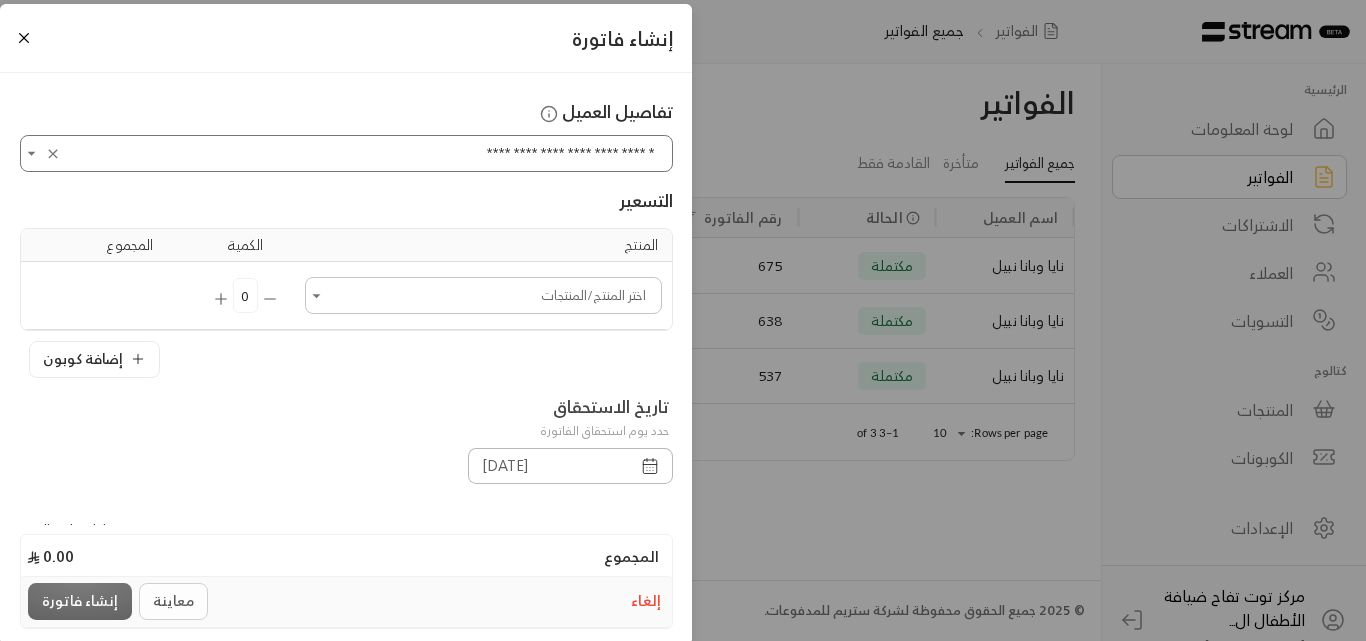 type on "**********" 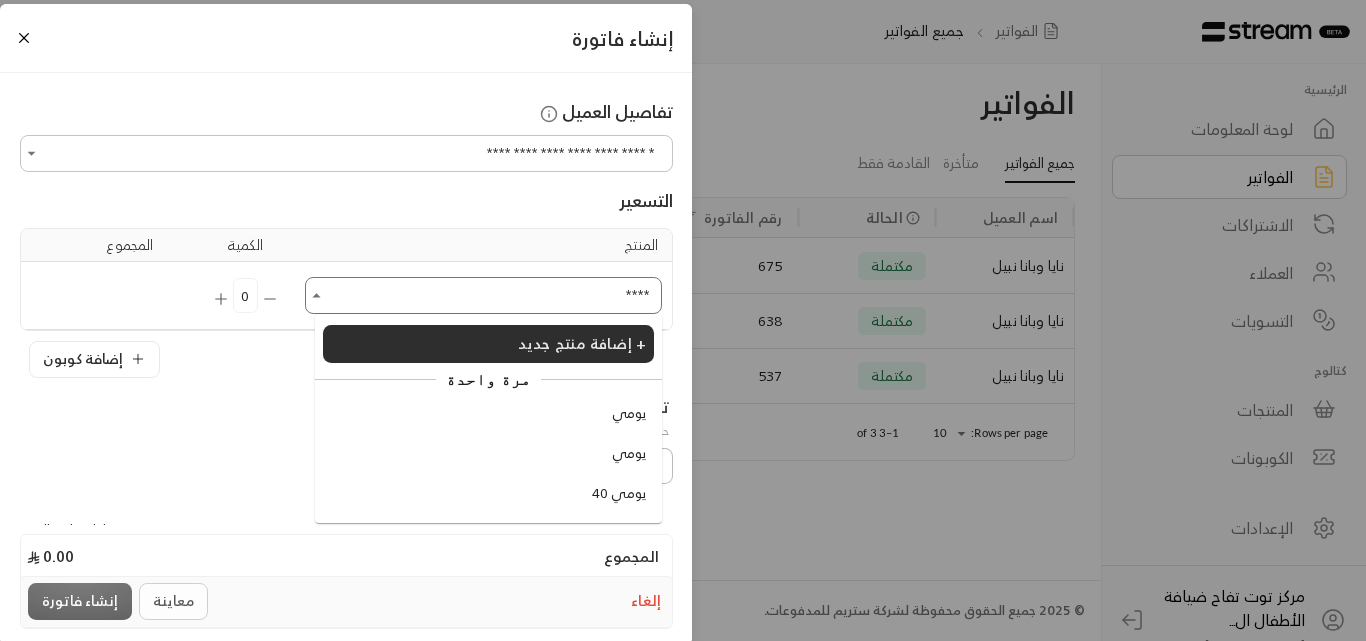 click on "يومي" at bounding box center (629, 413) 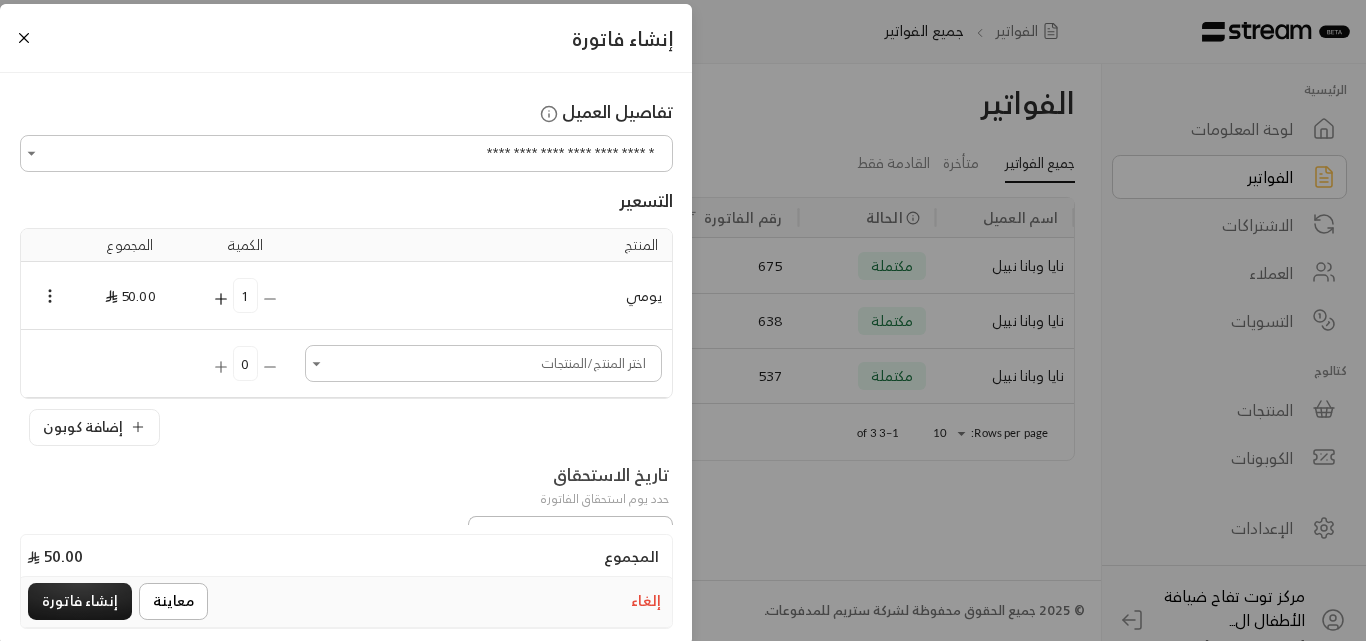 click 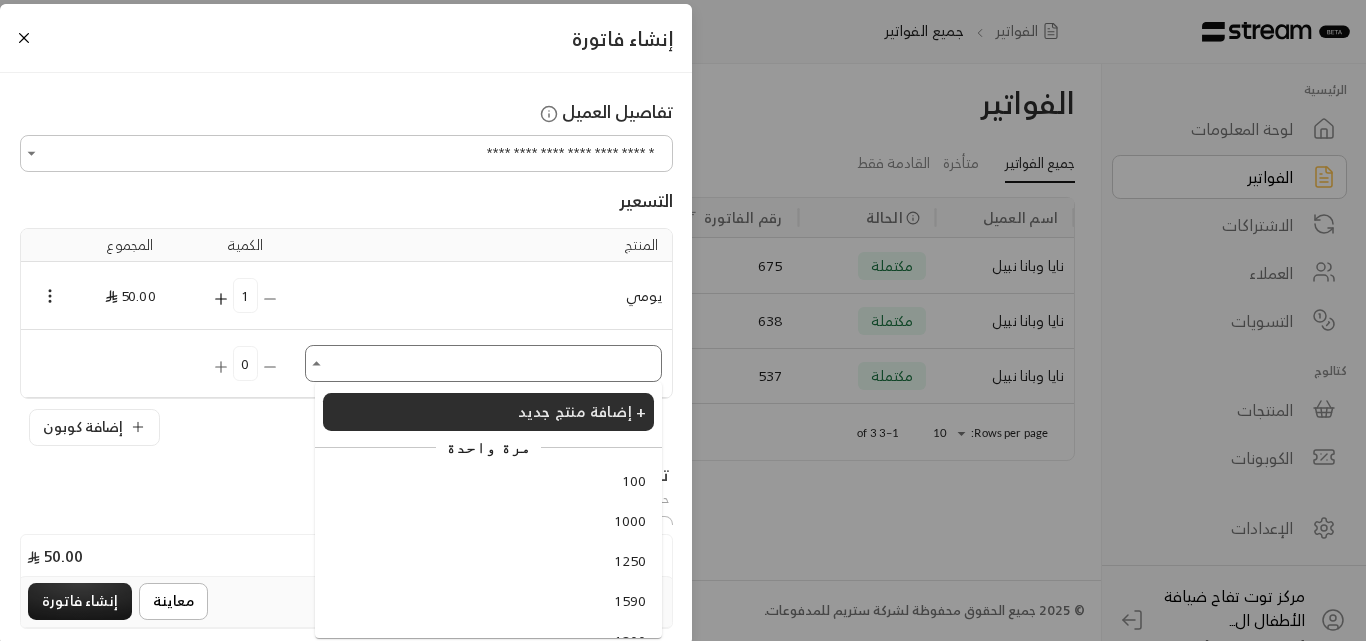click on "اختر العميل" at bounding box center (483, 363) 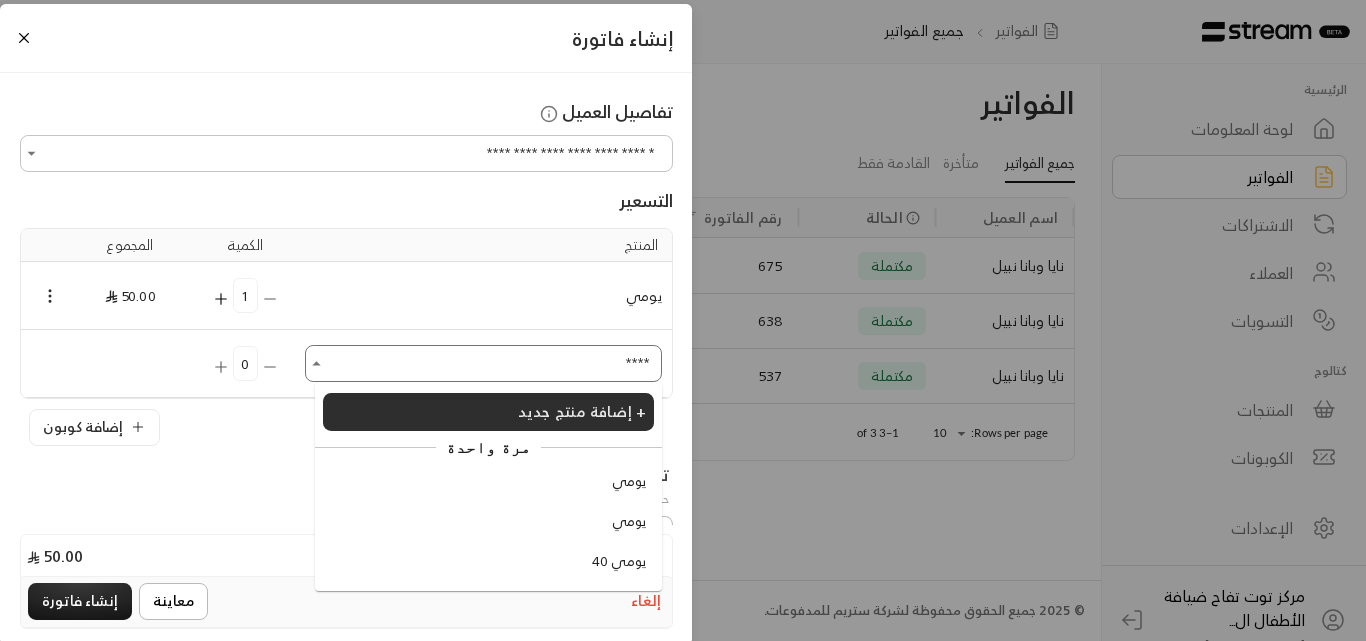 click on "يومي" at bounding box center (629, 521) 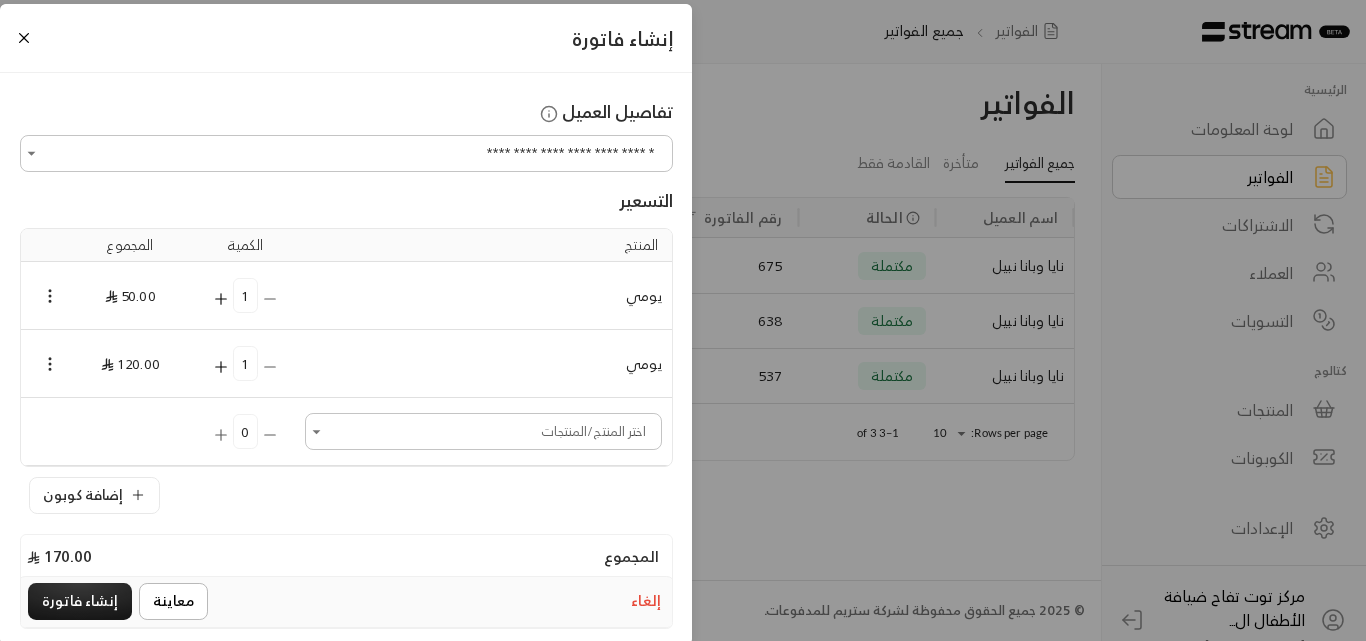 click 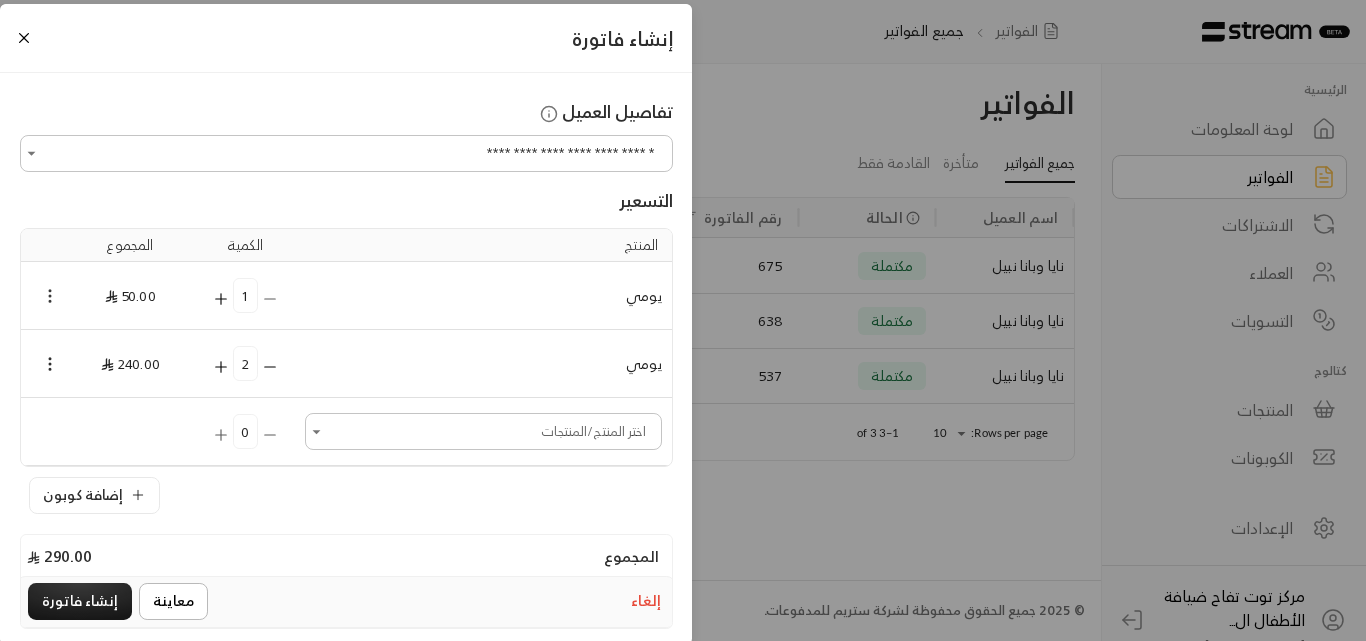 click 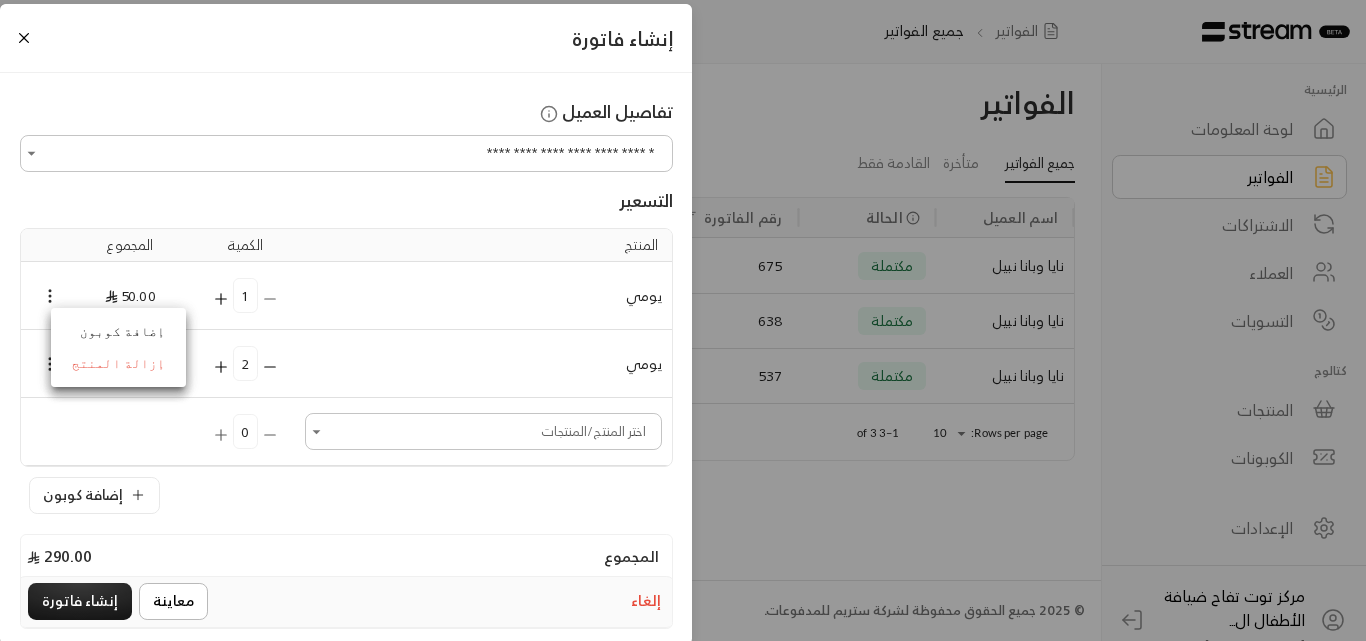 click on "إزالة المنتج" at bounding box center [118, 364] 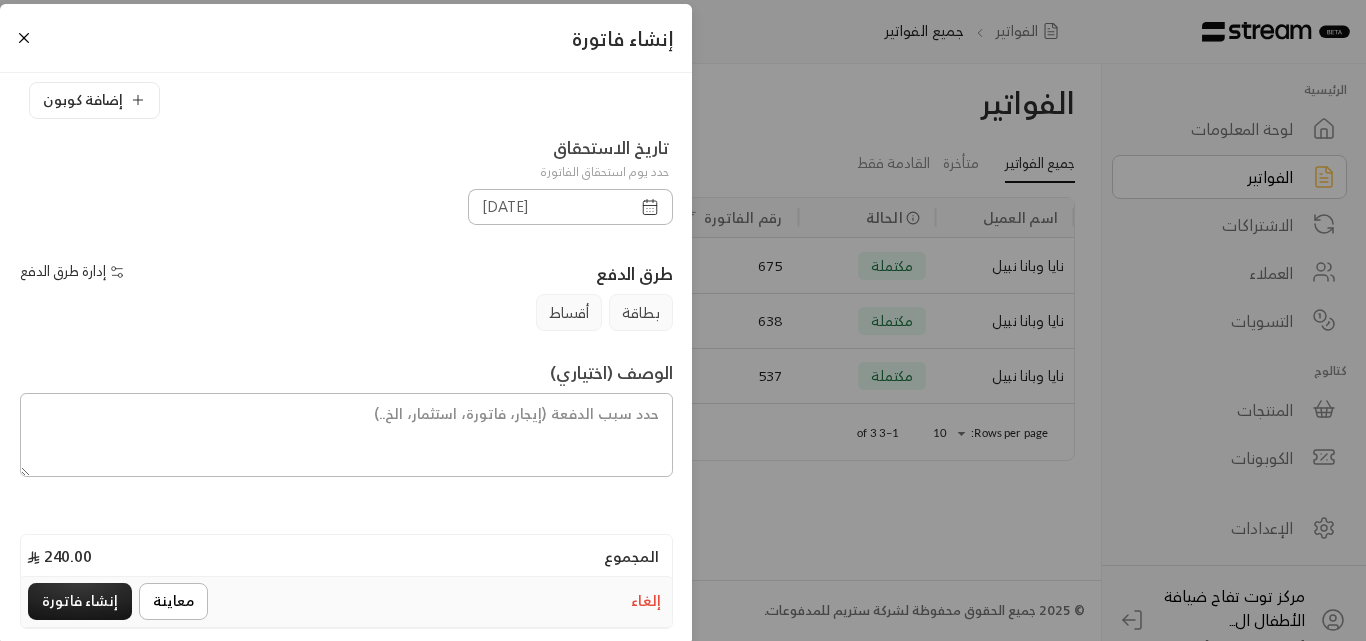 scroll, scrollTop: 334, scrollLeft: 0, axis: vertical 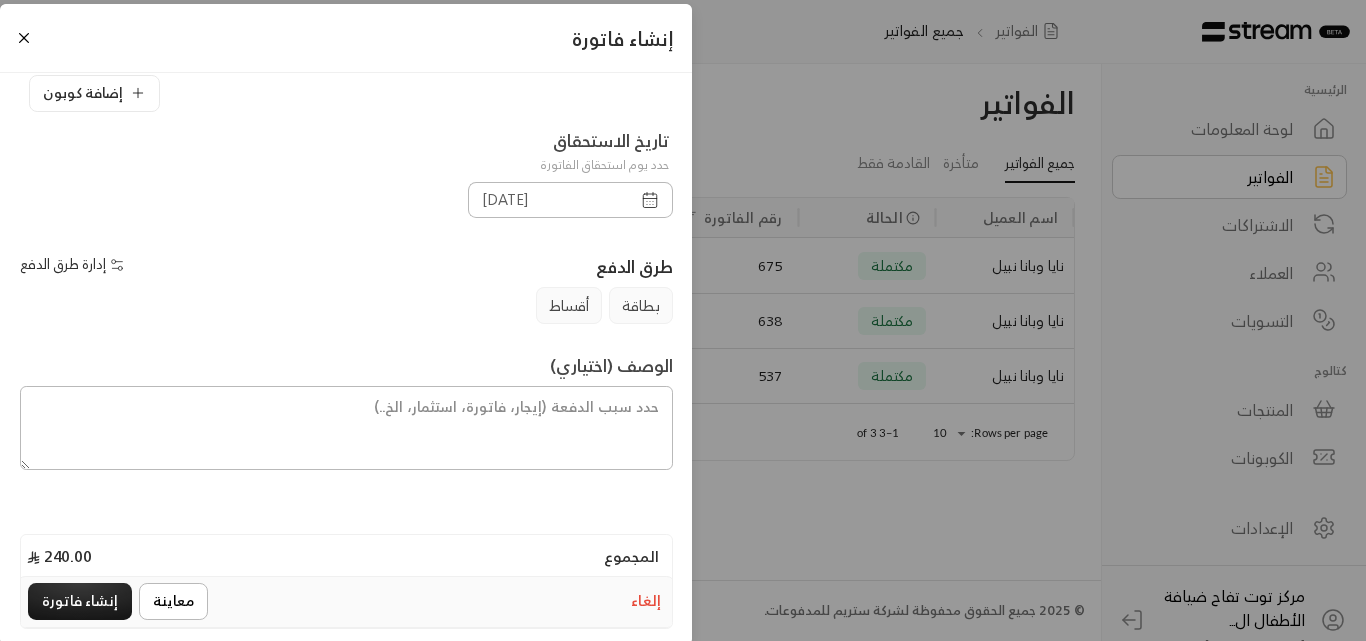 click 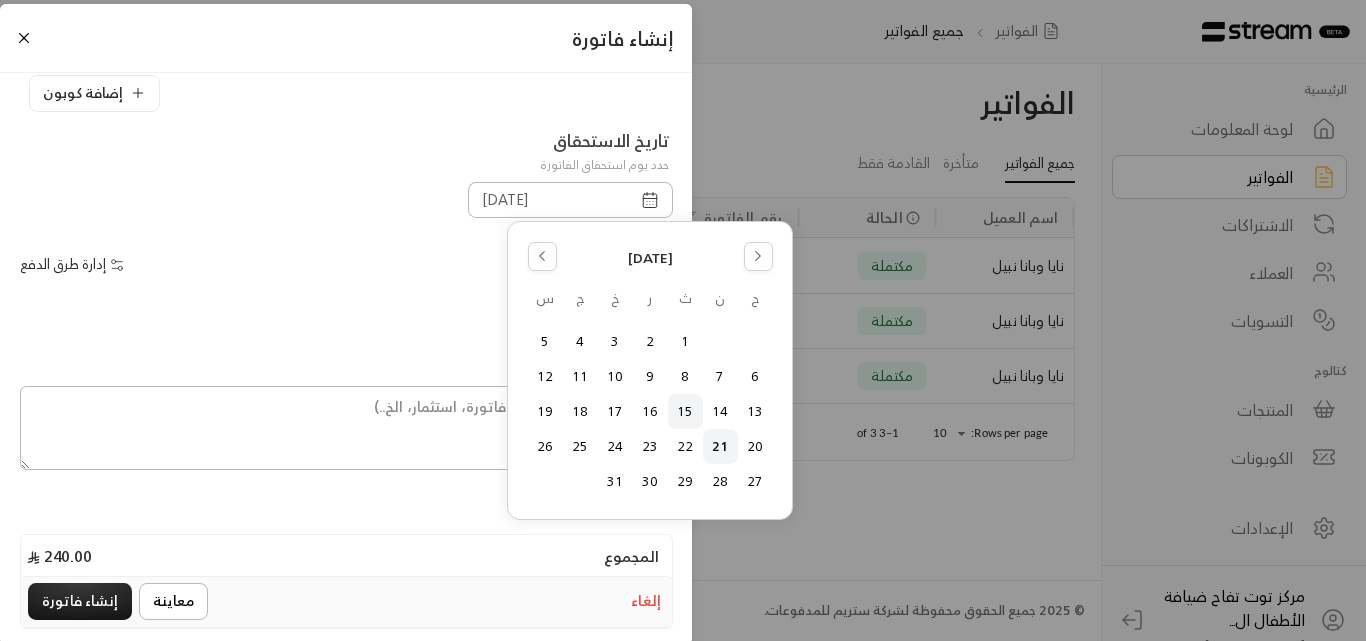 click on "15" at bounding box center [685, 411] 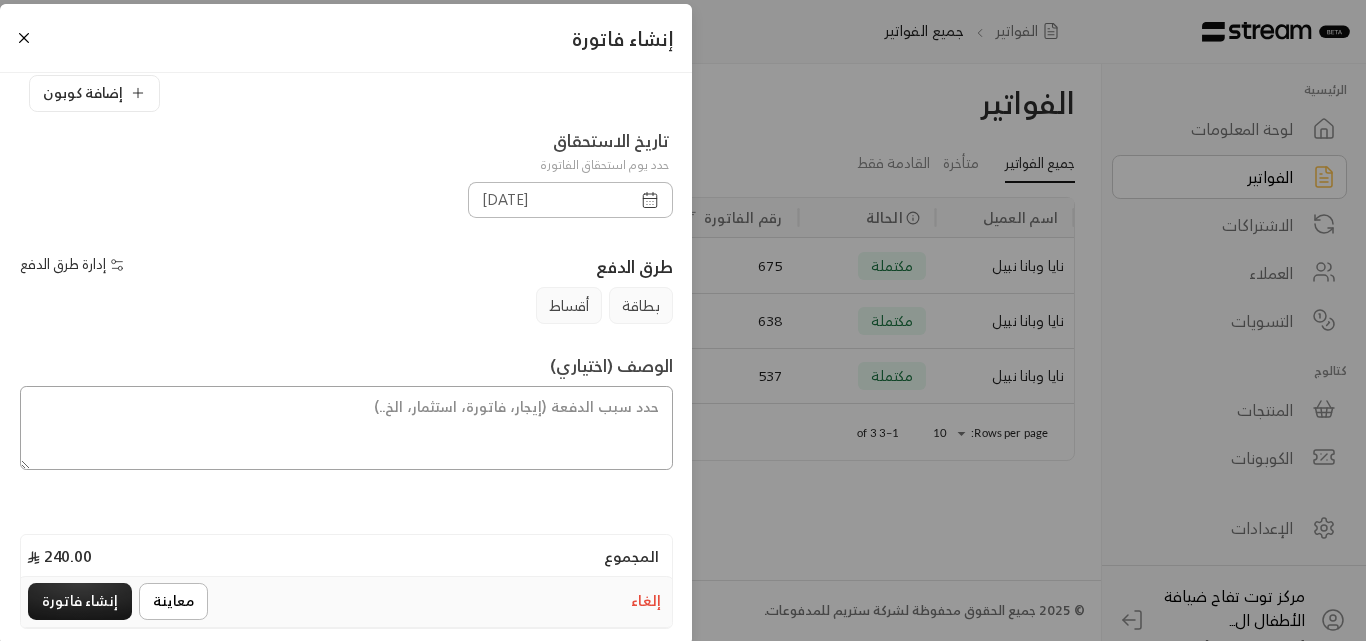 click at bounding box center [346, 428] 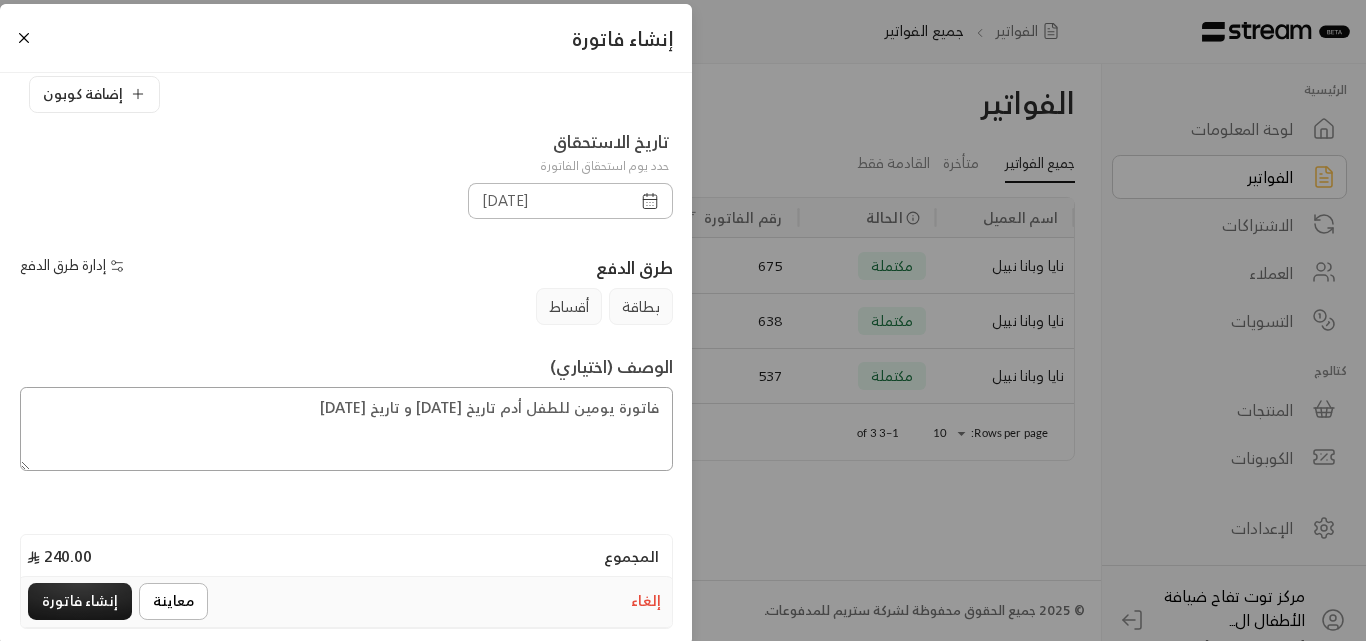 scroll, scrollTop: 334, scrollLeft: 0, axis: vertical 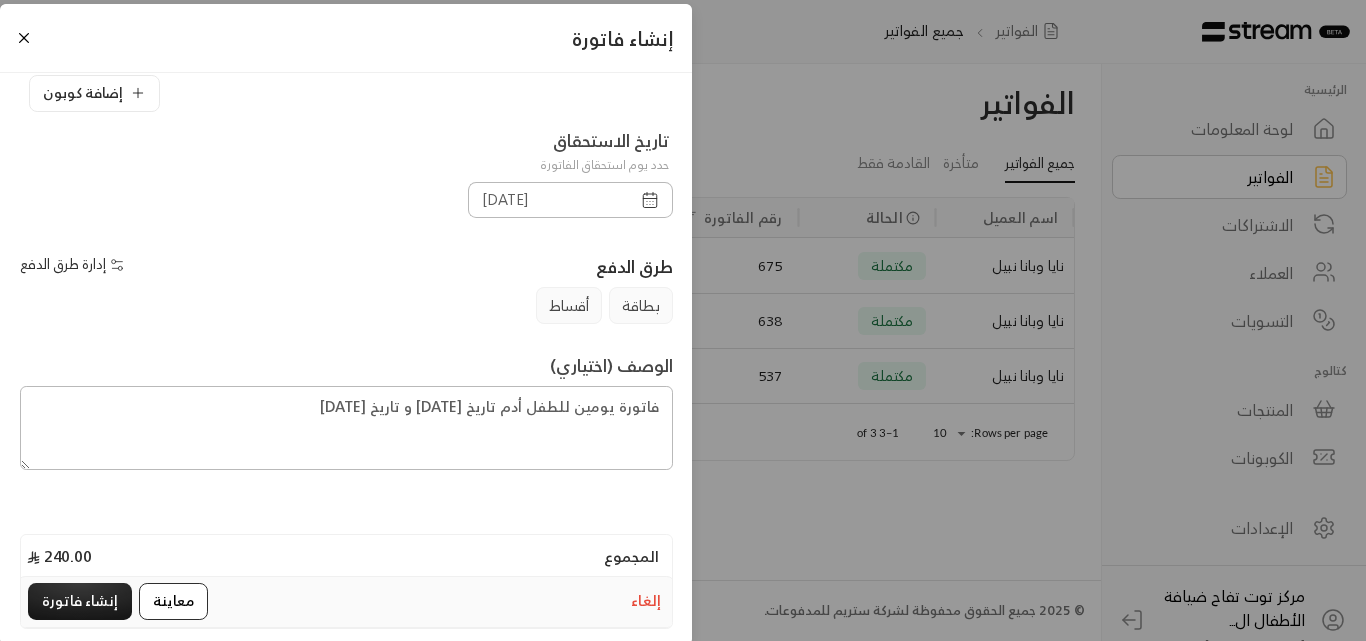 click on "معاينة" at bounding box center [173, 601] 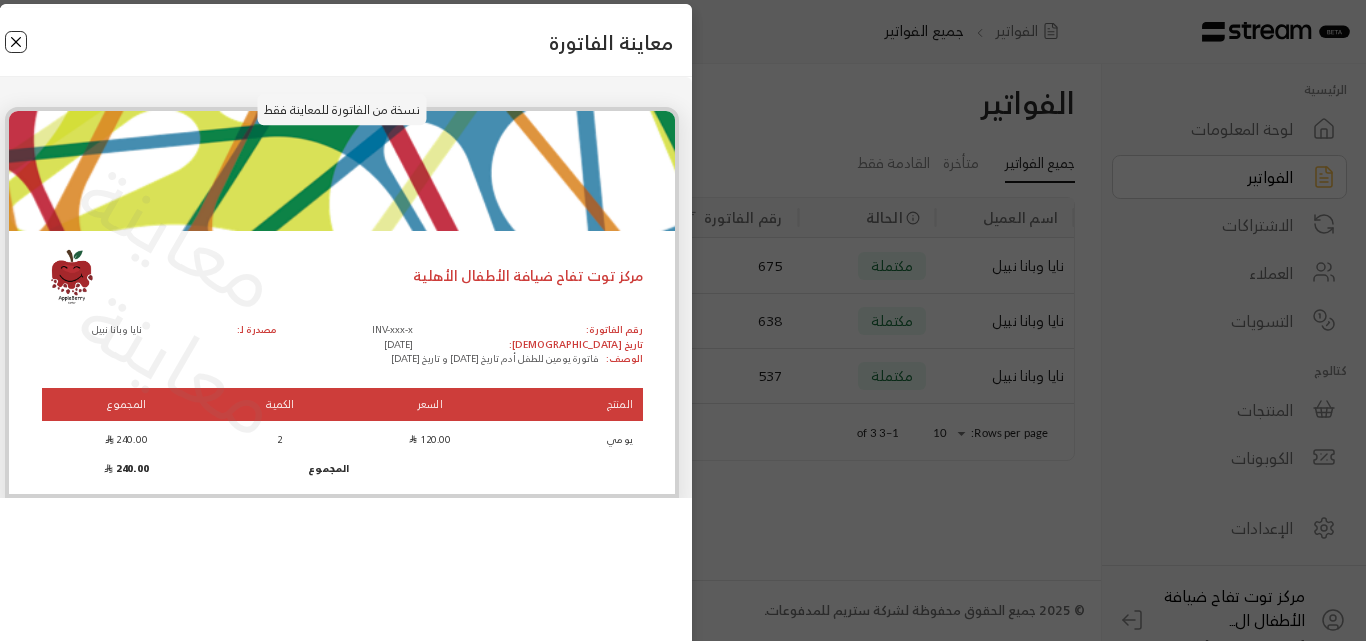 click at bounding box center (16, 42) 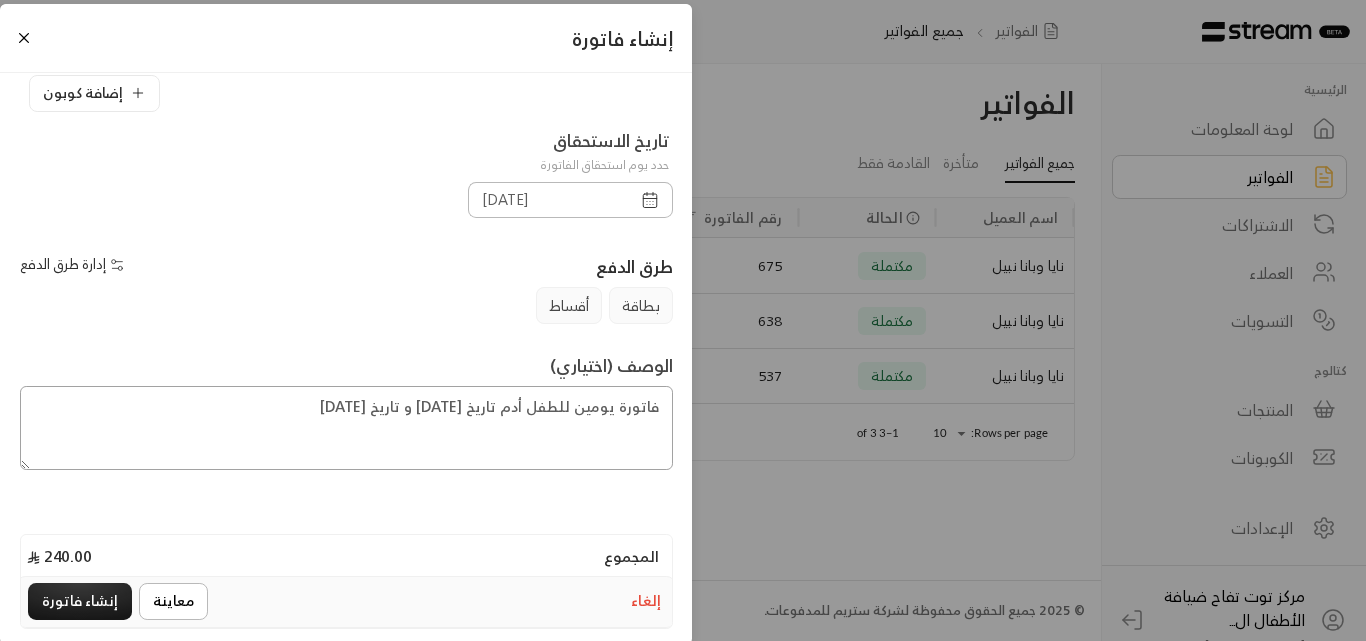 click on "فاتورة يومين للطفل أدم تاريخ [DATE] و تاريخ [DATE]" at bounding box center (346, 428) 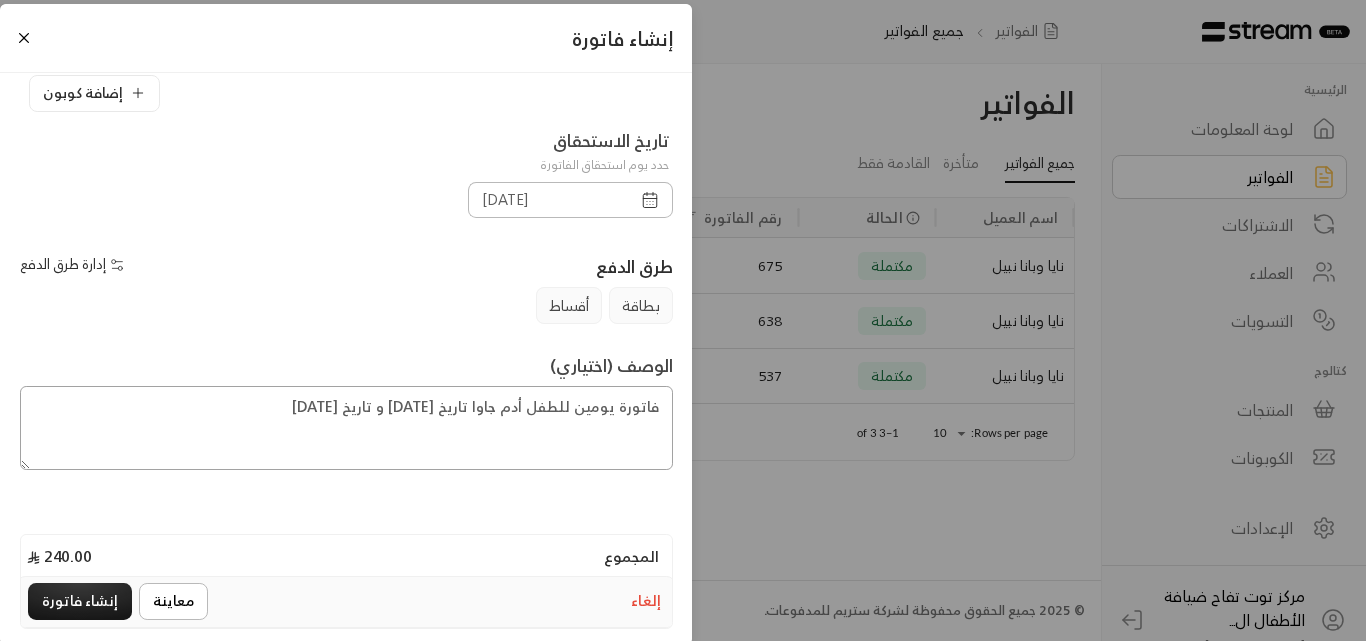 click on "فاتورة يومين للطفل أدم جاوا تاريخ [DATE] و تاريخ [DATE]" at bounding box center [346, 428] 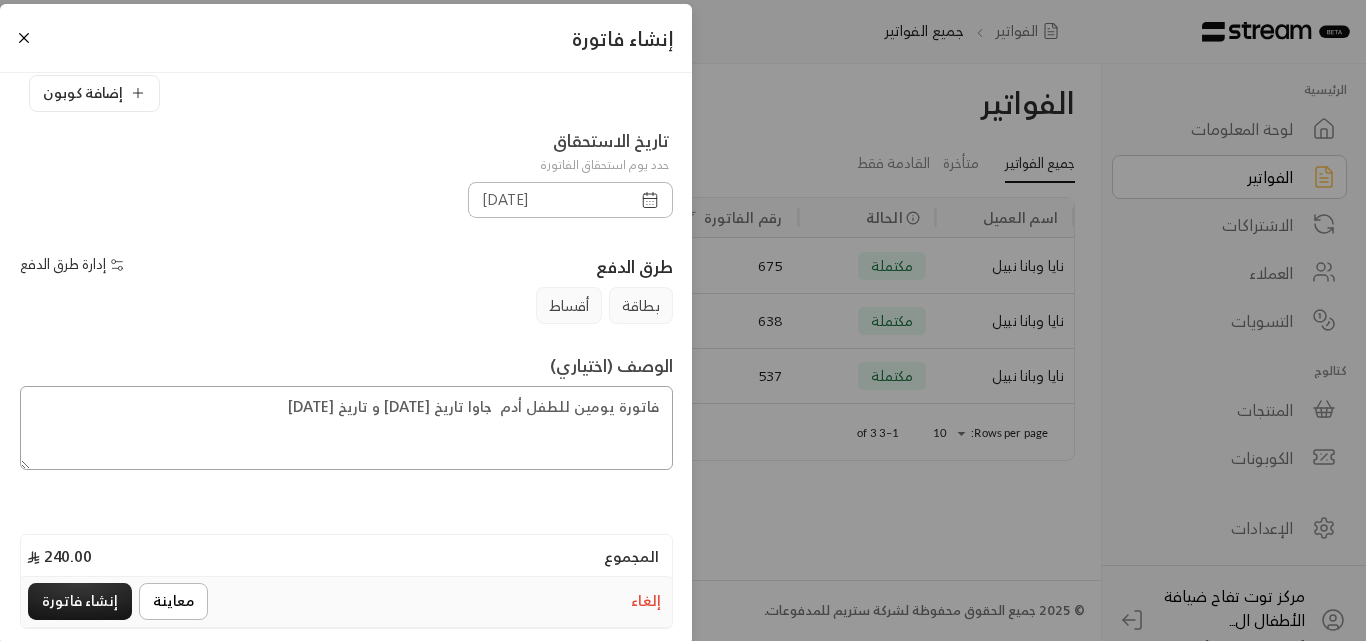 click on "فاتورة يومين للطفل أدم  جاوا تاريخ [DATE] و تاريخ [DATE]" at bounding box center [346, 428] 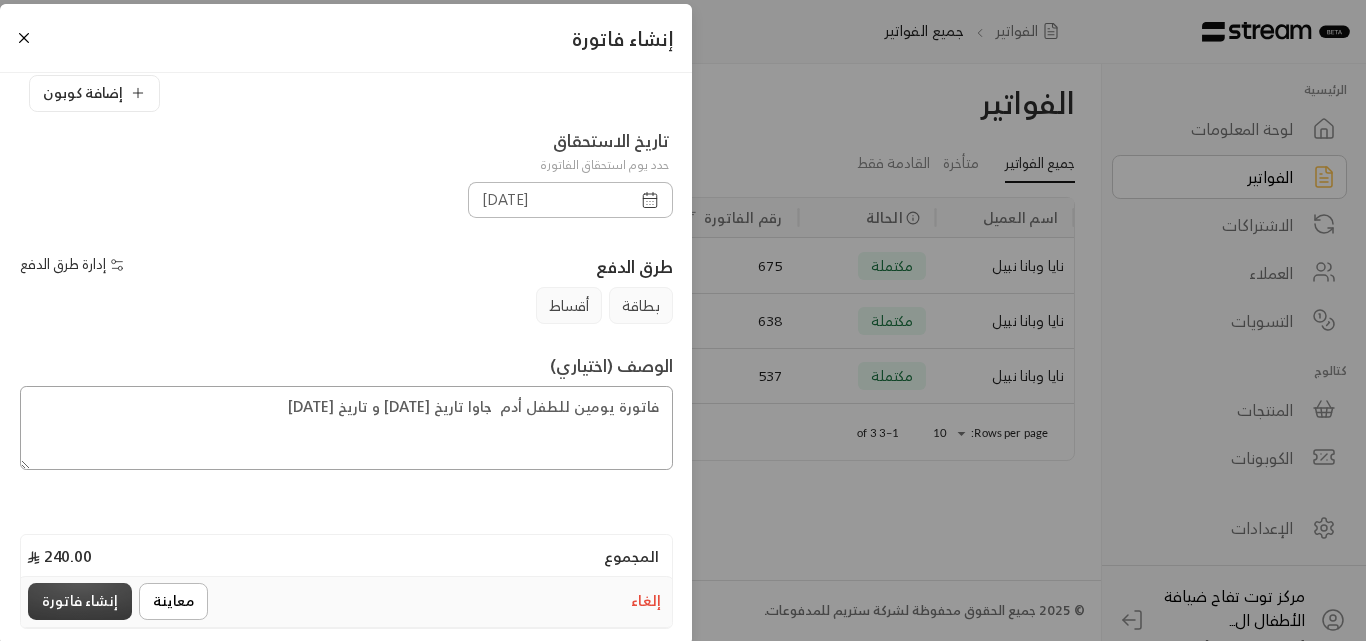 type on "فاتورة يومين للطفل أدم  جاوا تاريخ [DATE] و تاريخ [DATE]" 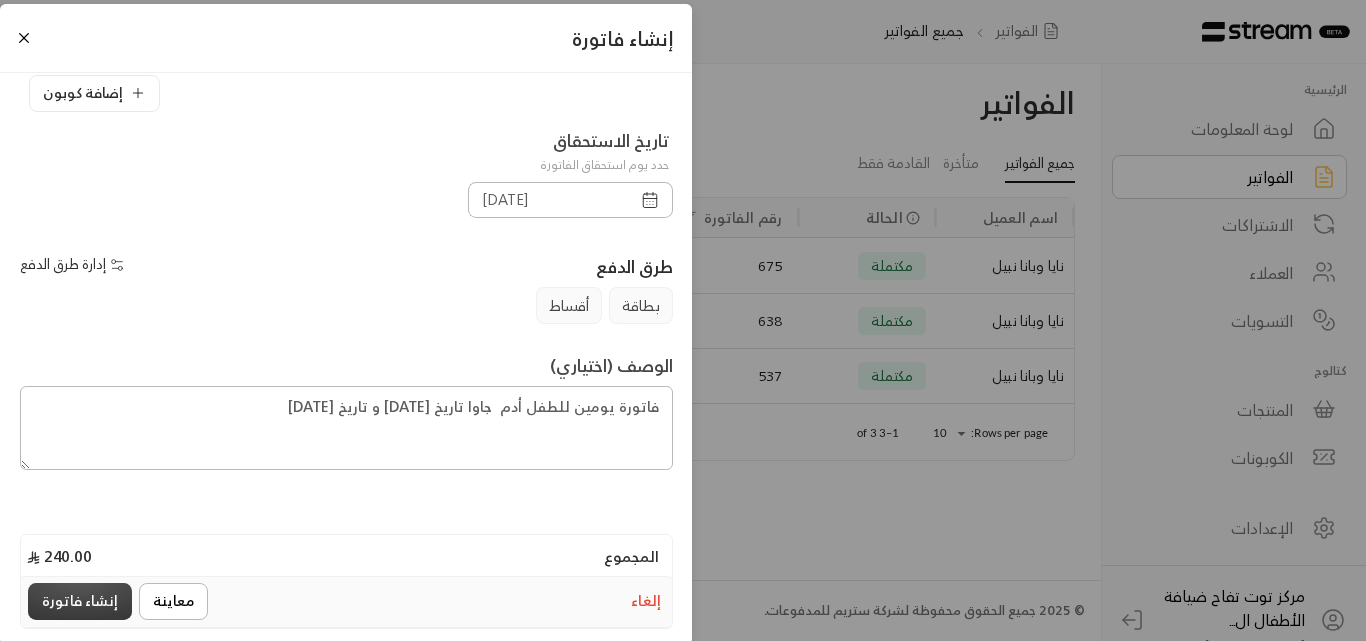 click on "إنشاء فاتورة" at bounding box center [80, 601] 